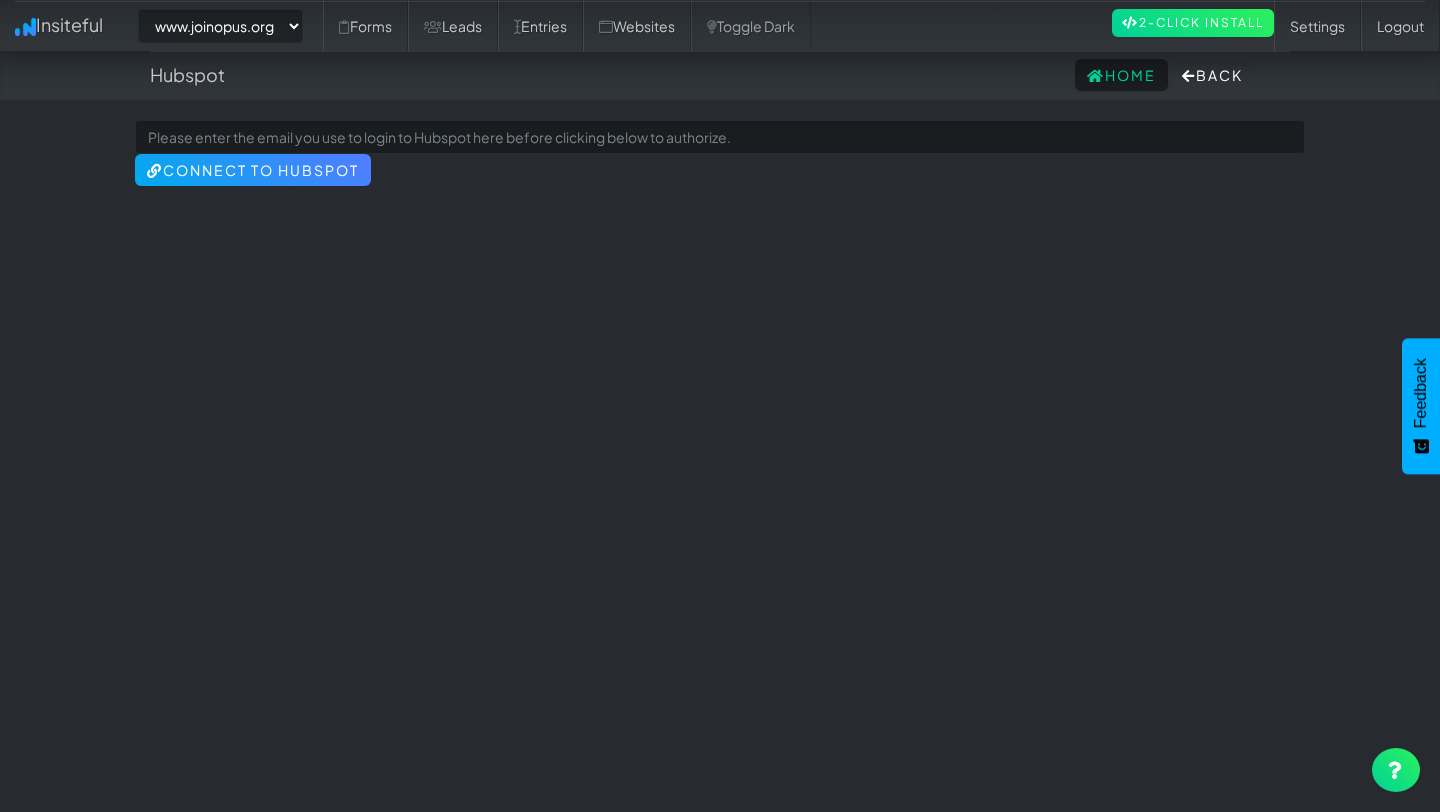 select on "2352" 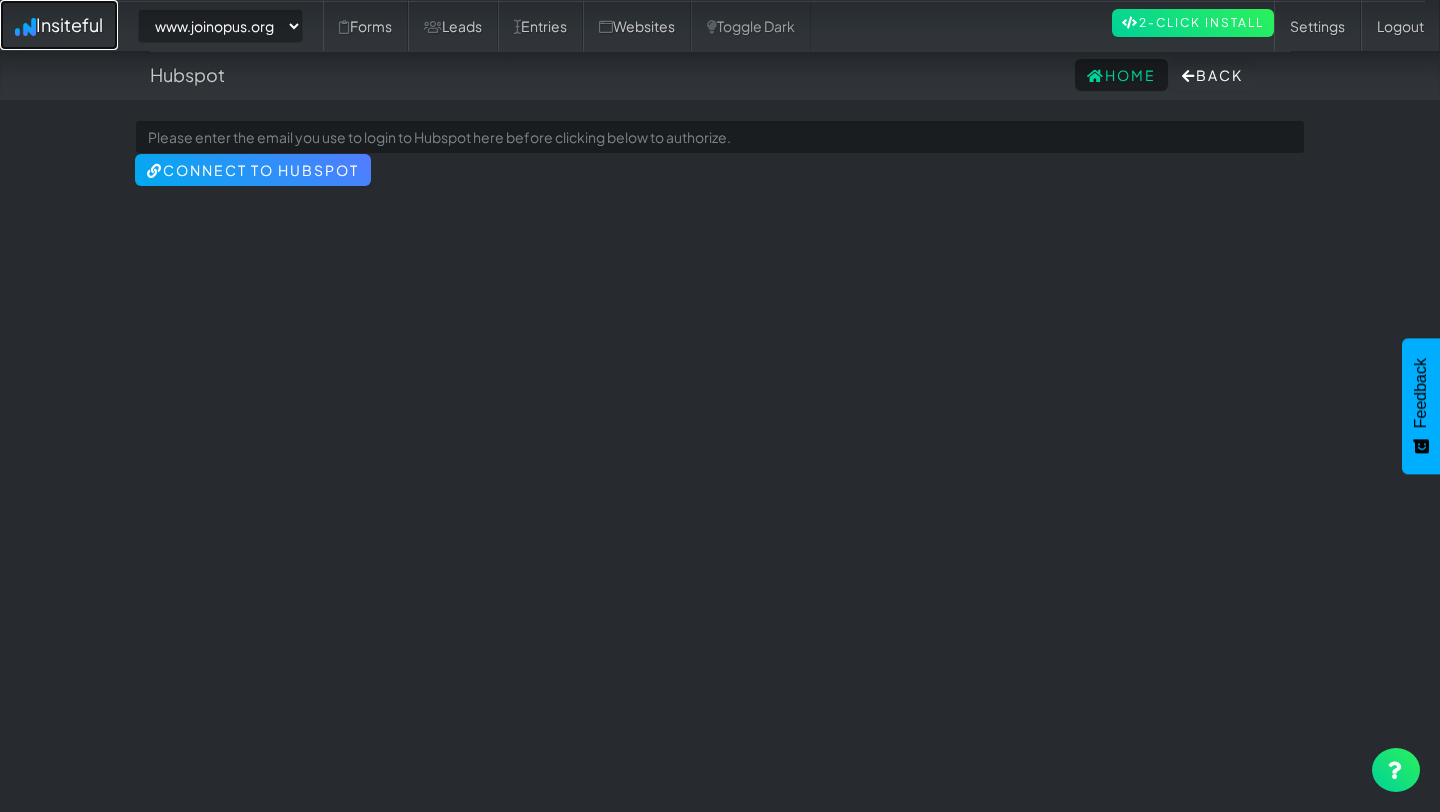 click at bounding box center (25, 27) 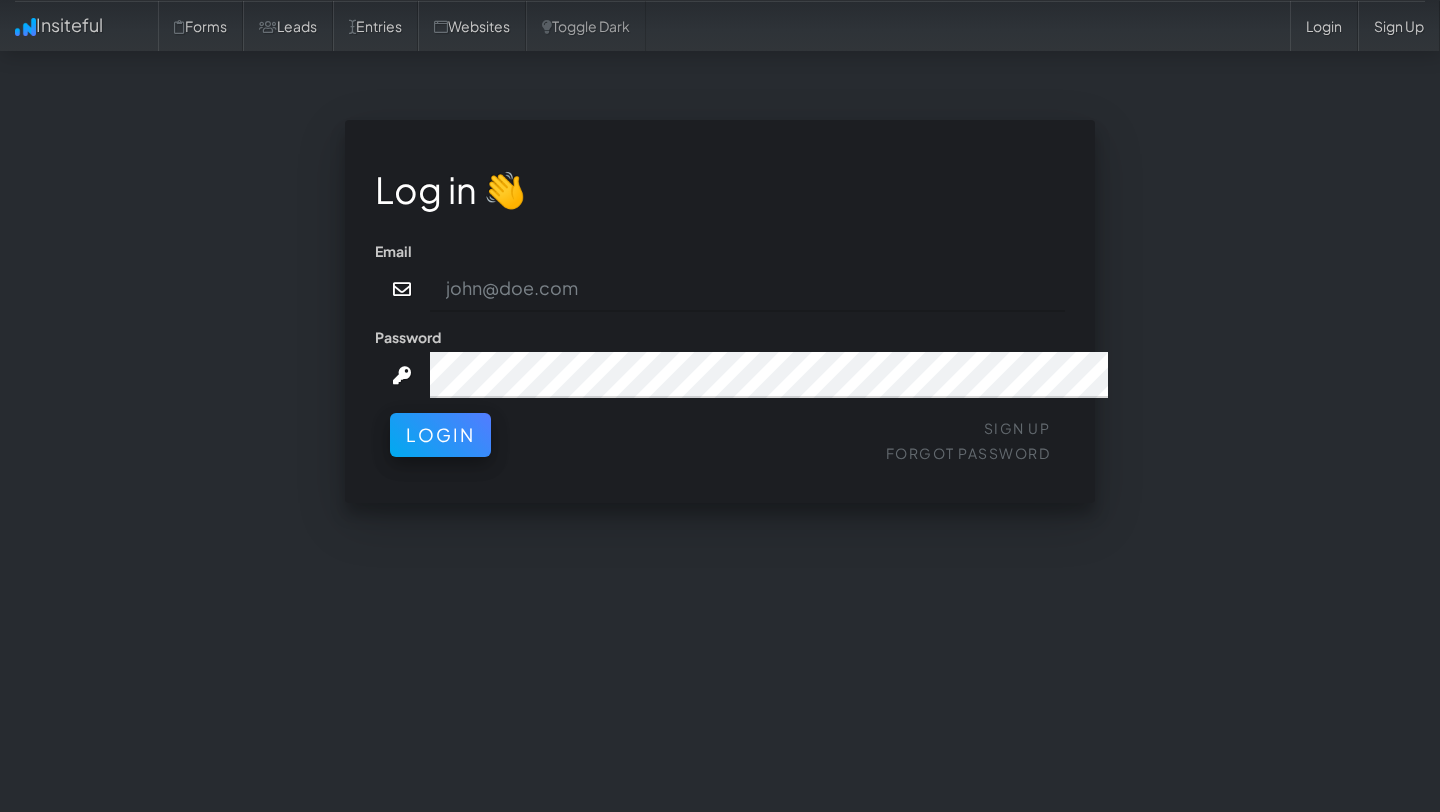 scroll, scrollTop: 0, scrollLeft: 0, axis: both 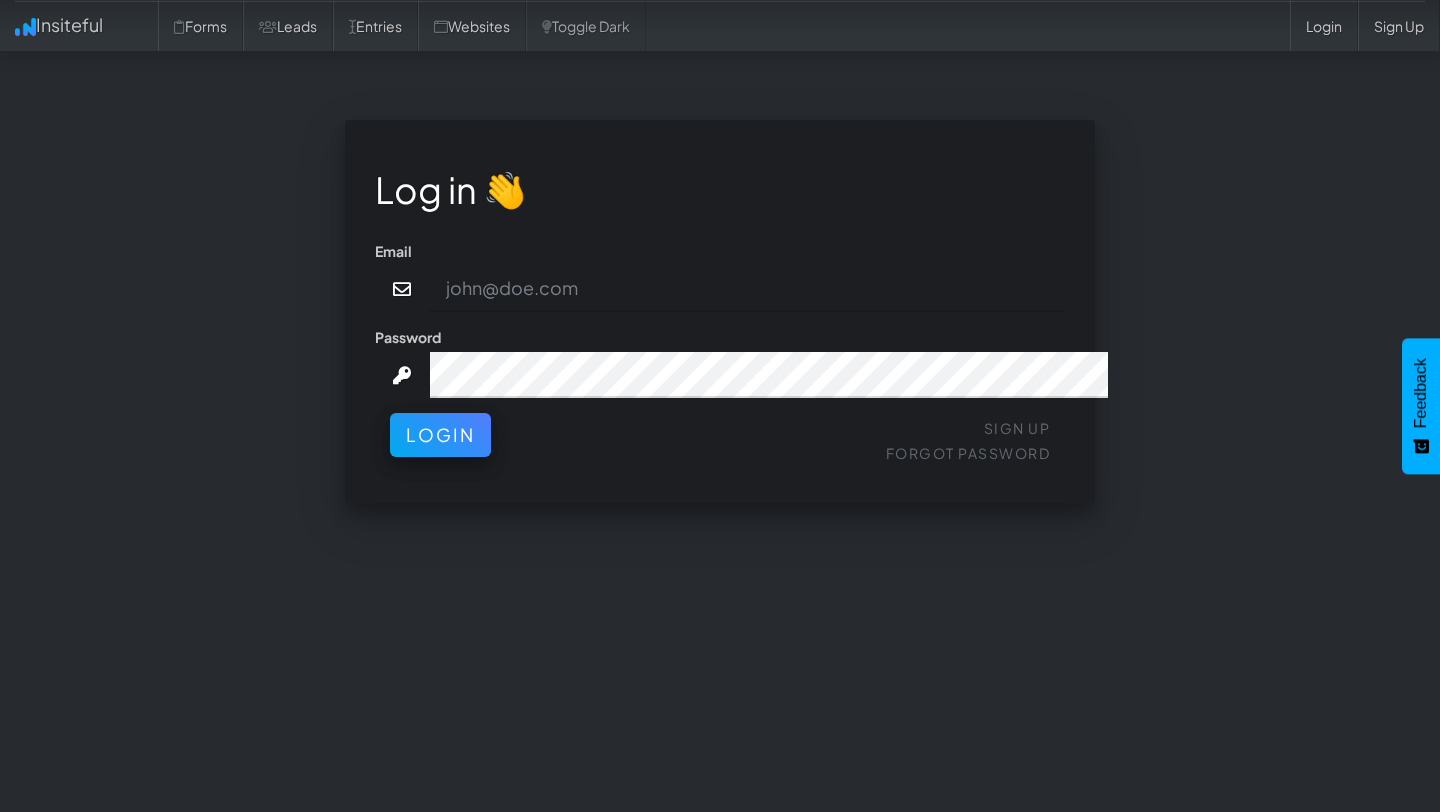 type on "[EMAIL]" 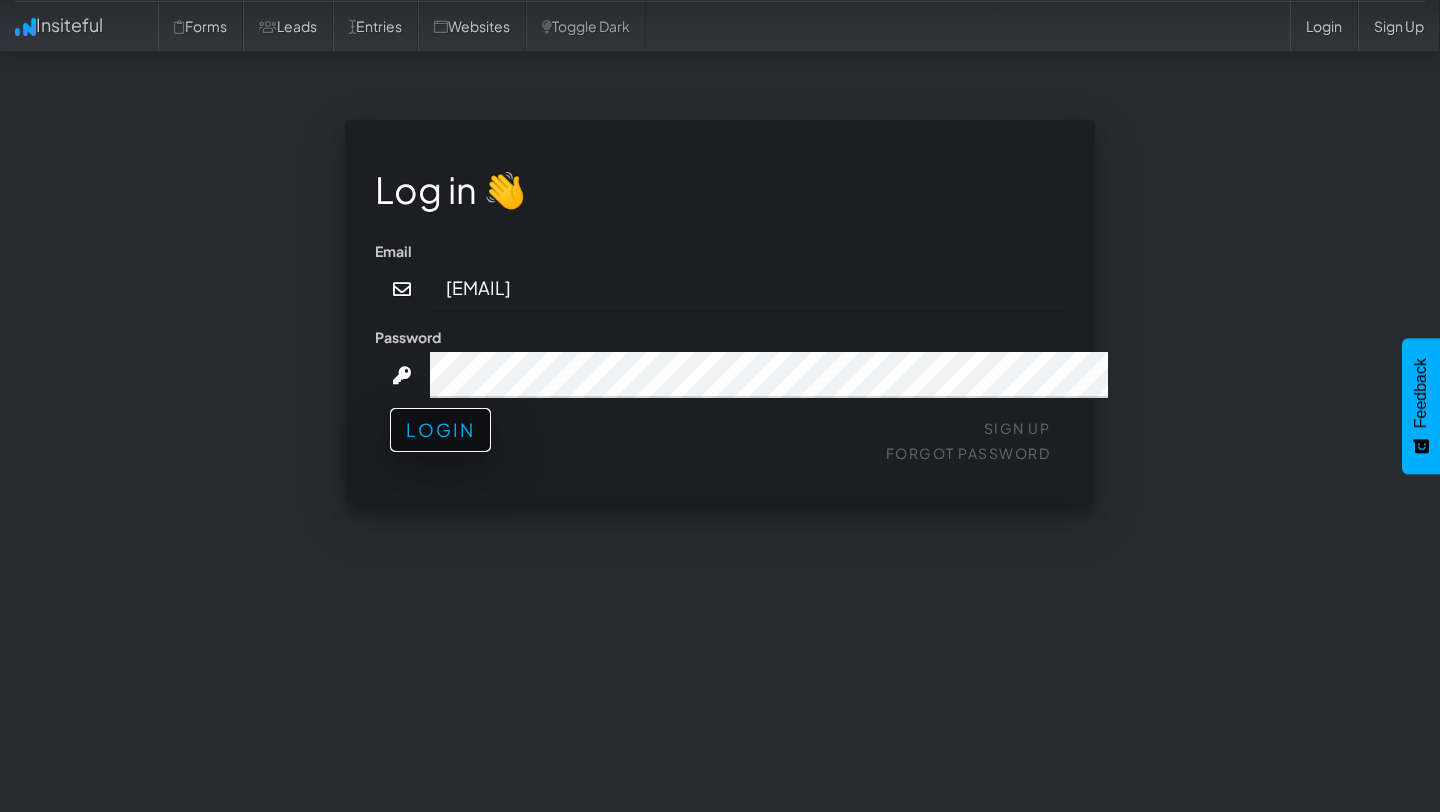 click on "Login" at bounding box center (440, 430) 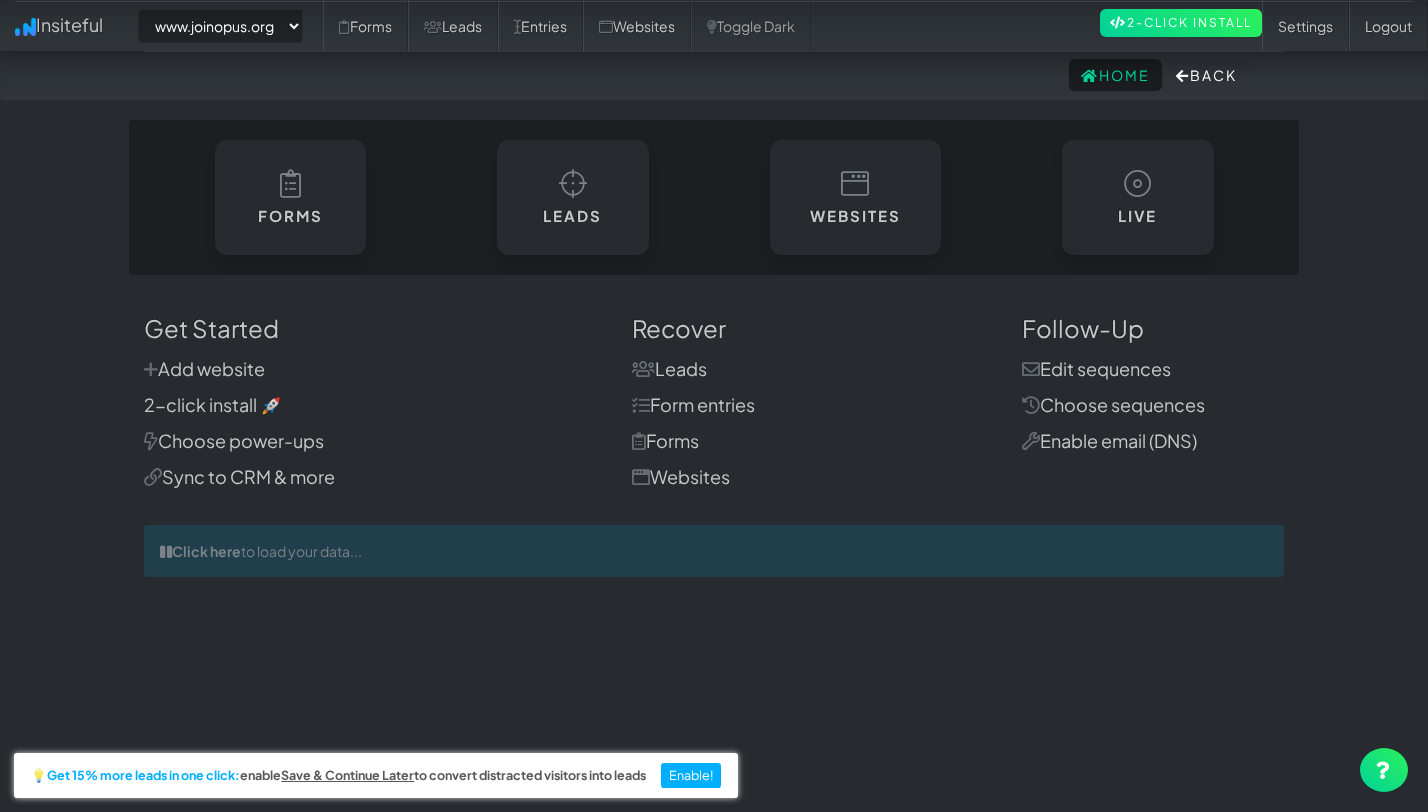select on "2352" 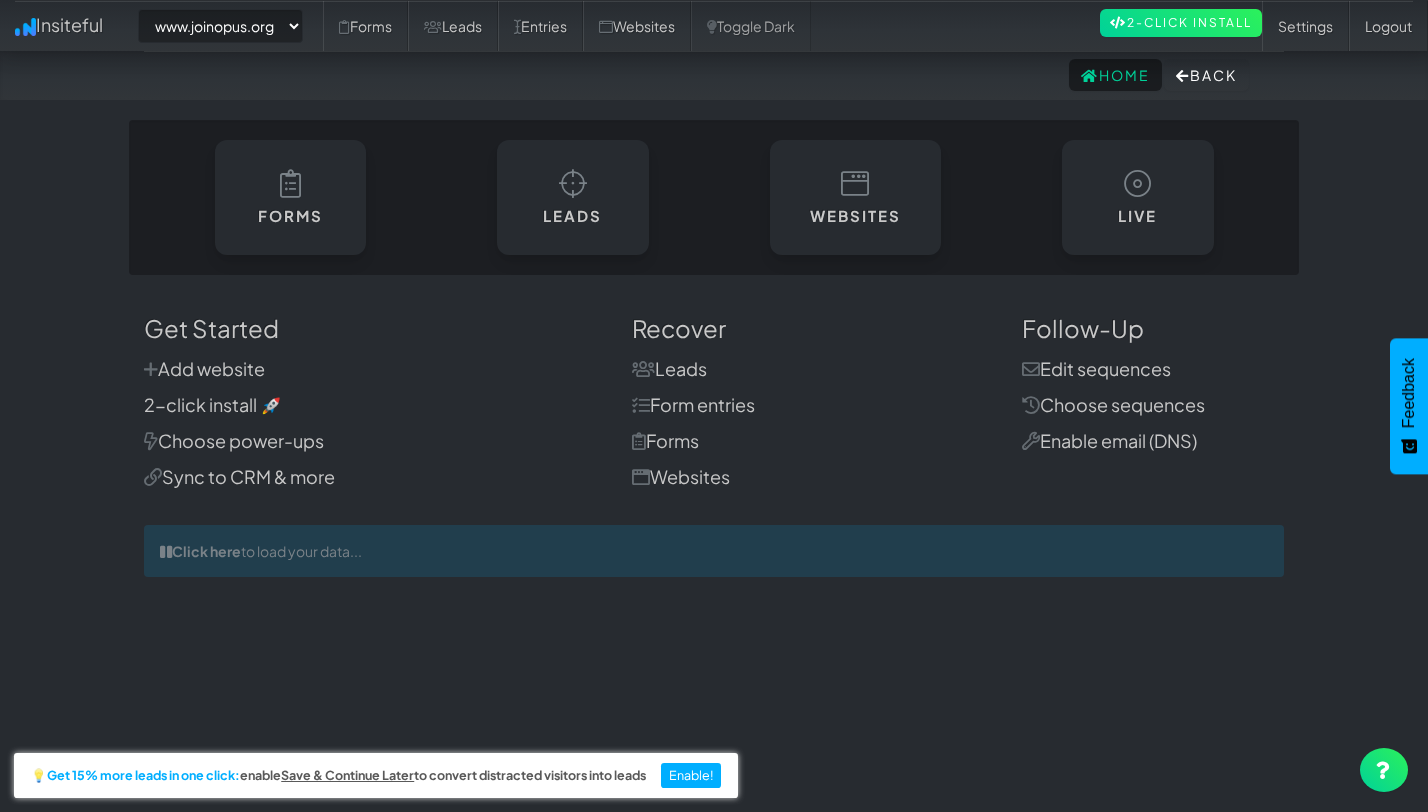 scroll, scrollTop: 0, scrollLeft: 0, axis: both 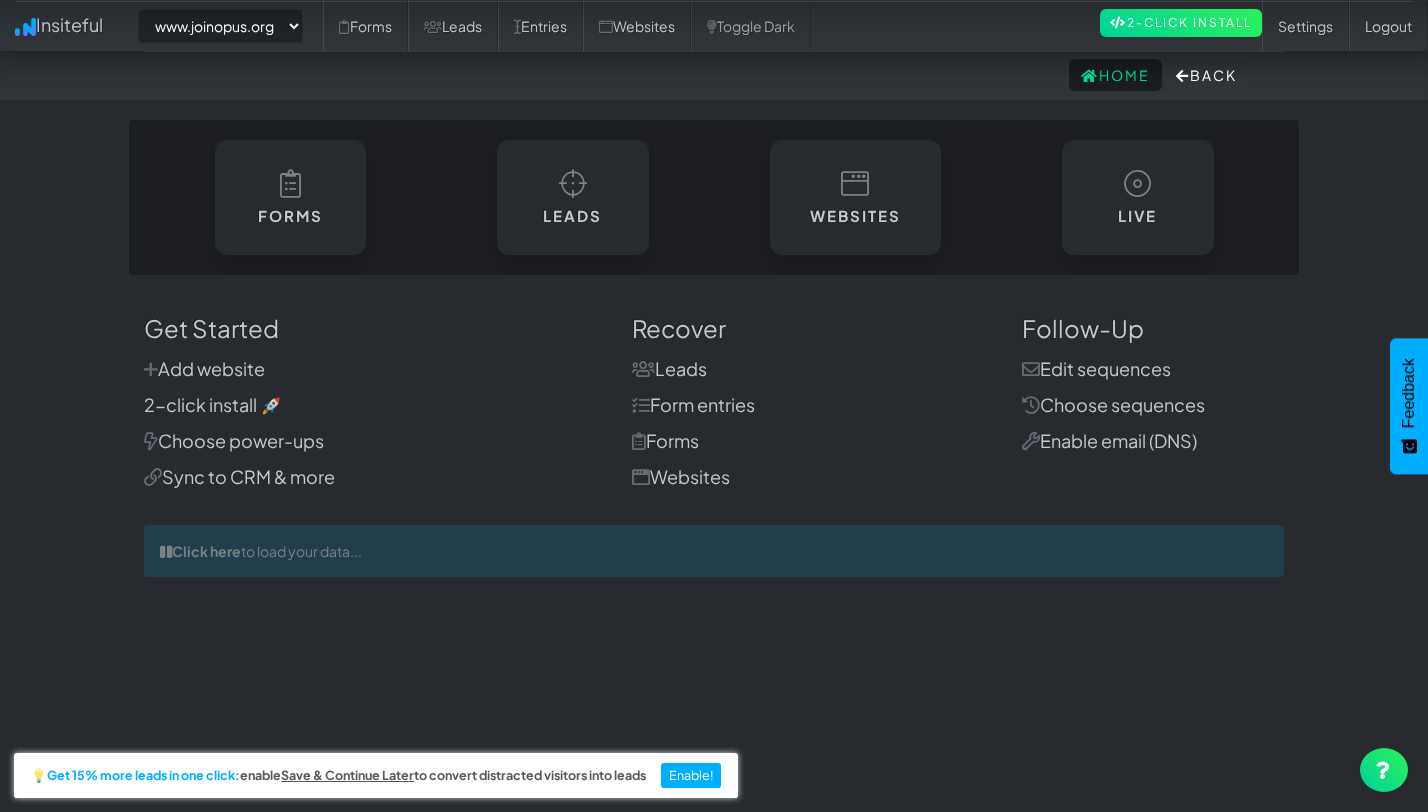 click on "Click here" at bounding box center (206, 551) 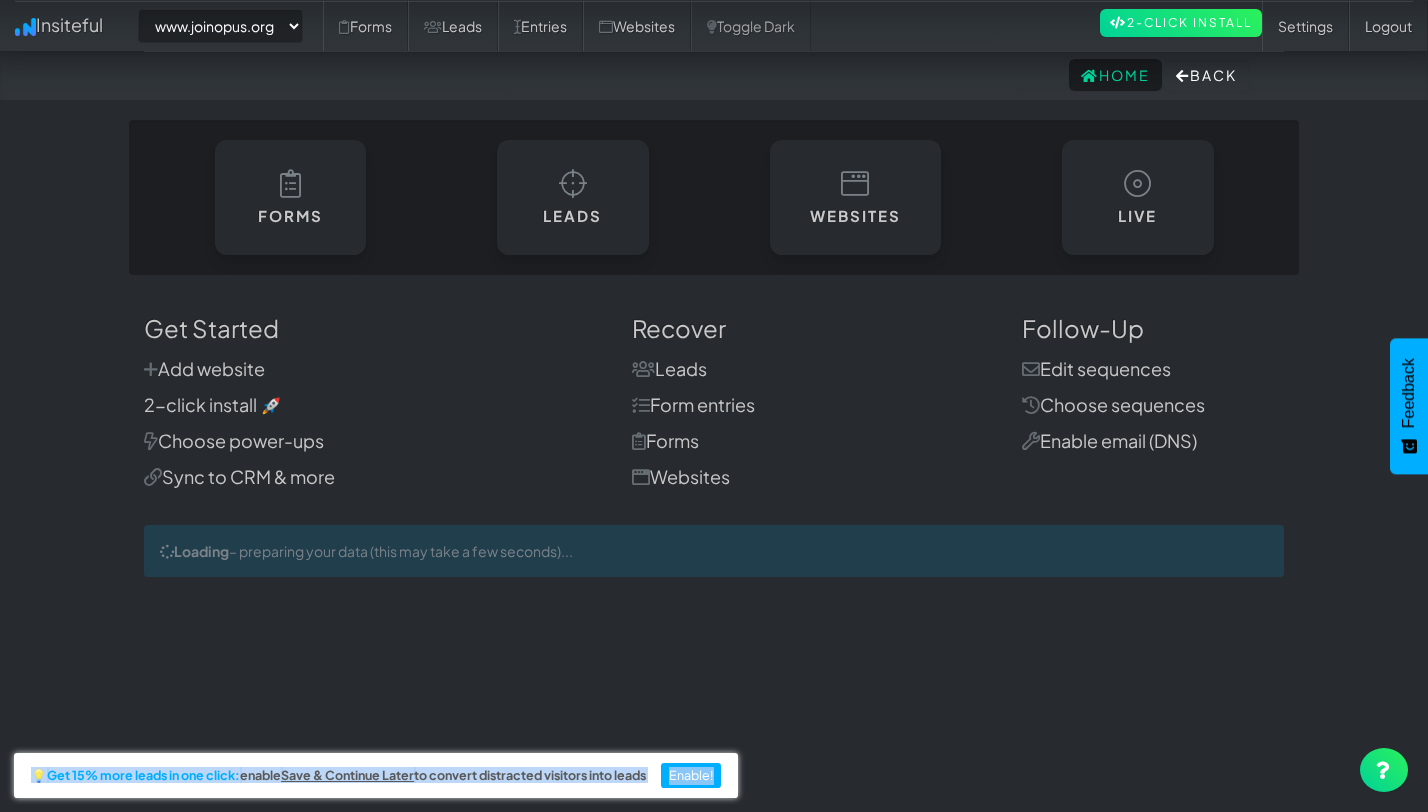 drag, startPoint x: 740, startPoint y: 773, endPoint x: 20, endPoint y: 759, distance: 720.1361 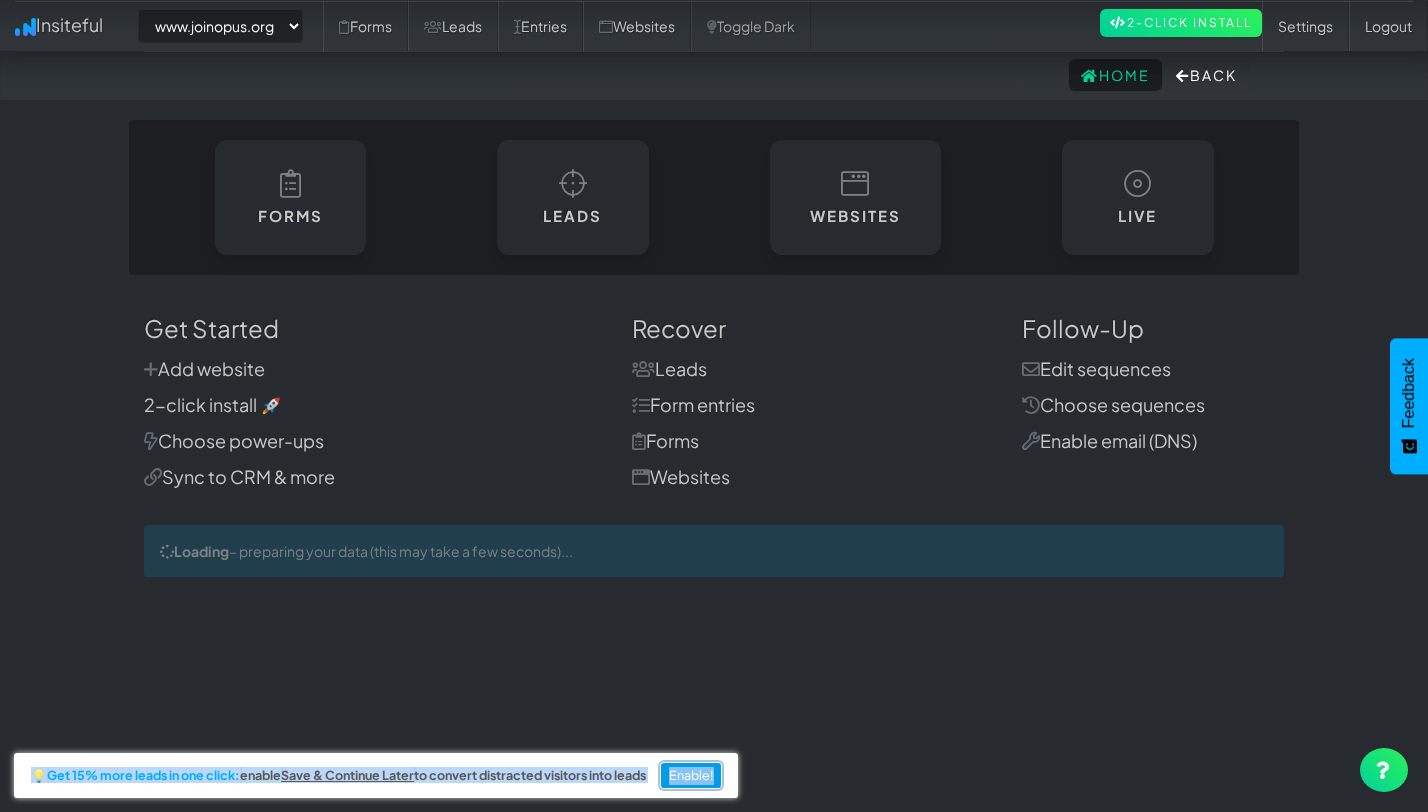 click on "Enable!" at bounding box center (691, 776) 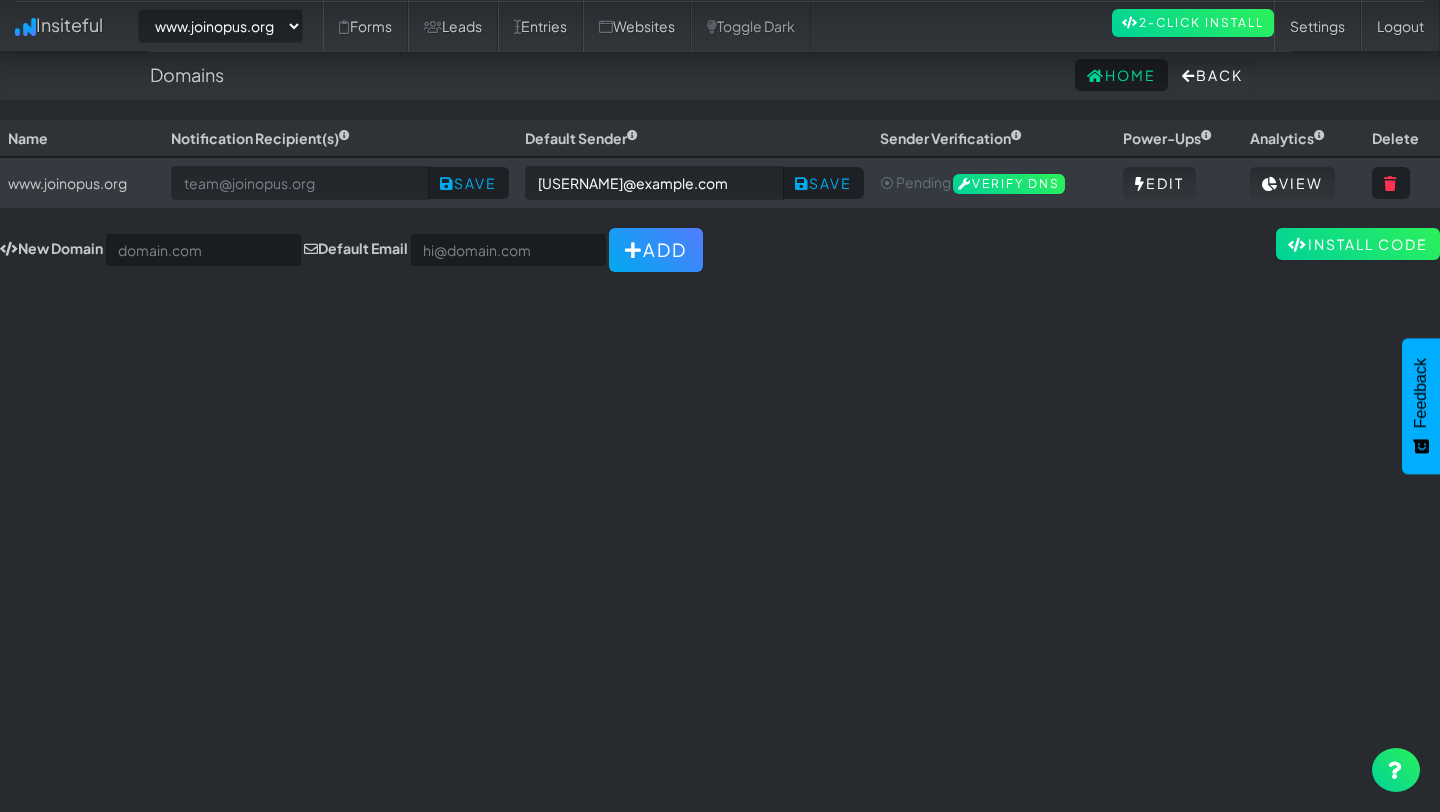select on "2352" 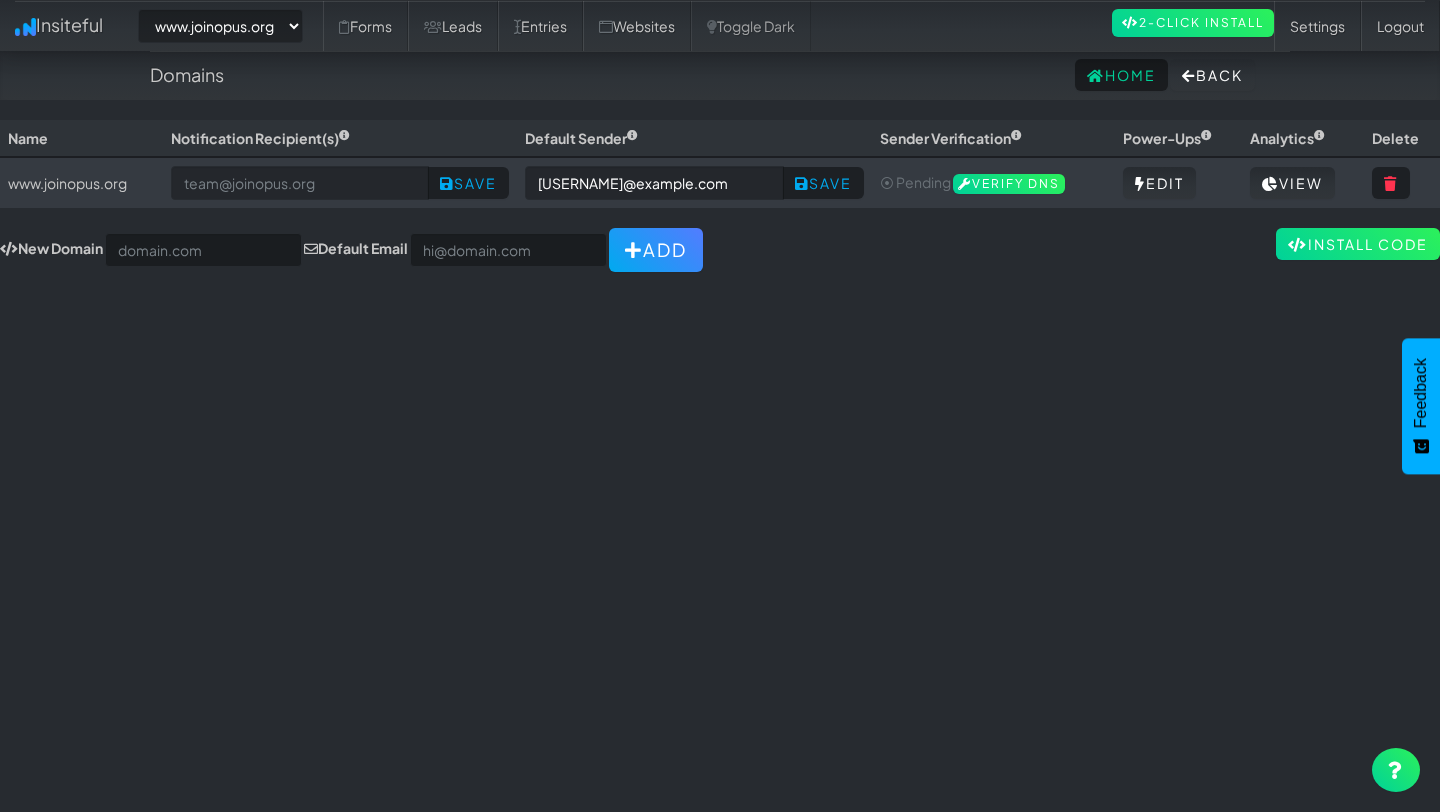 scroll, scrollTop: 0, scrollLeft: 0, axis: both 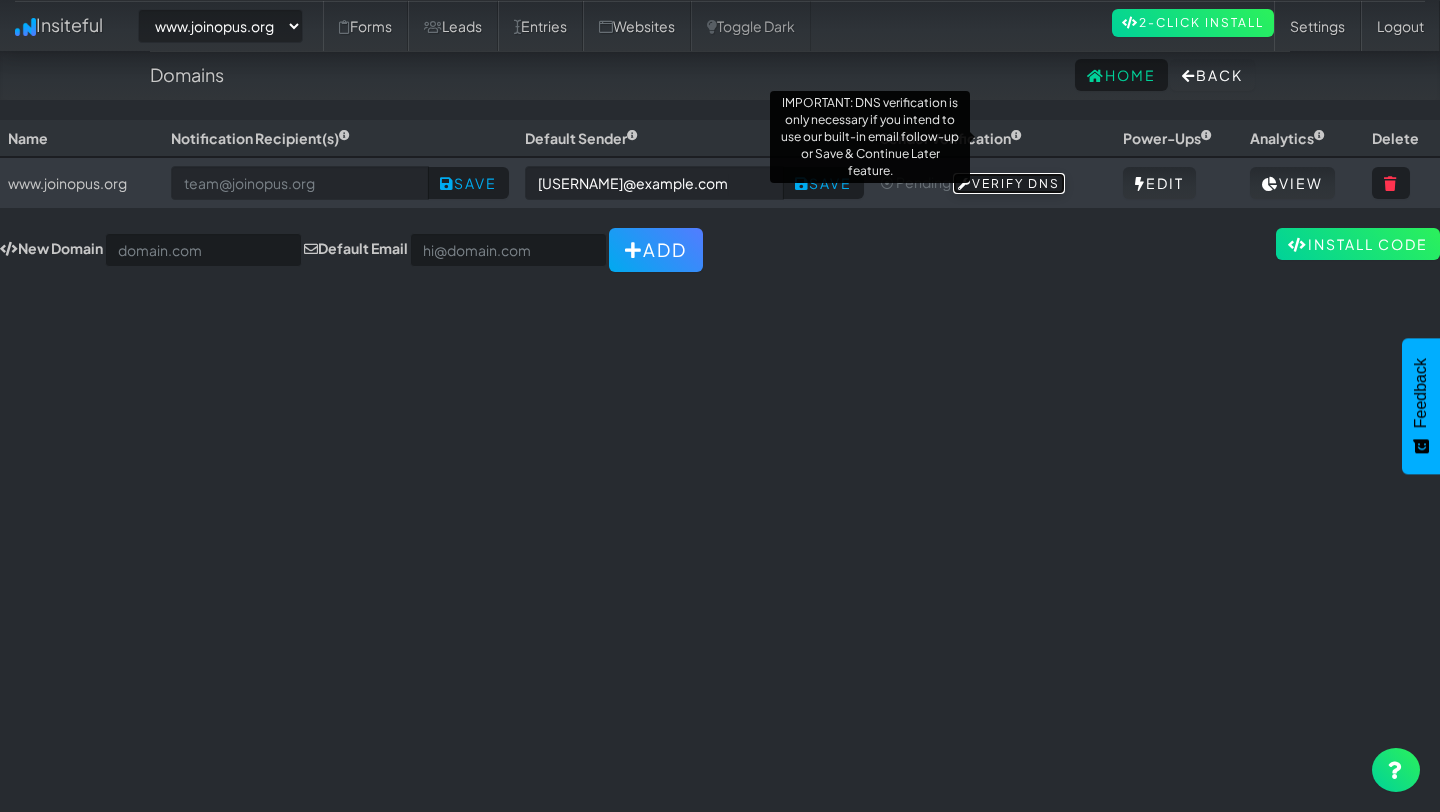 click on "Verify DNS" at bounding box center (1009, 184) 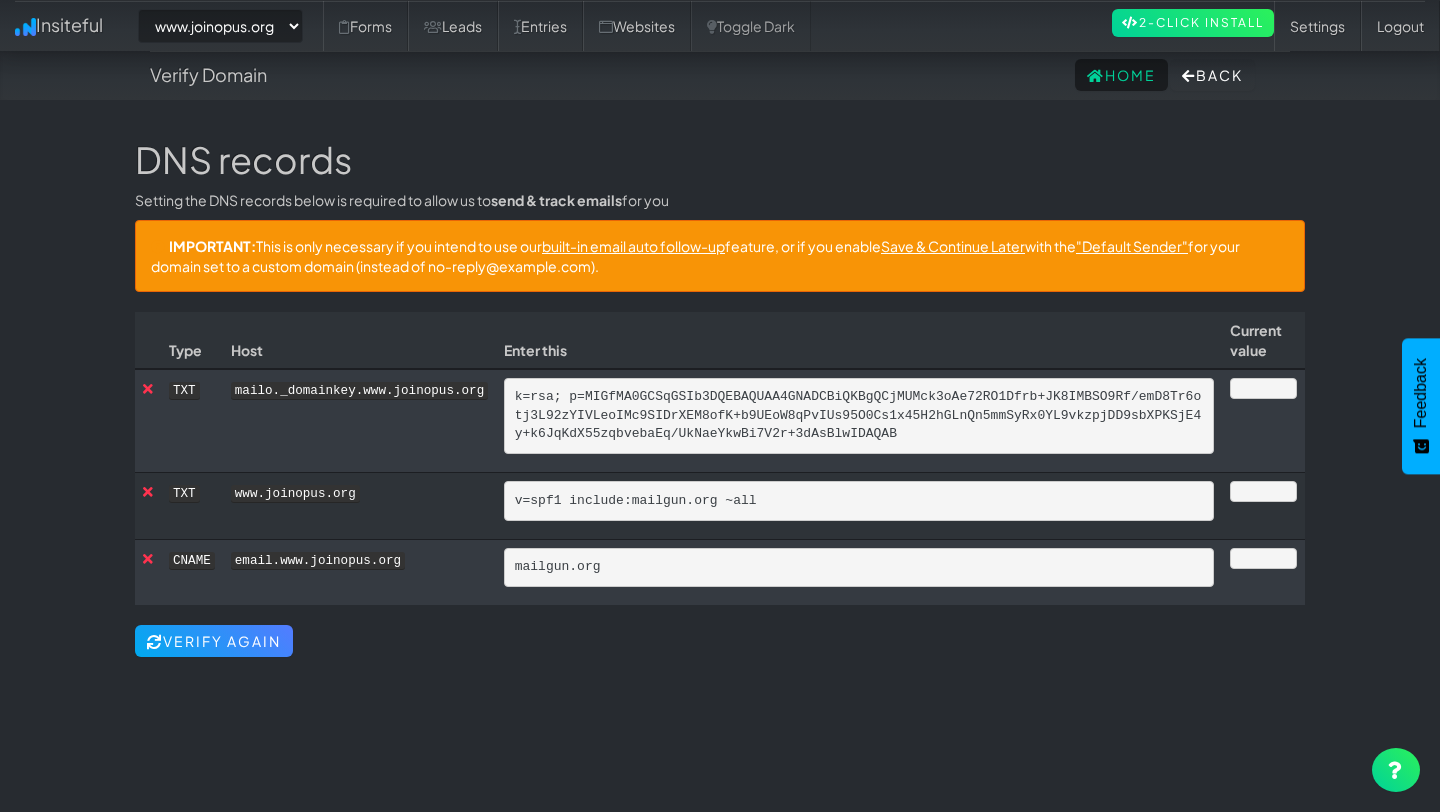 select on "2352" 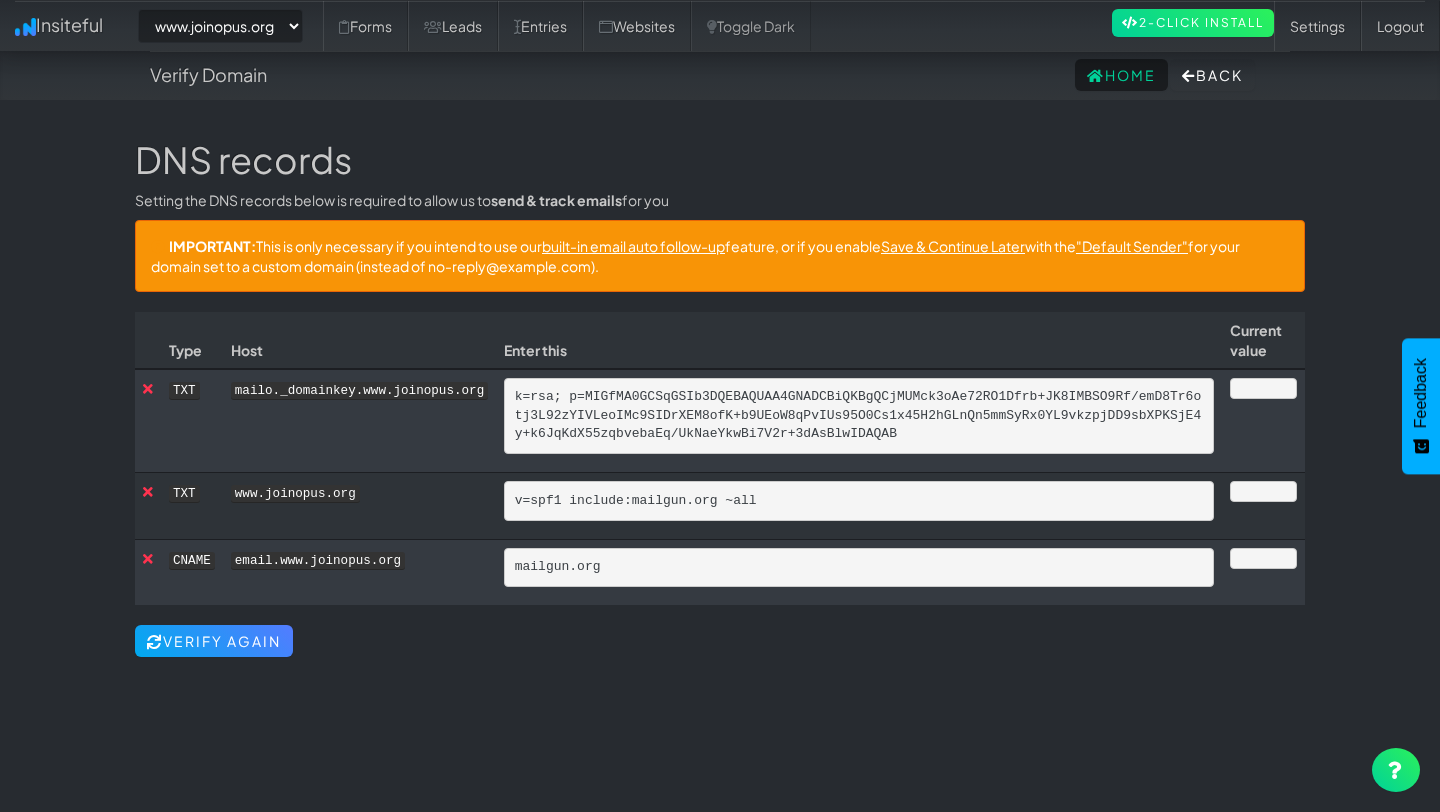 scroll, scrollTop: 0, scrollLeft: 0, axis: both 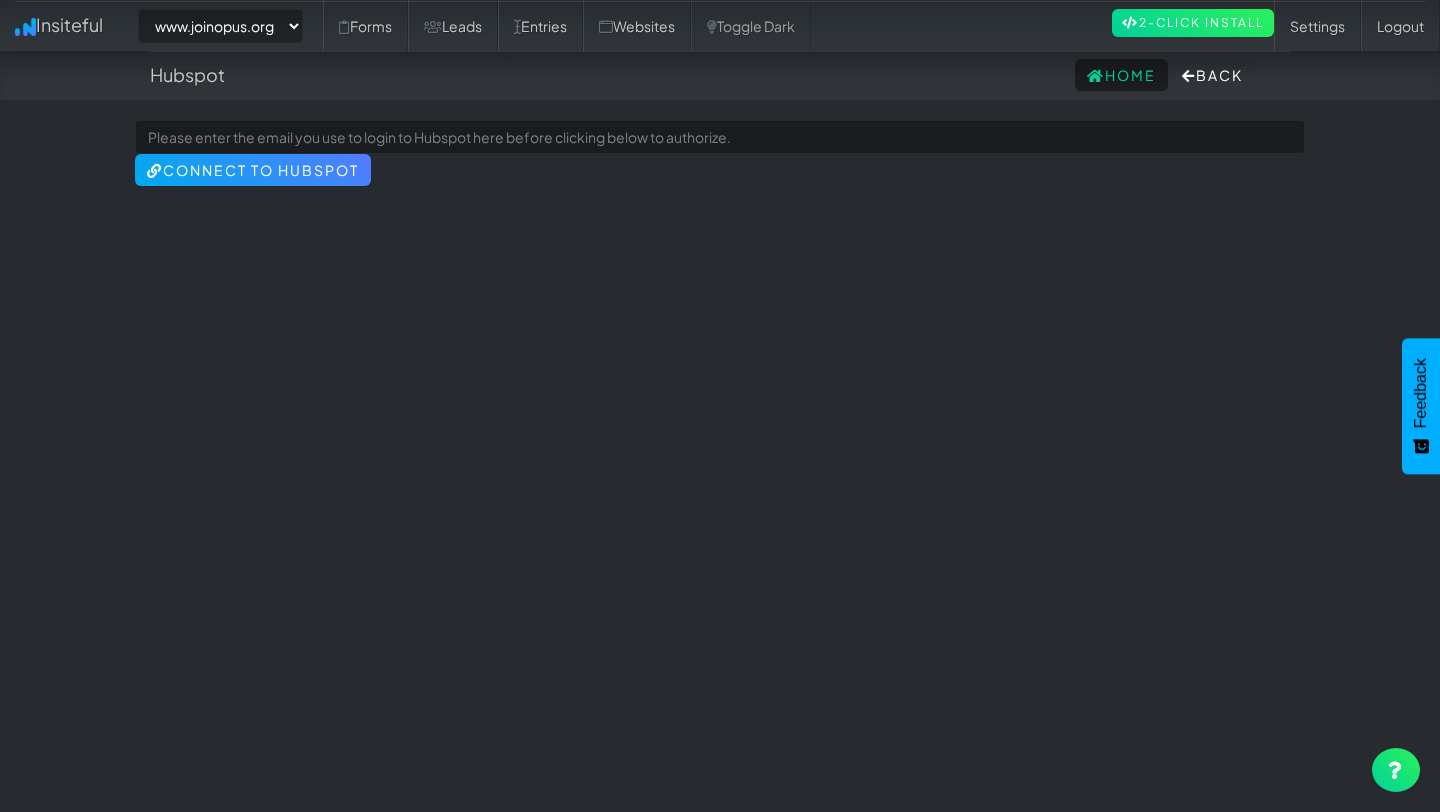 select on "2352" 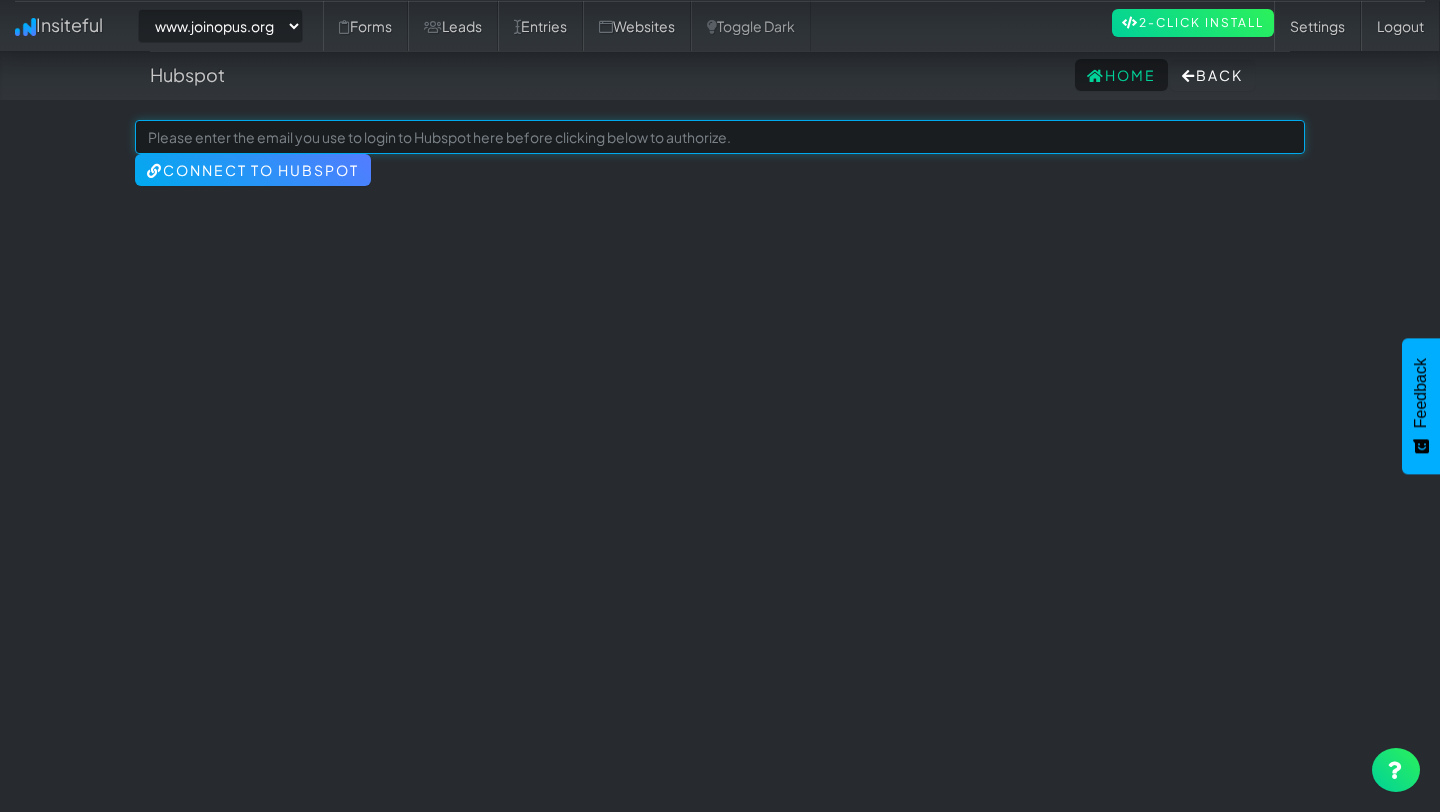 click at bounding box center (720, 137) 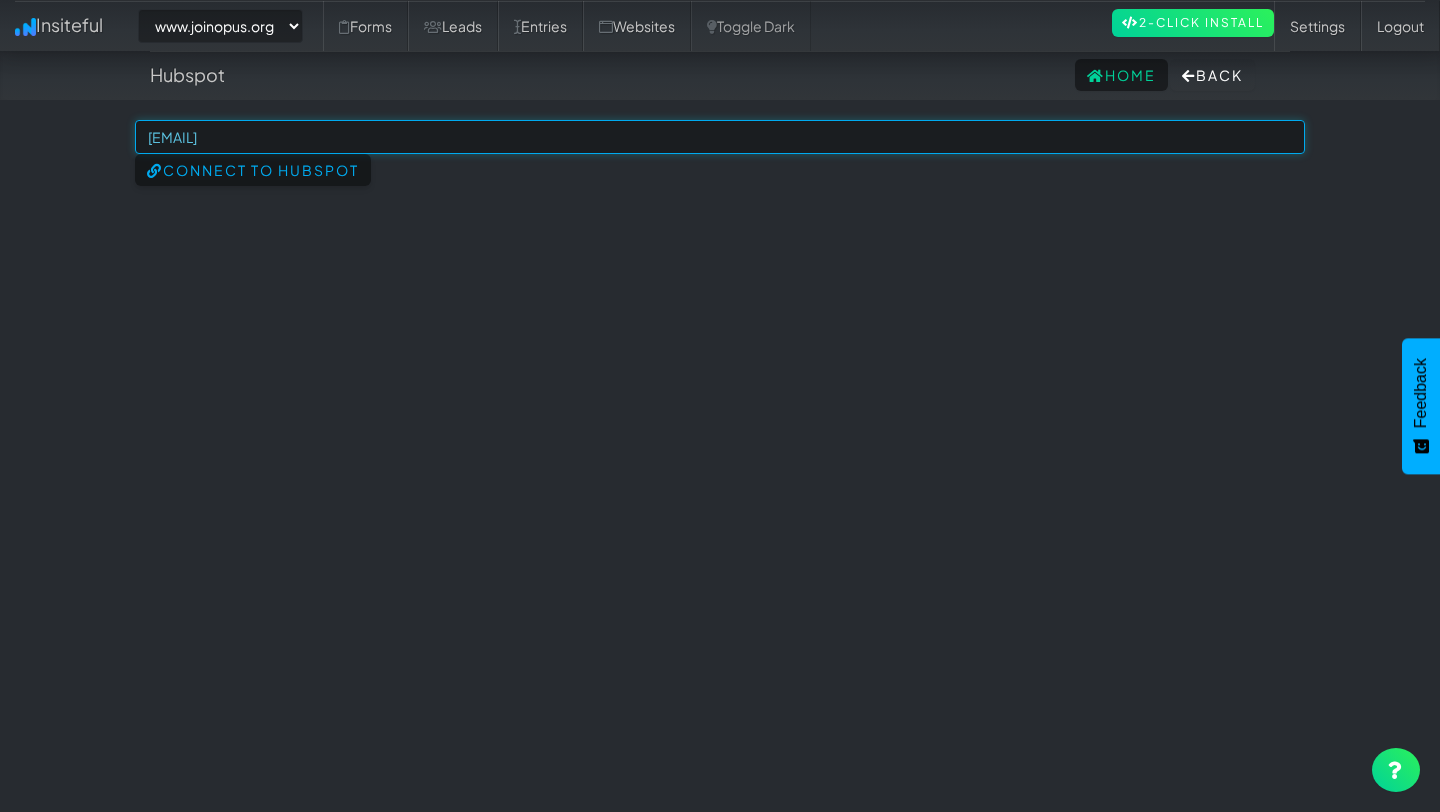 type on "brylle@joinopus.org" 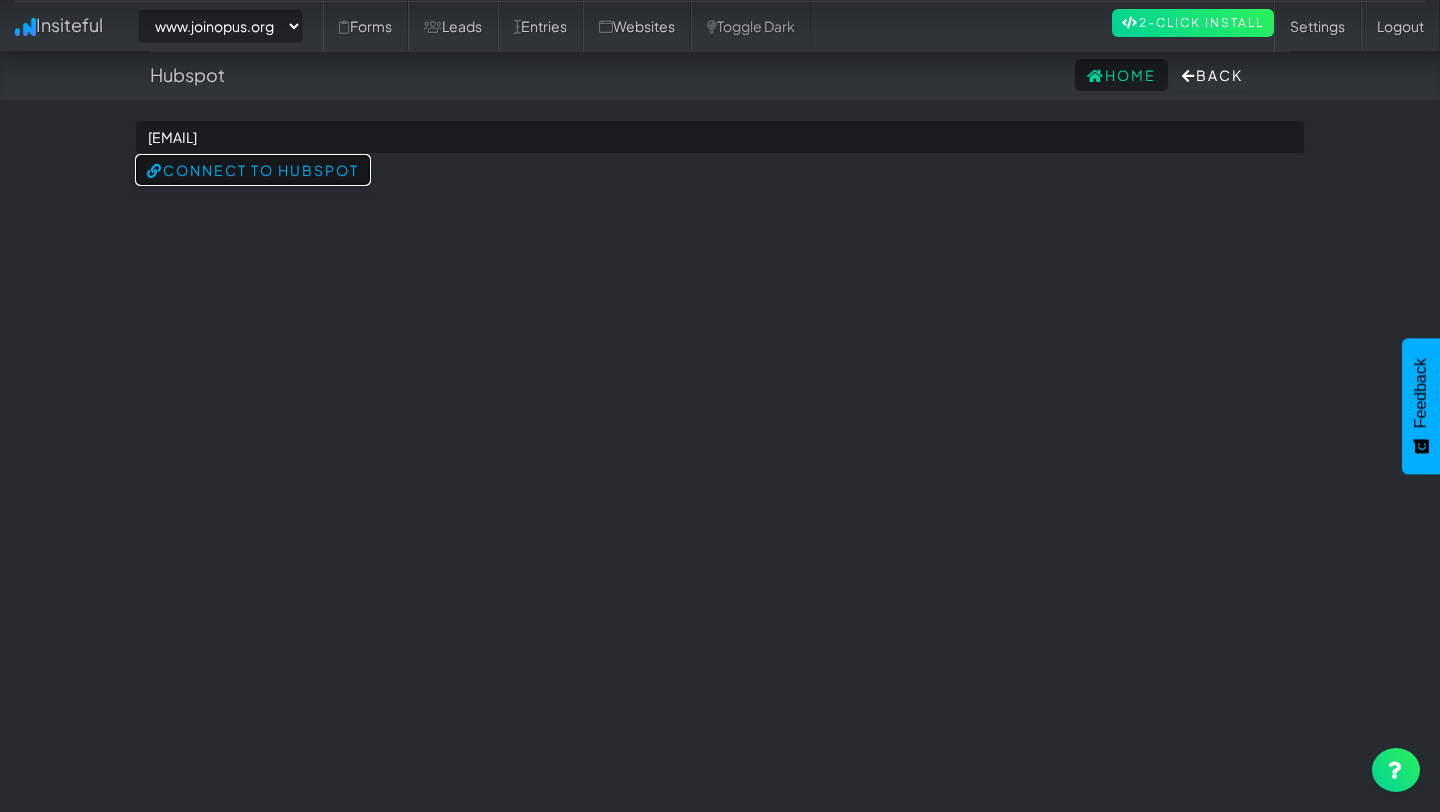 click on "Connect to HubSpot" at bounding box center [253, 170] 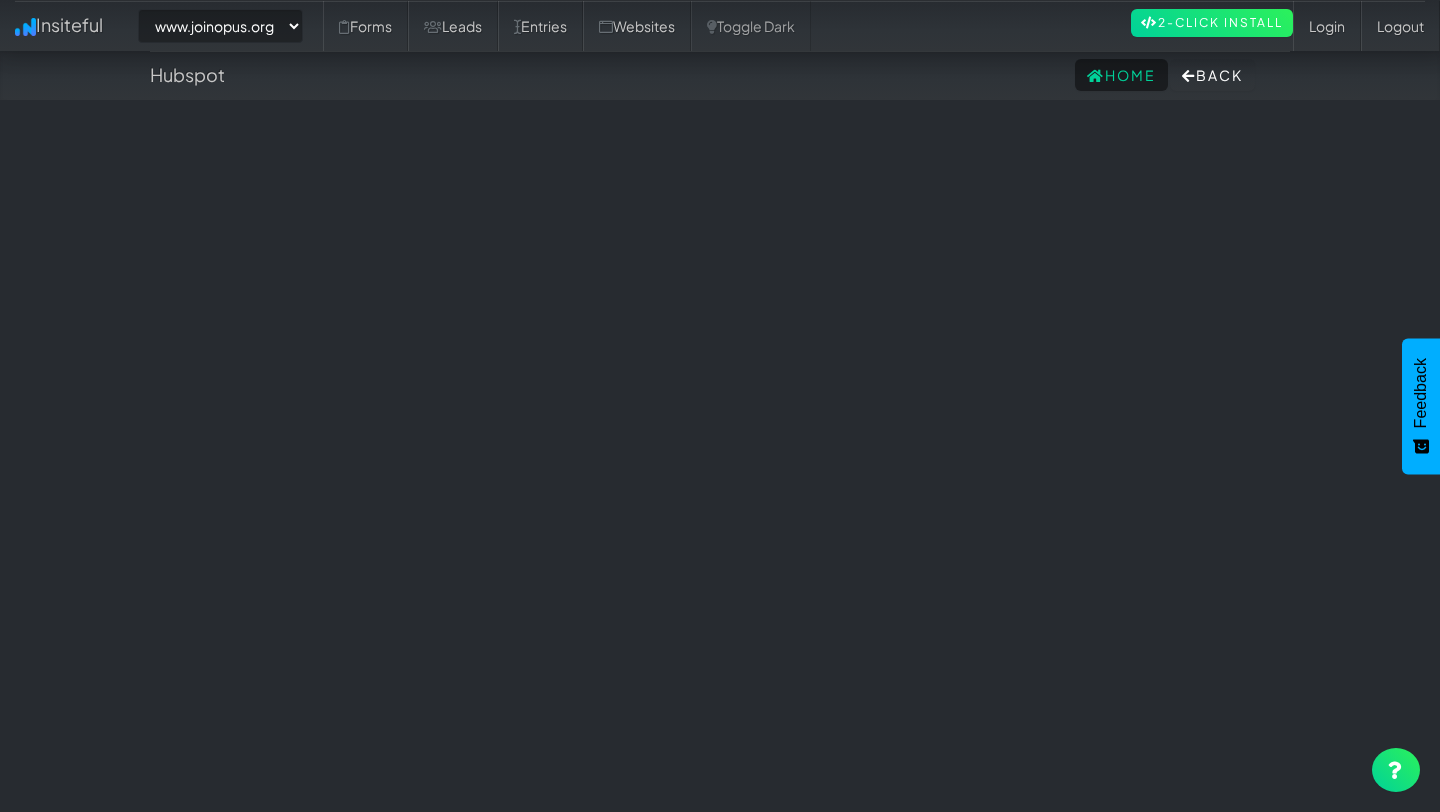 select on "2352" 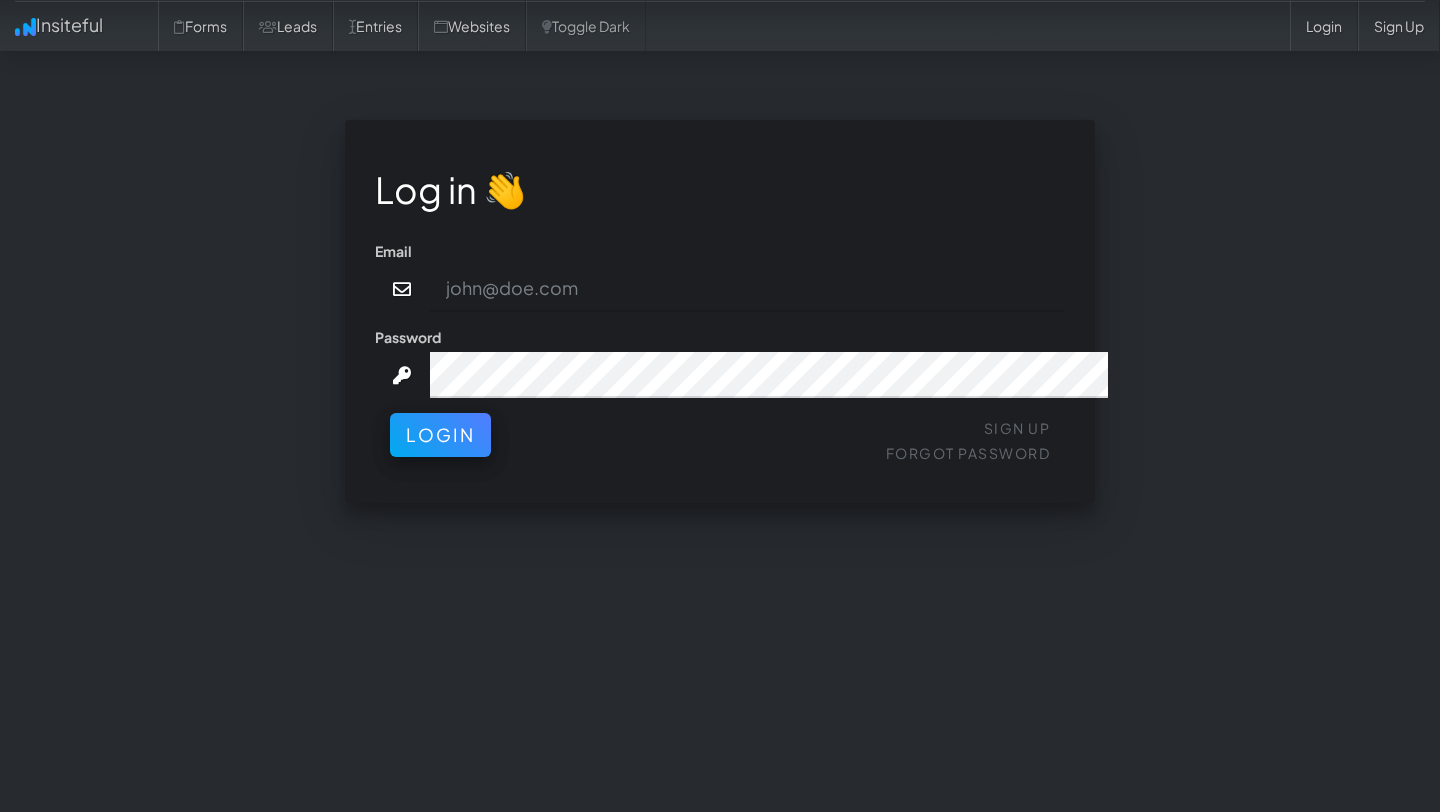 scroll, scrollTop: 0, scrollLeft: 0, axis: both 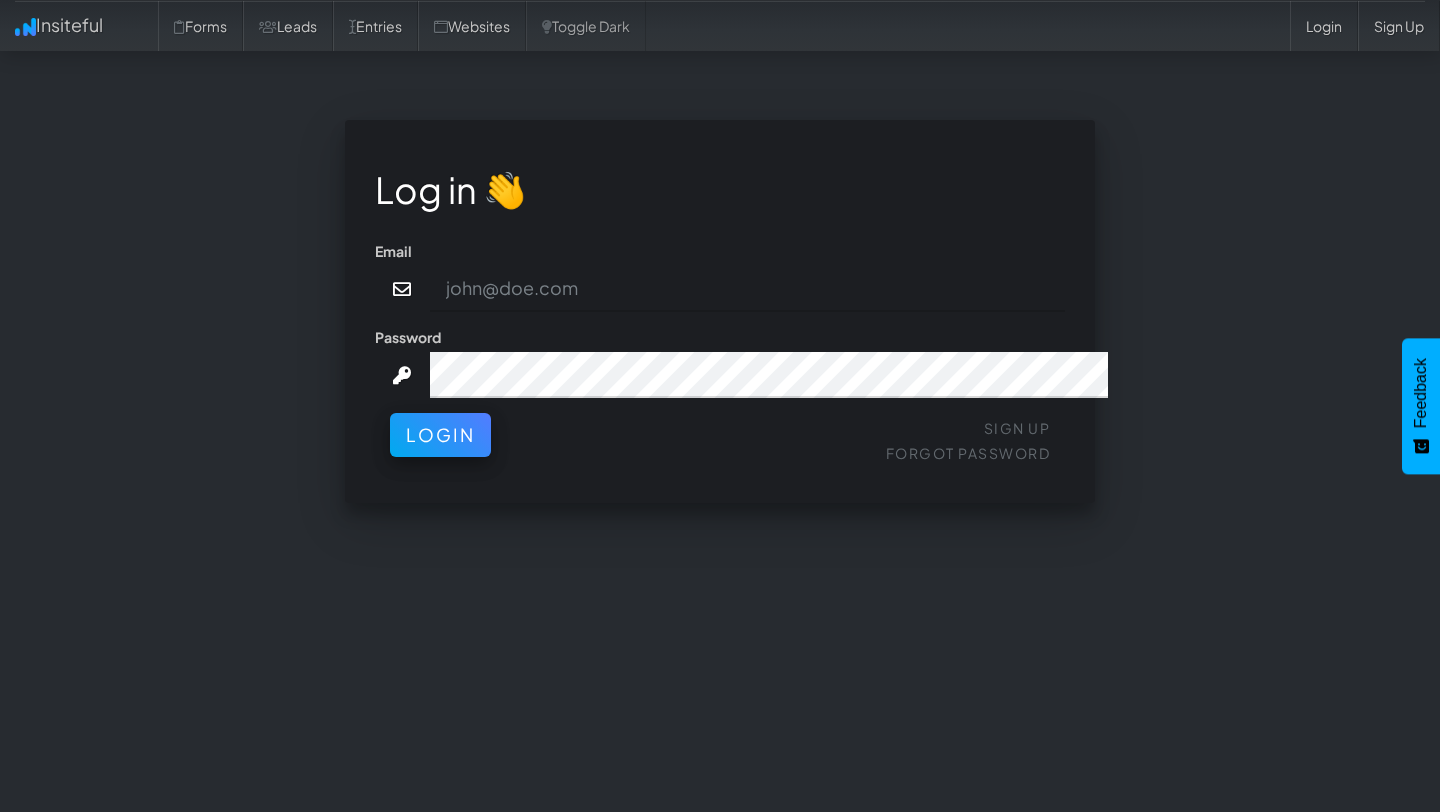 click at bounding box center (748, 289) 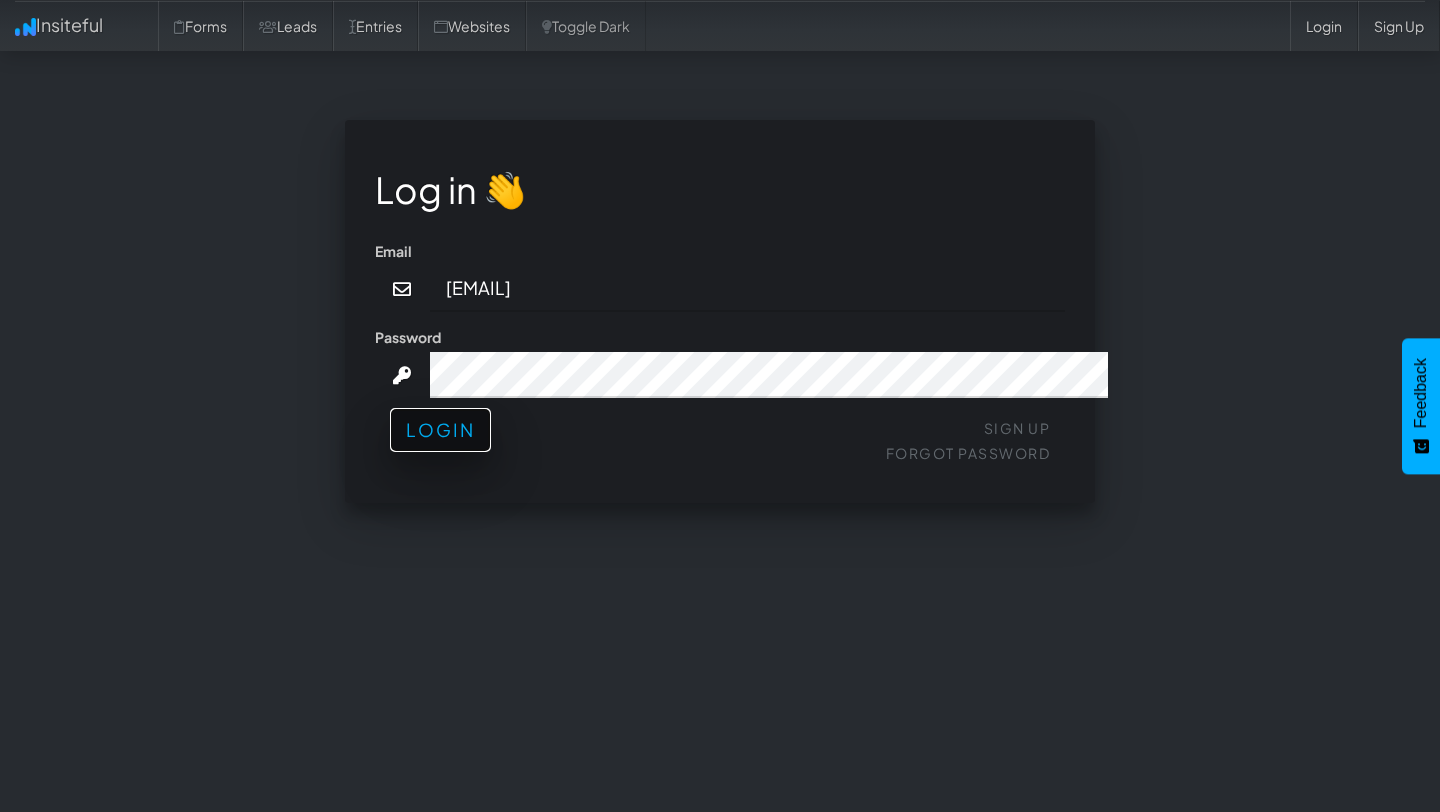 click on "Login" at bounding box center [440, 430] 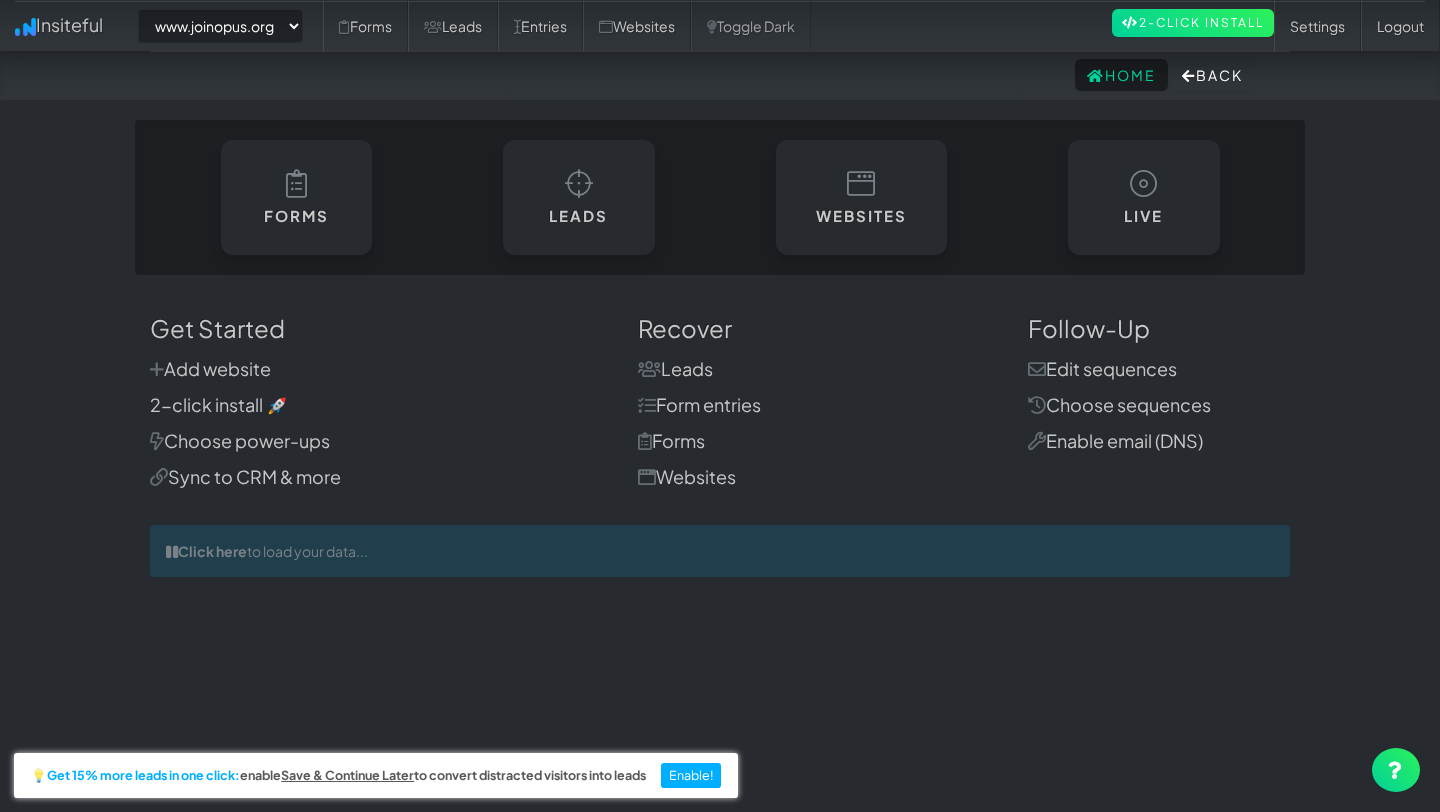select on "2352" 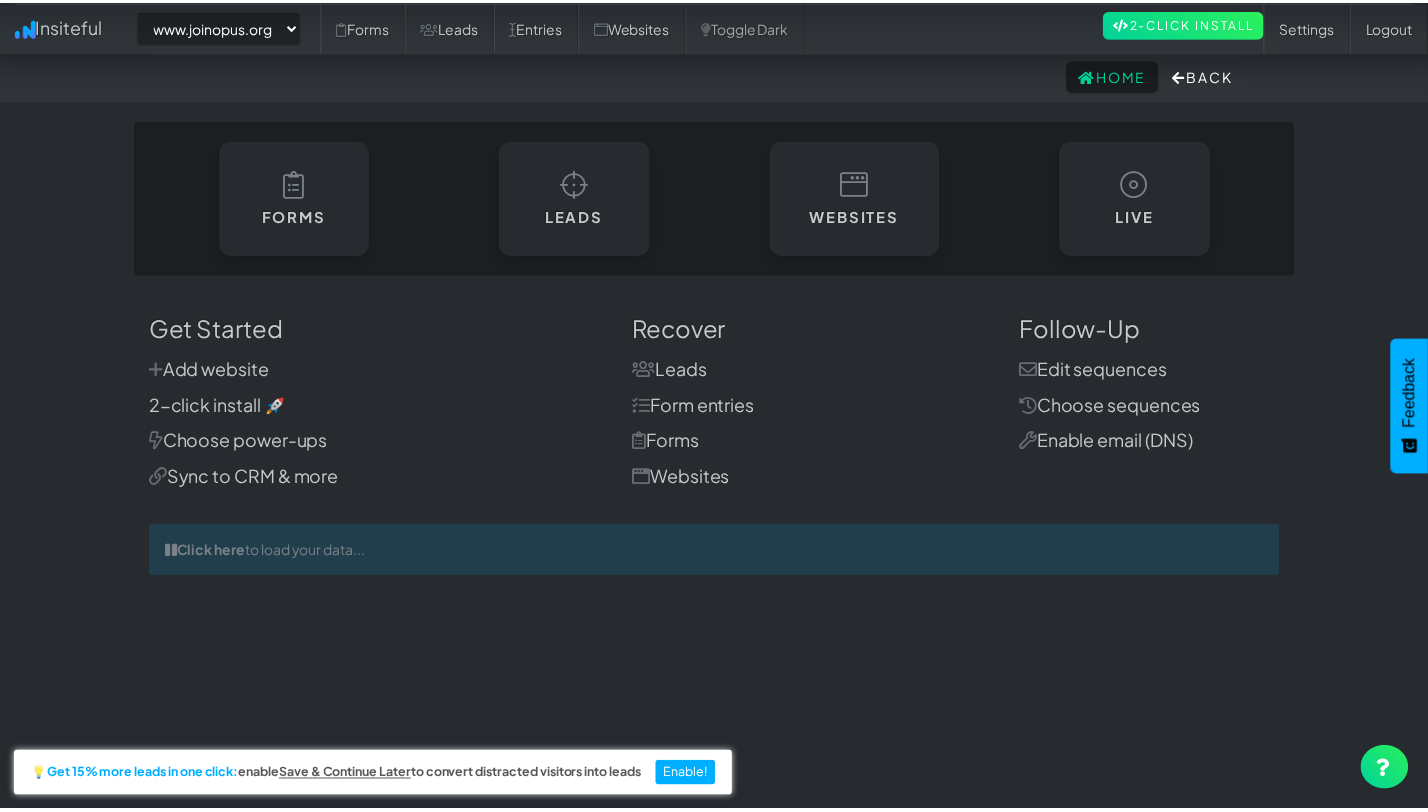 scroll, scrollTop: 0, scrollLeft: 0, axis: both 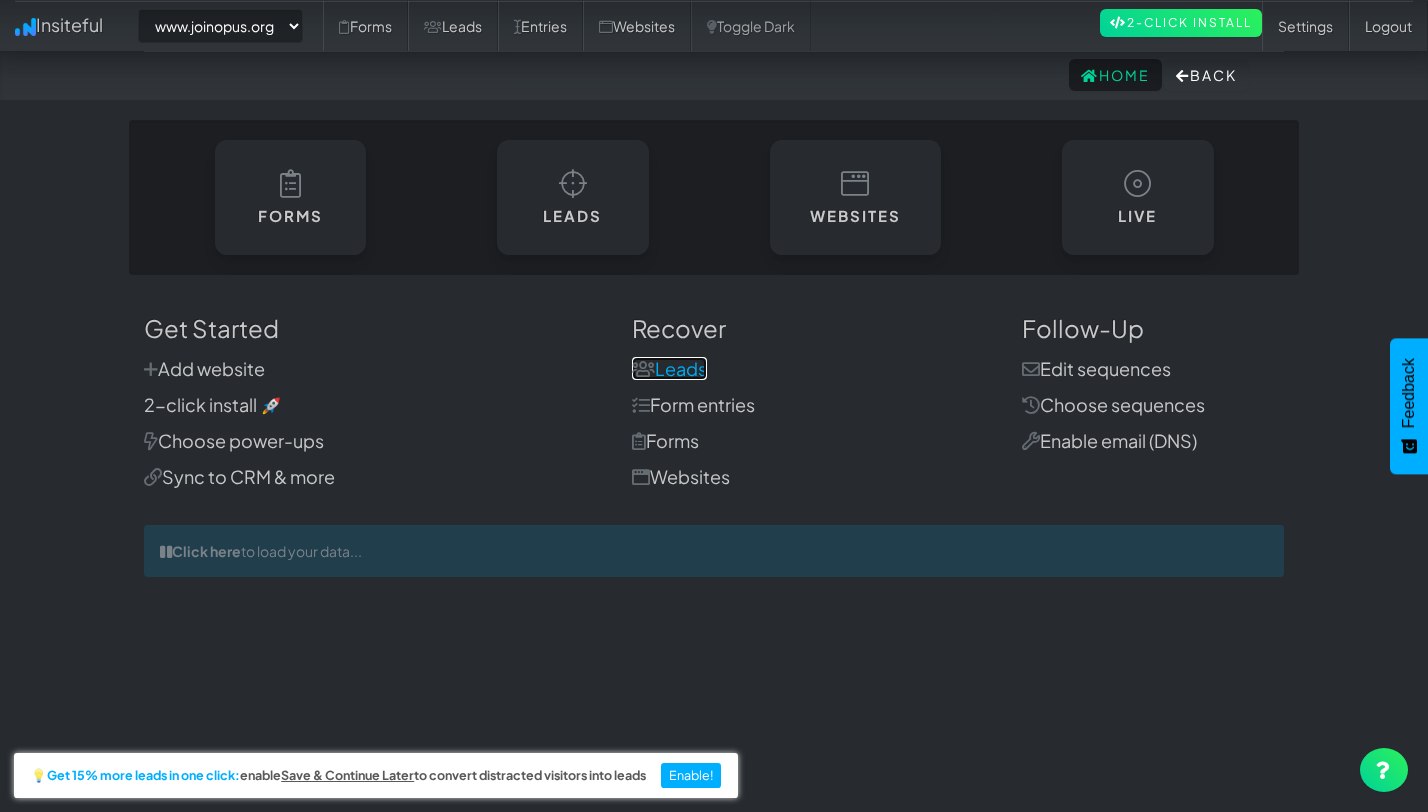 click on "Leads" at bounding box center (669, 368) 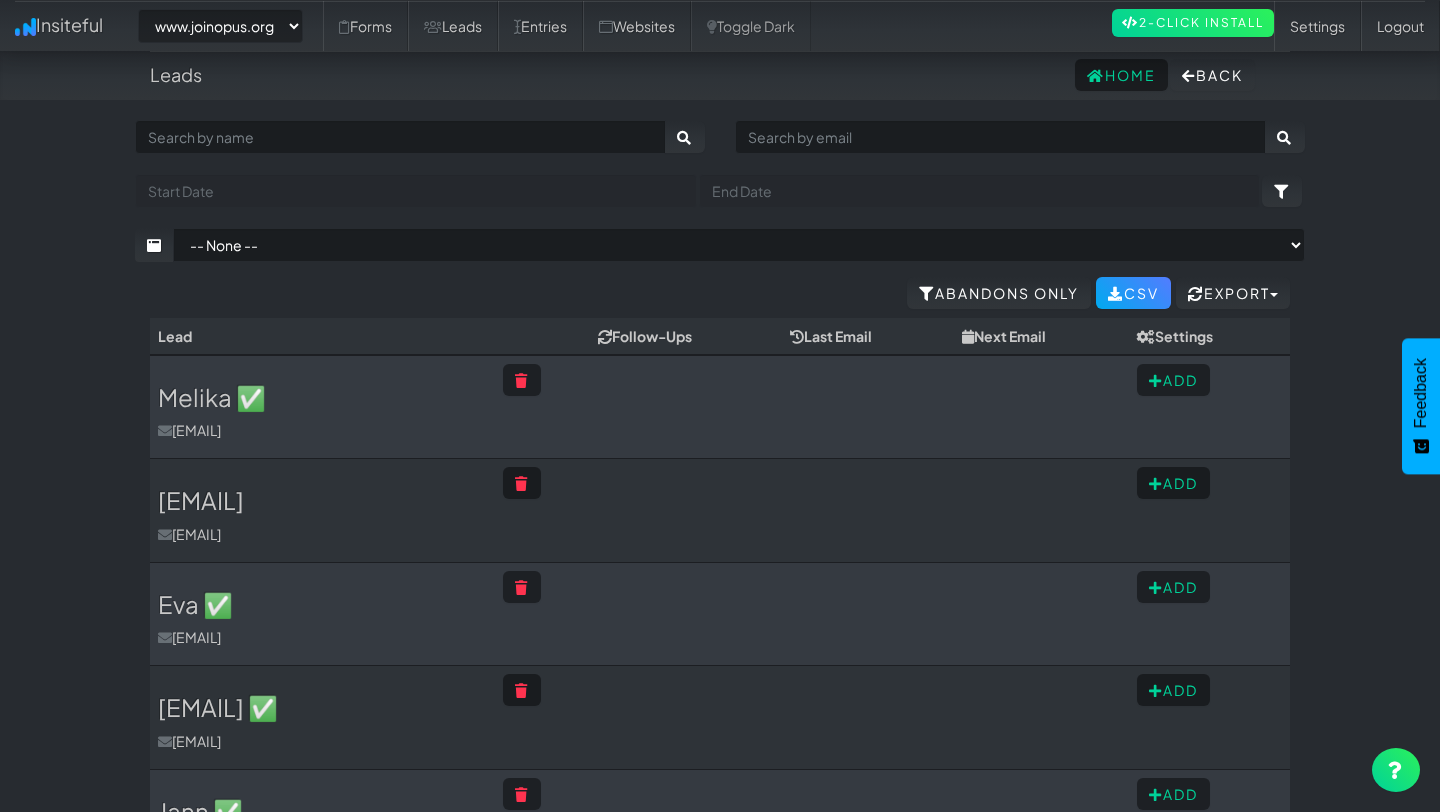 select on "2352" 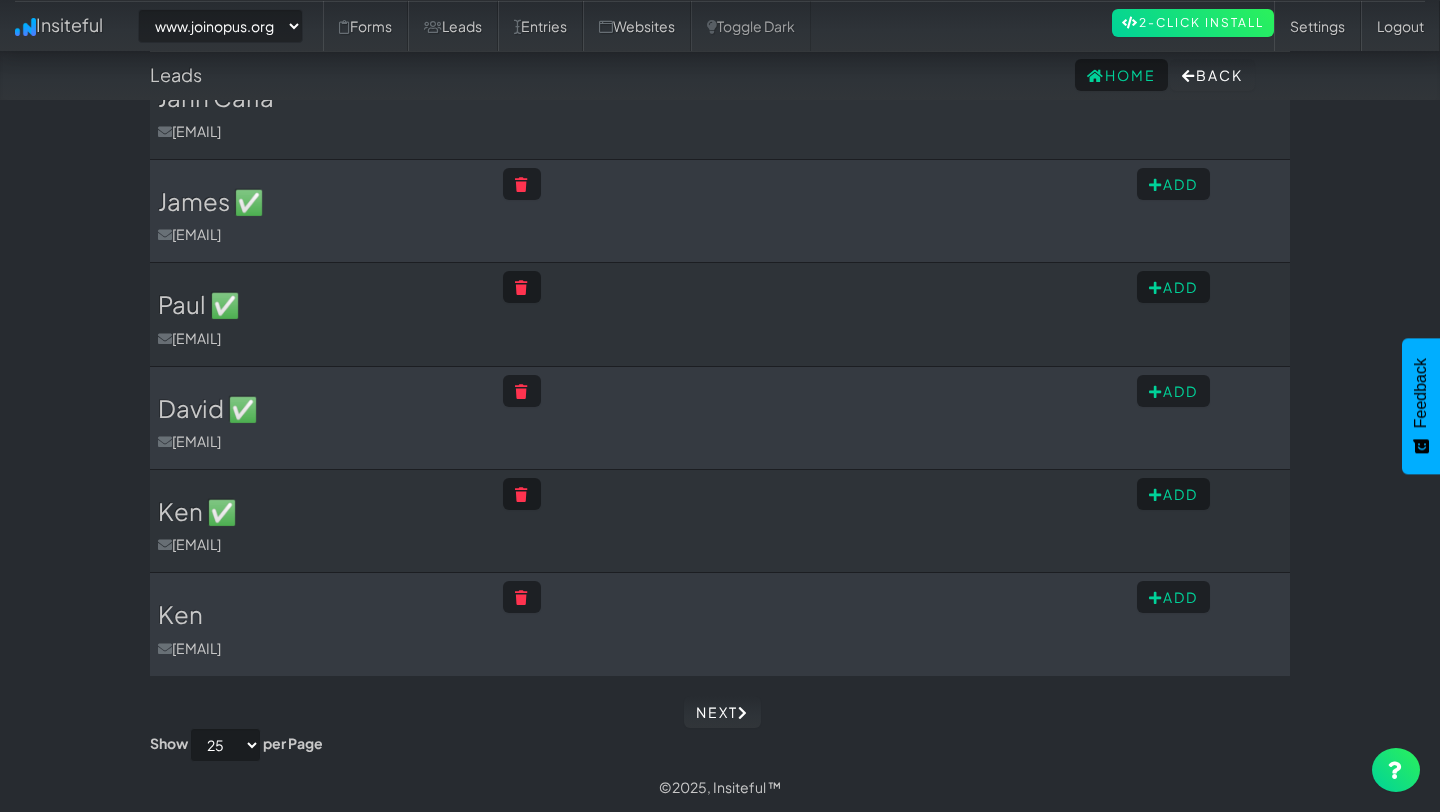scroll, scrollTop: 2343, scrollLeft: 0, axis: vertical 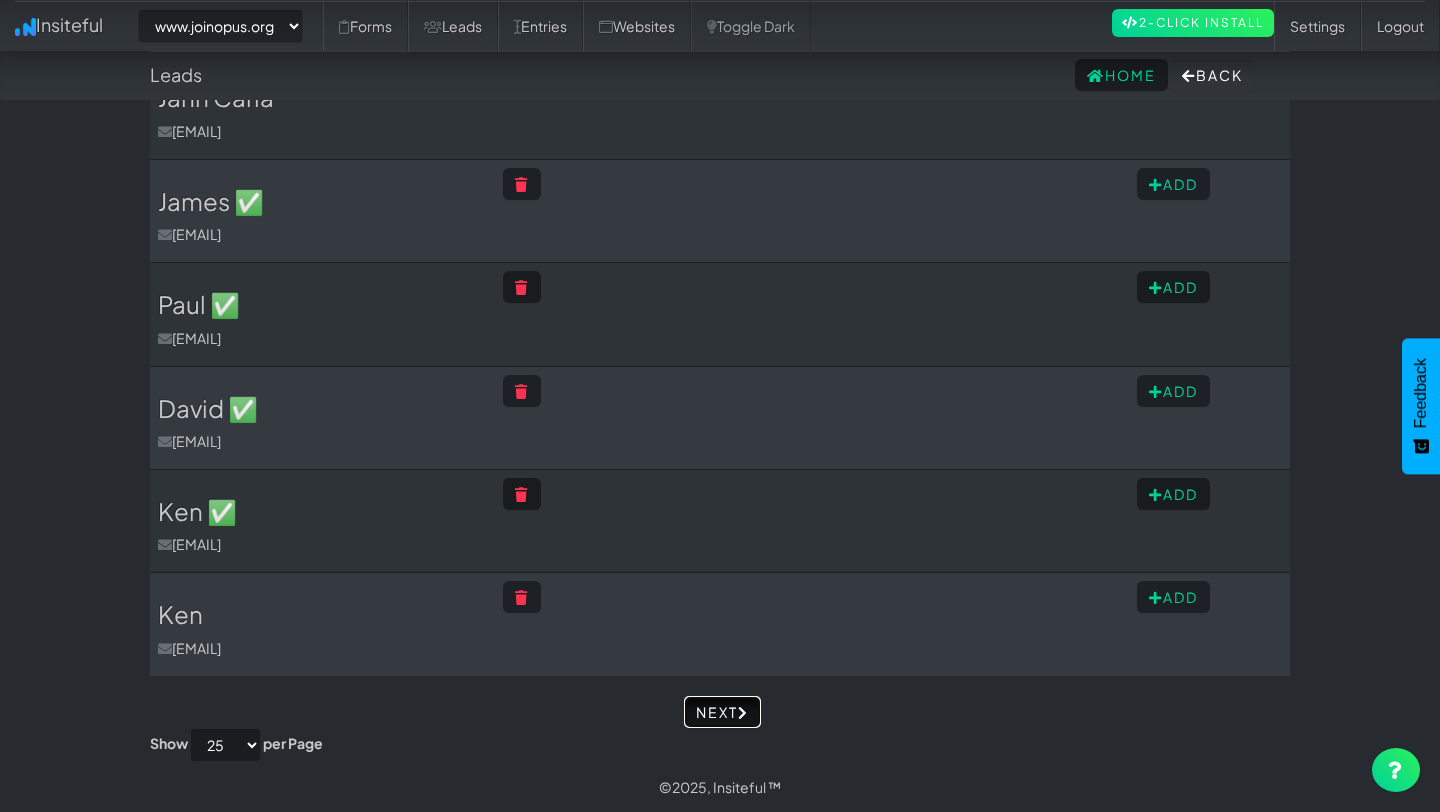 click on "Next" at bounding box center (722, 712) 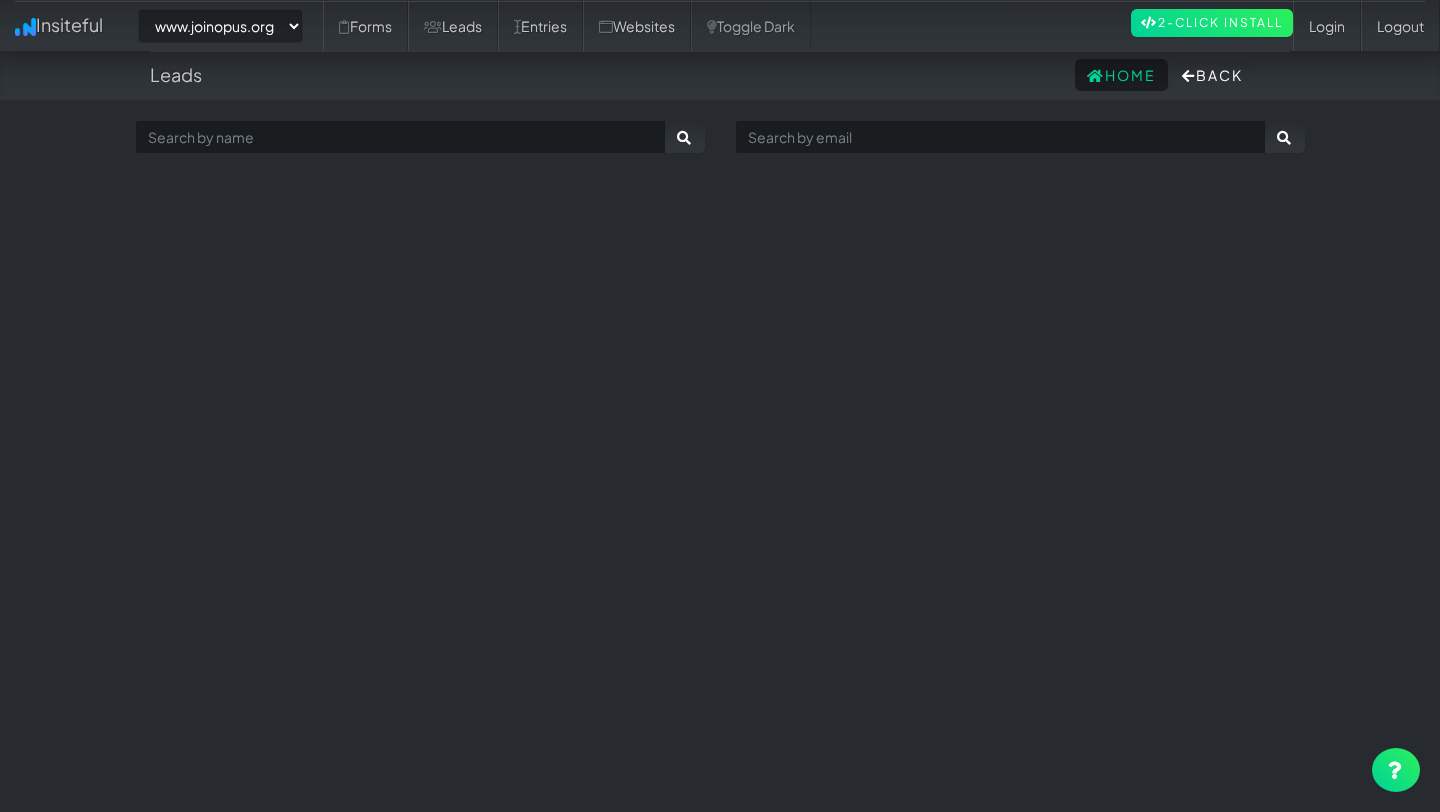 select on "2352" 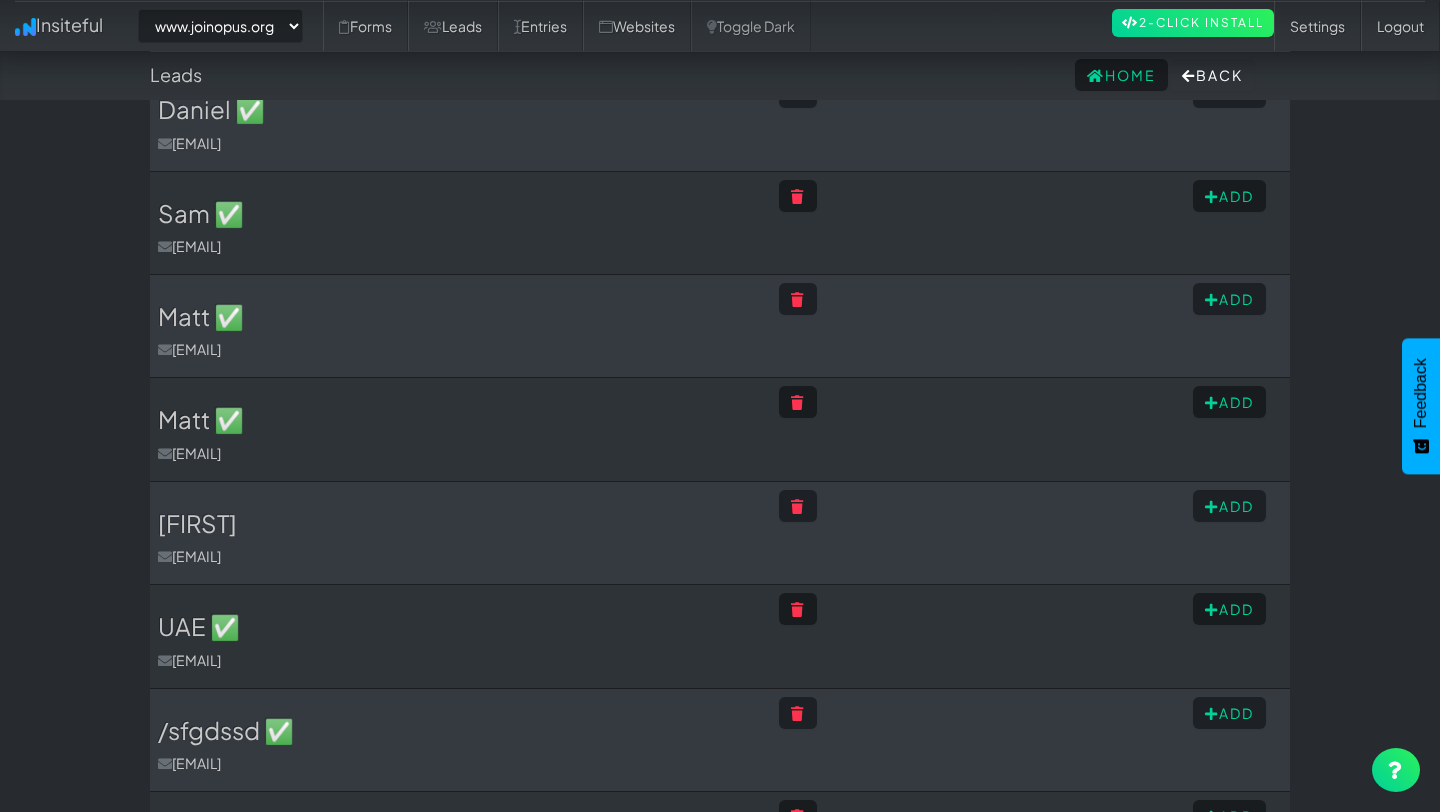 scroll, scrollTop: 2083, scrollLeft: 0, axis: vertical 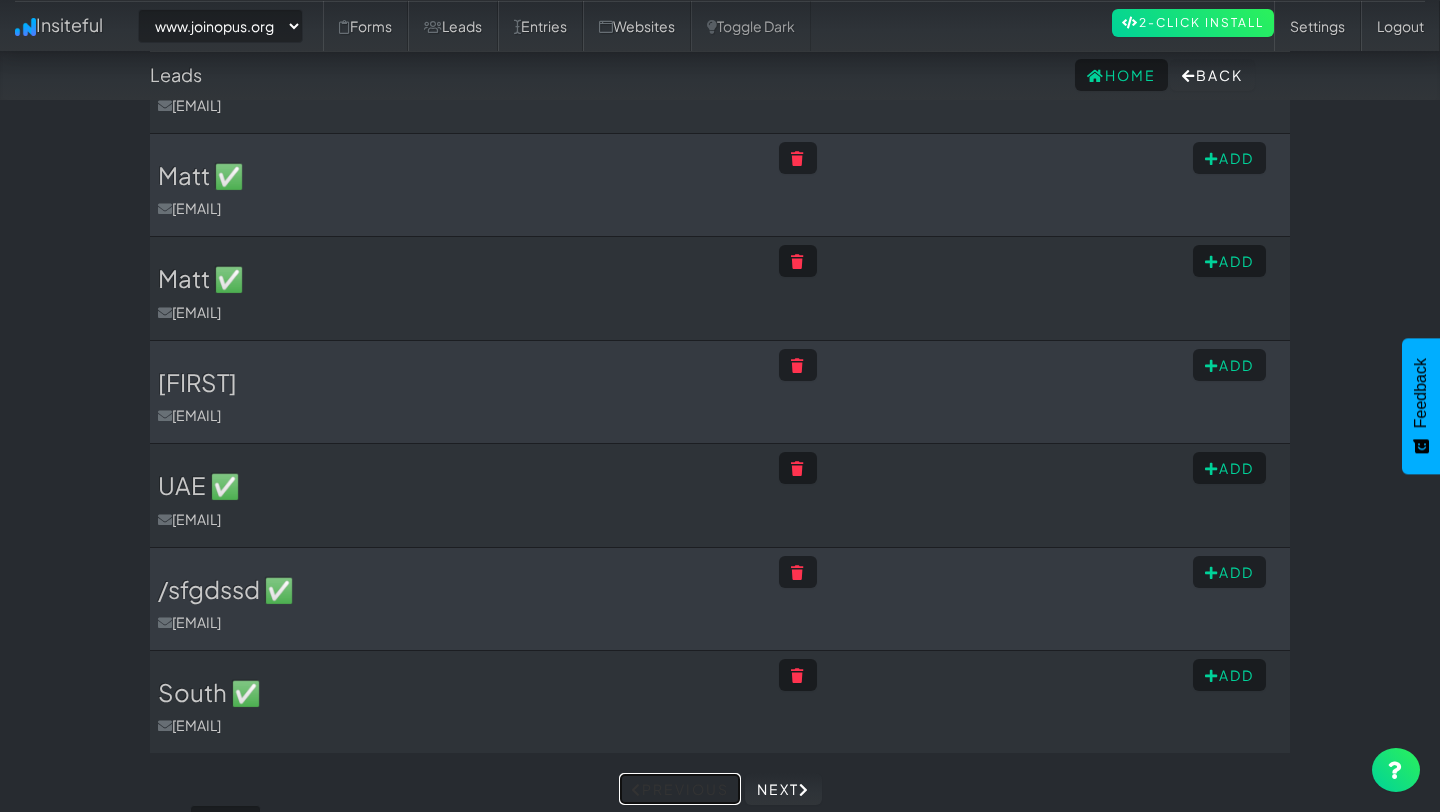 click on "Previous" at bounding box center [680, 789] 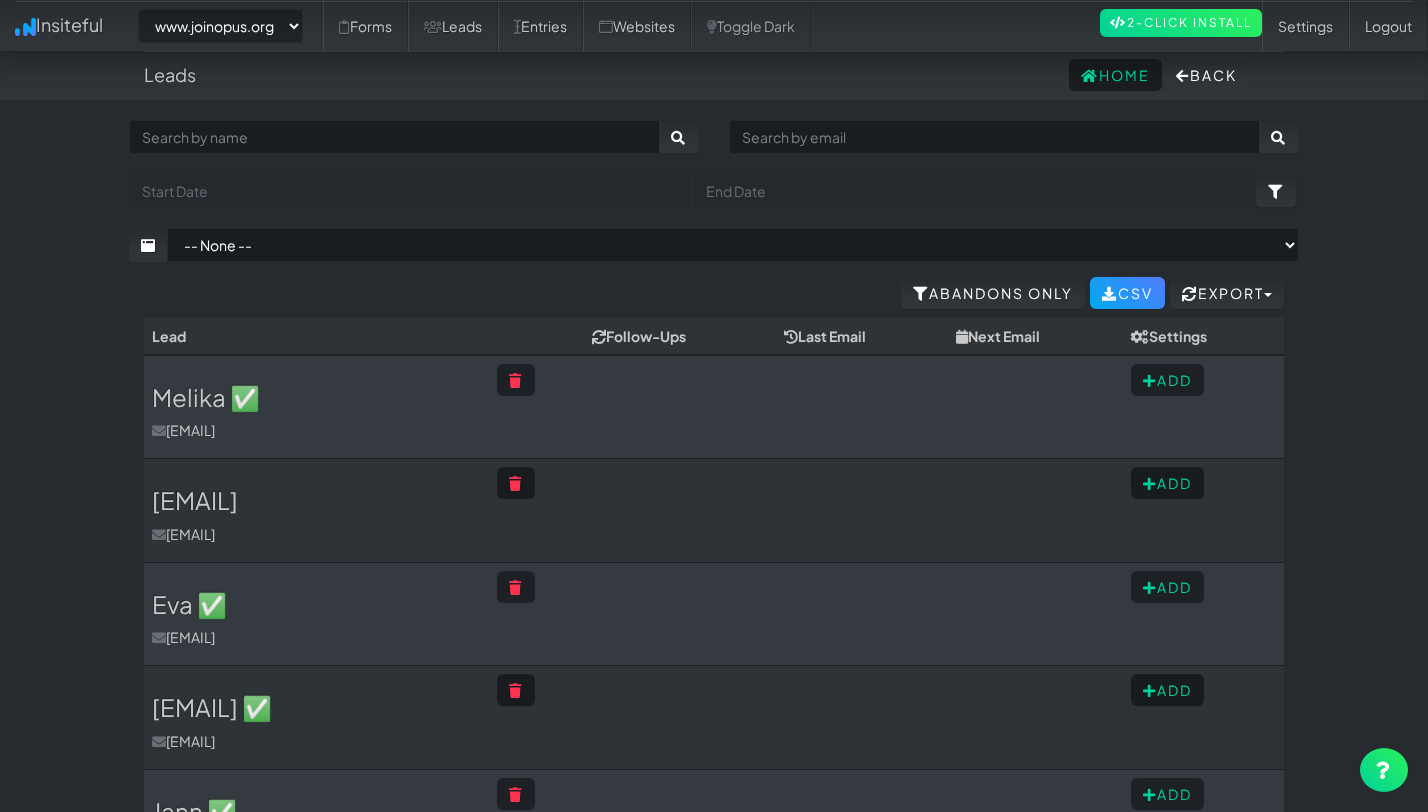select on "2352" 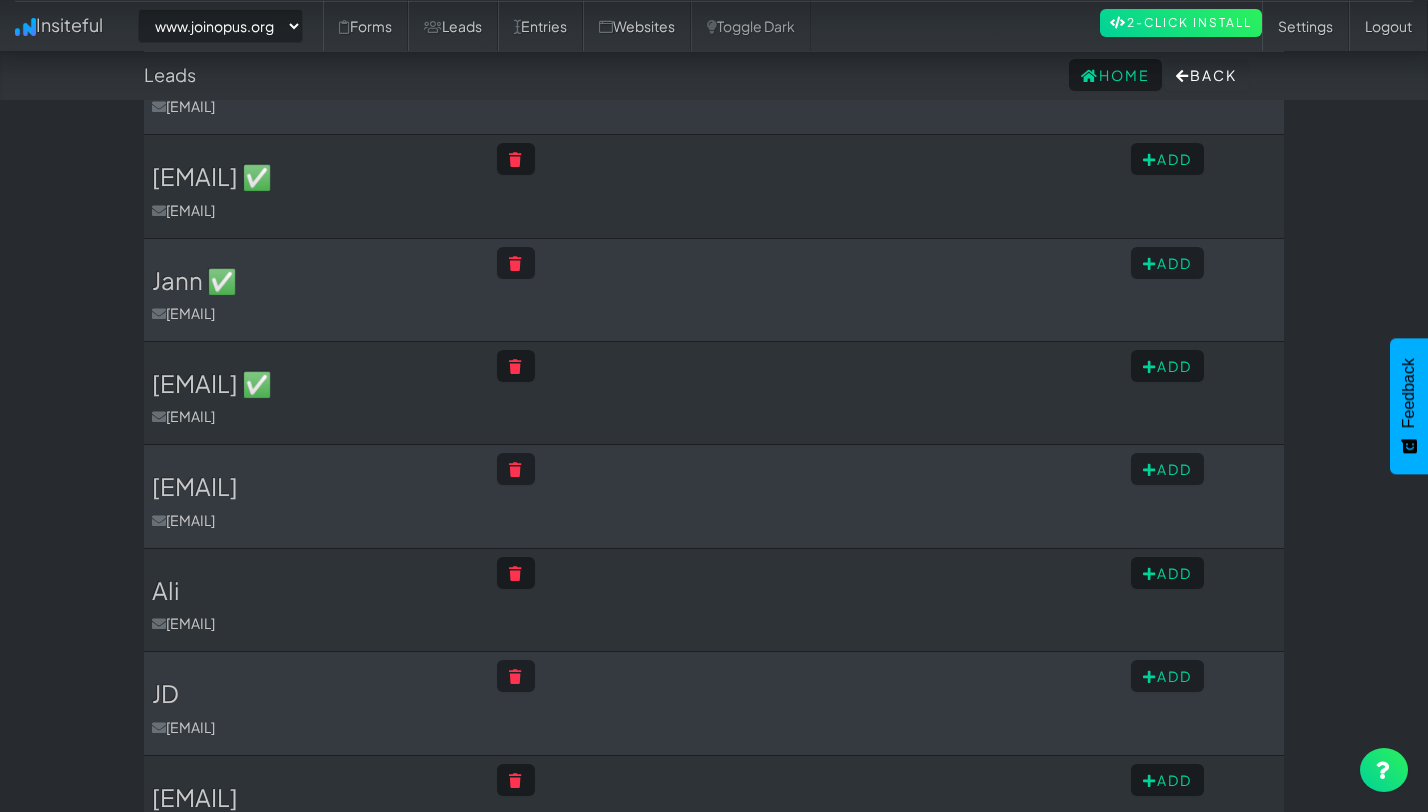 scroll, scrollTop: 0, scrollLeft: 0, axis: both 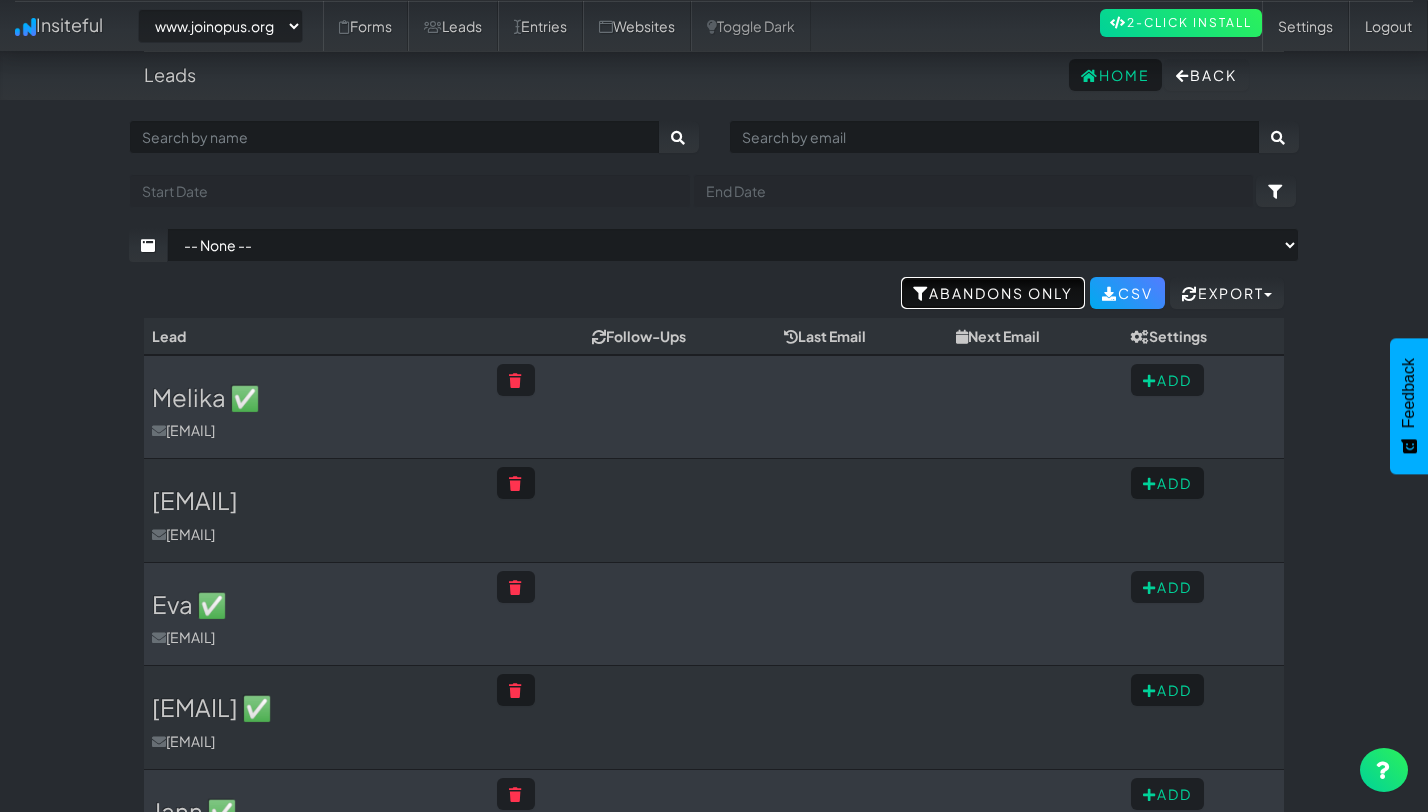 click on "Abandons Only" at bounding box center [993, 293] 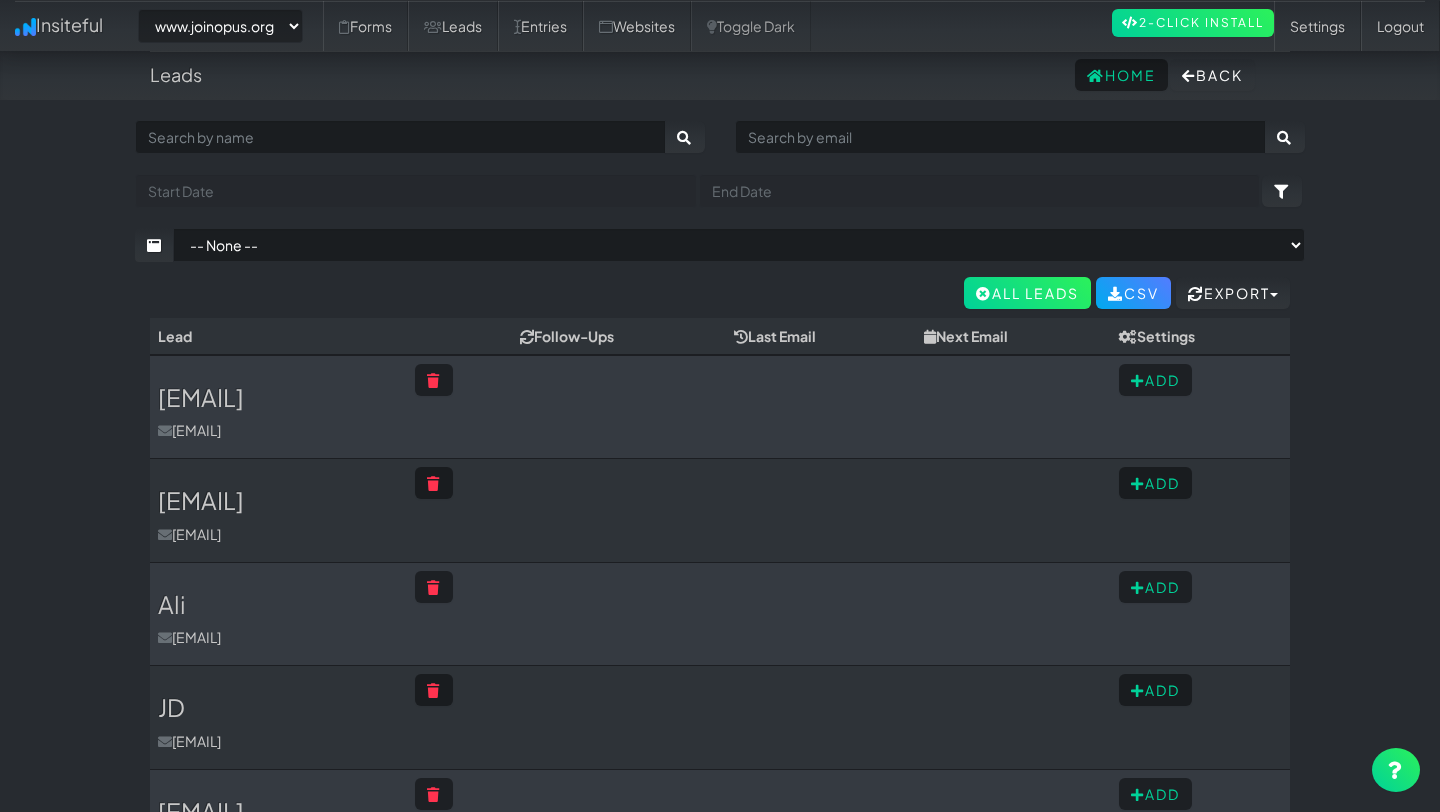 select on "2352" 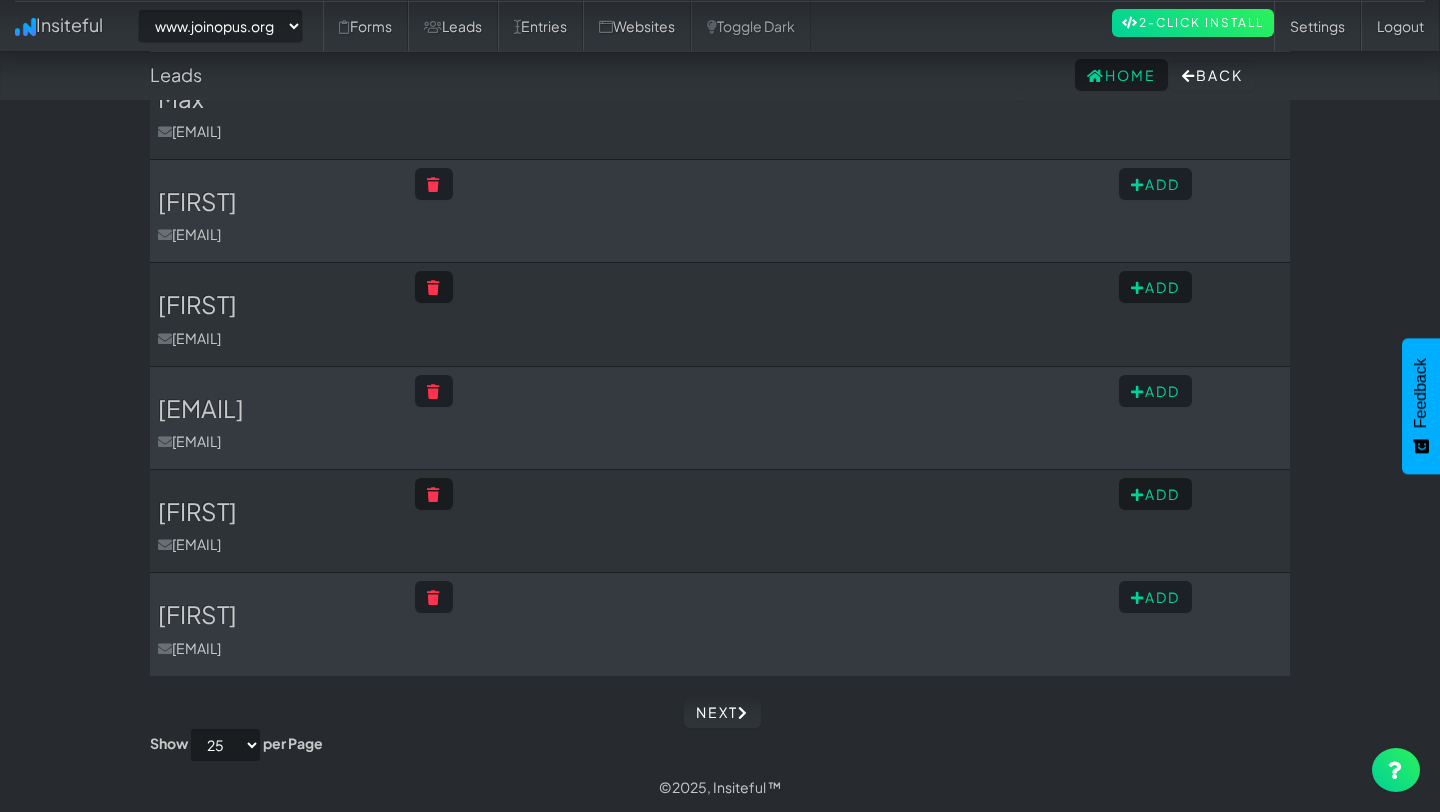 scroll, scrollTop: 1298, scrollLeft: 0, axis: vertical 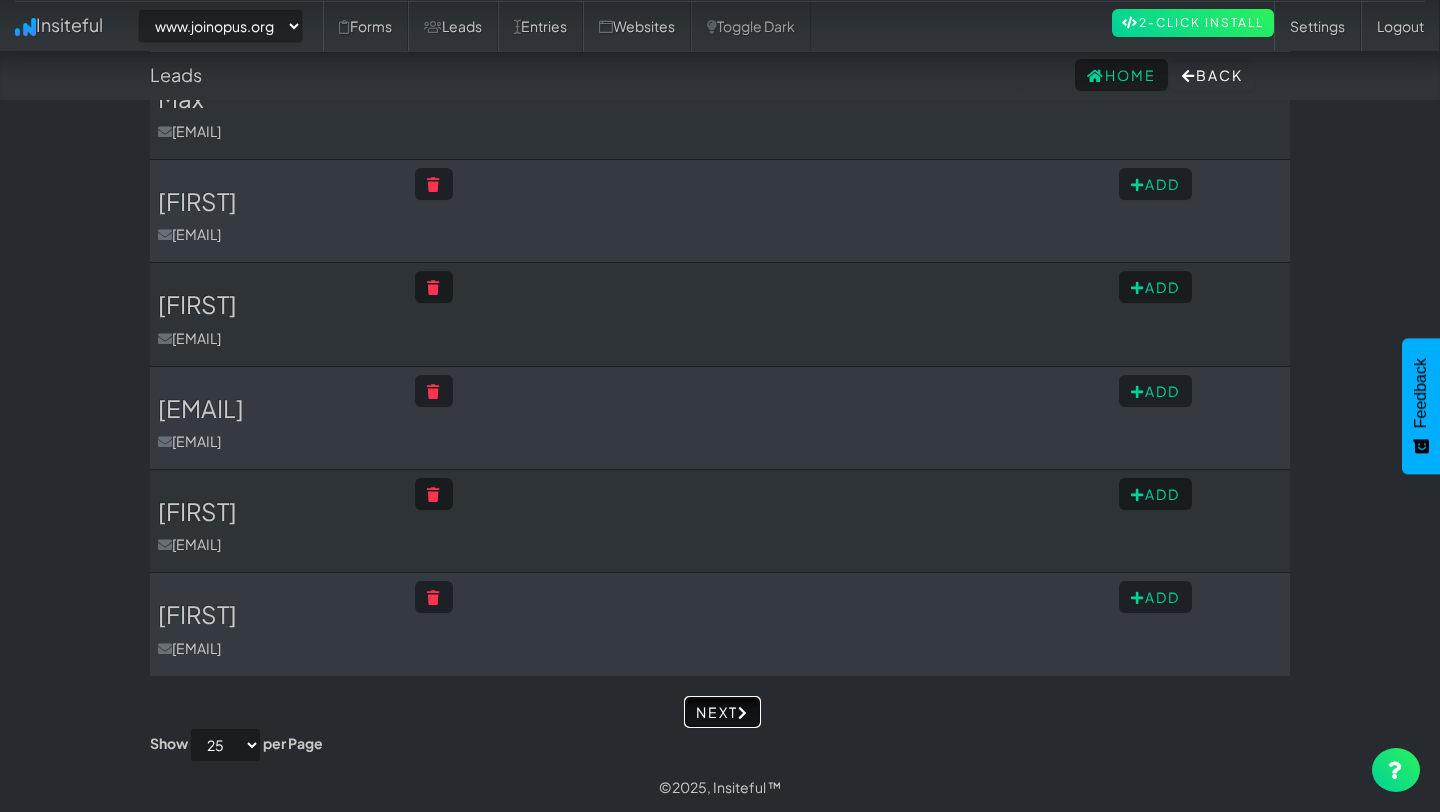 click on "Next" at bounding box center (722, 712) 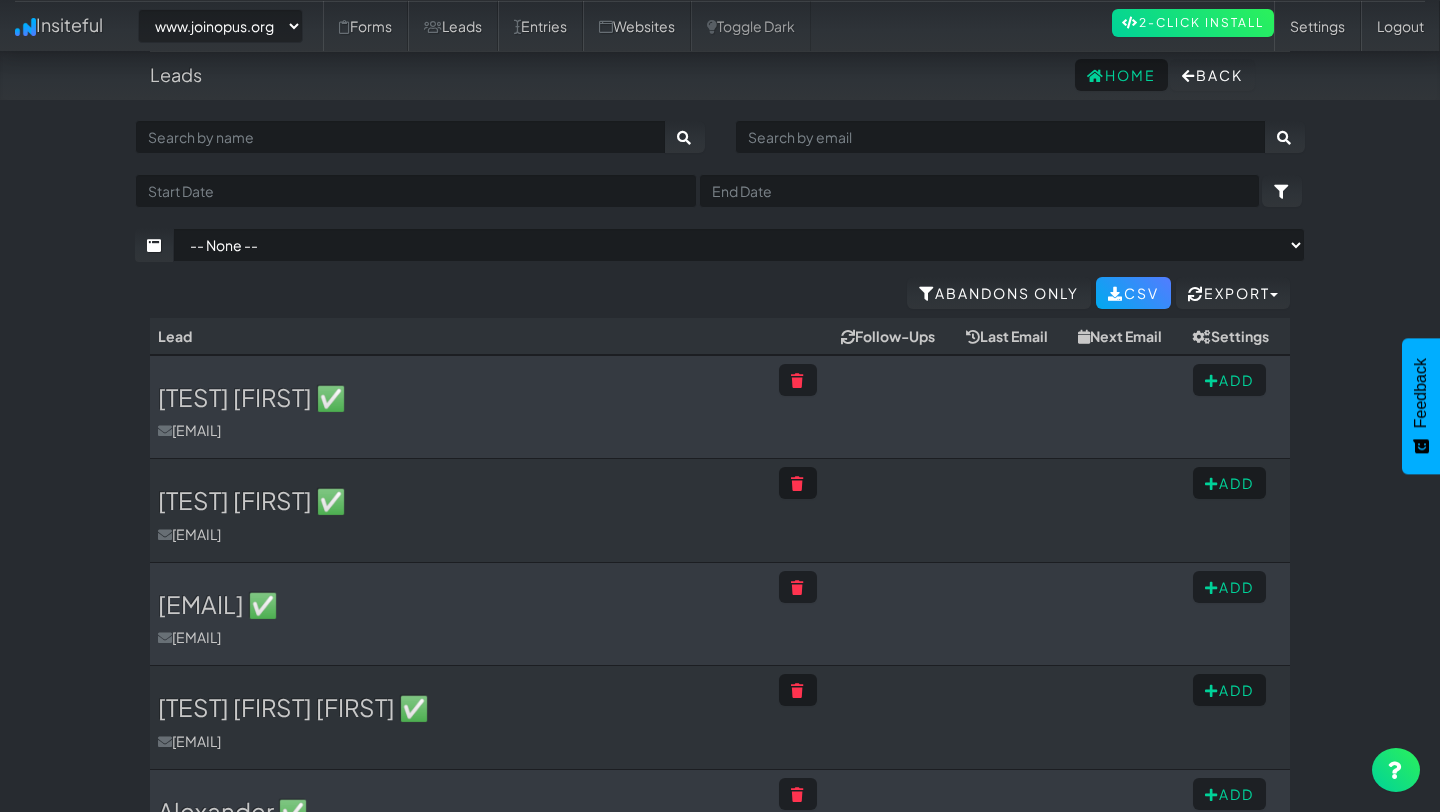select on "2352" 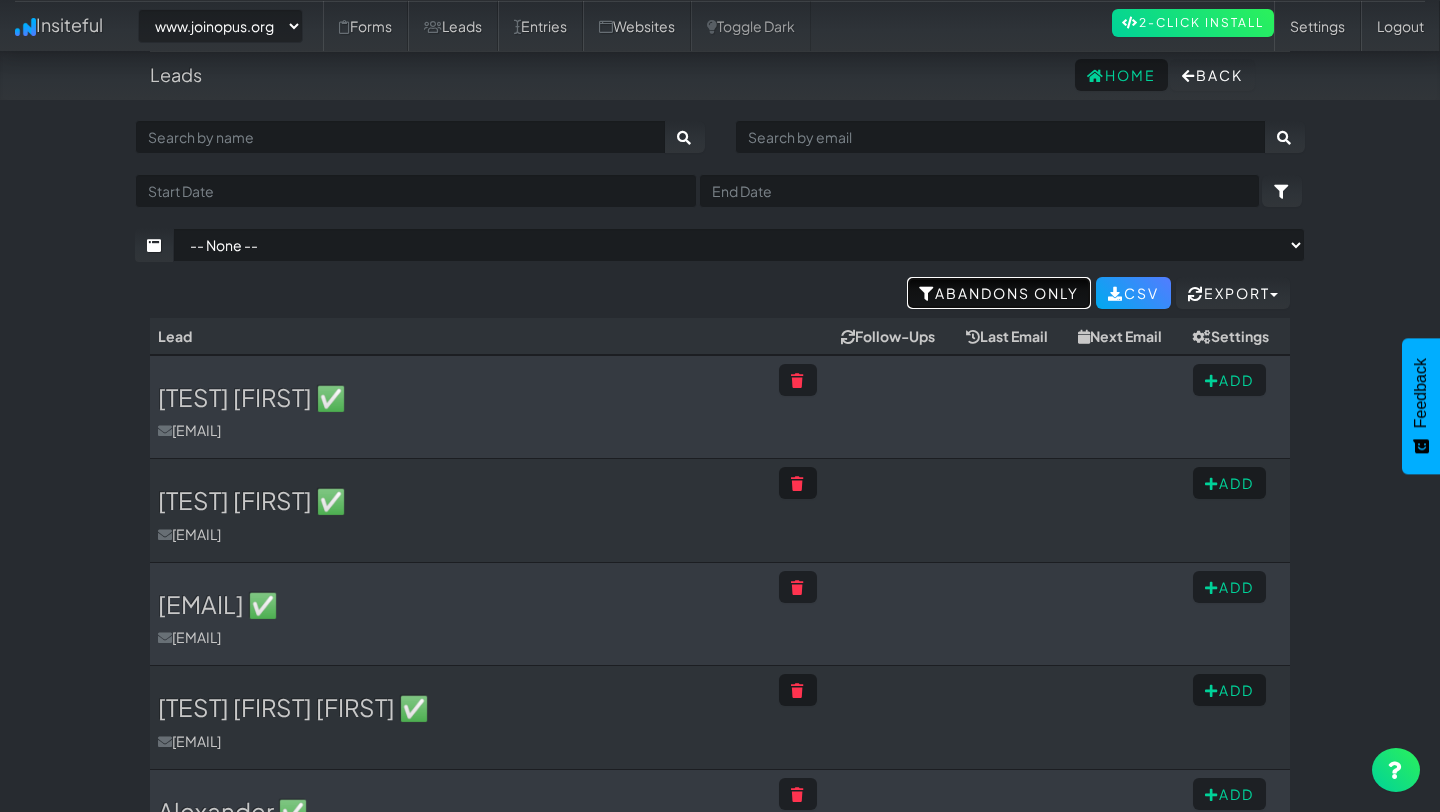 click on "Abandons Only" at bounding box center [999, 293] 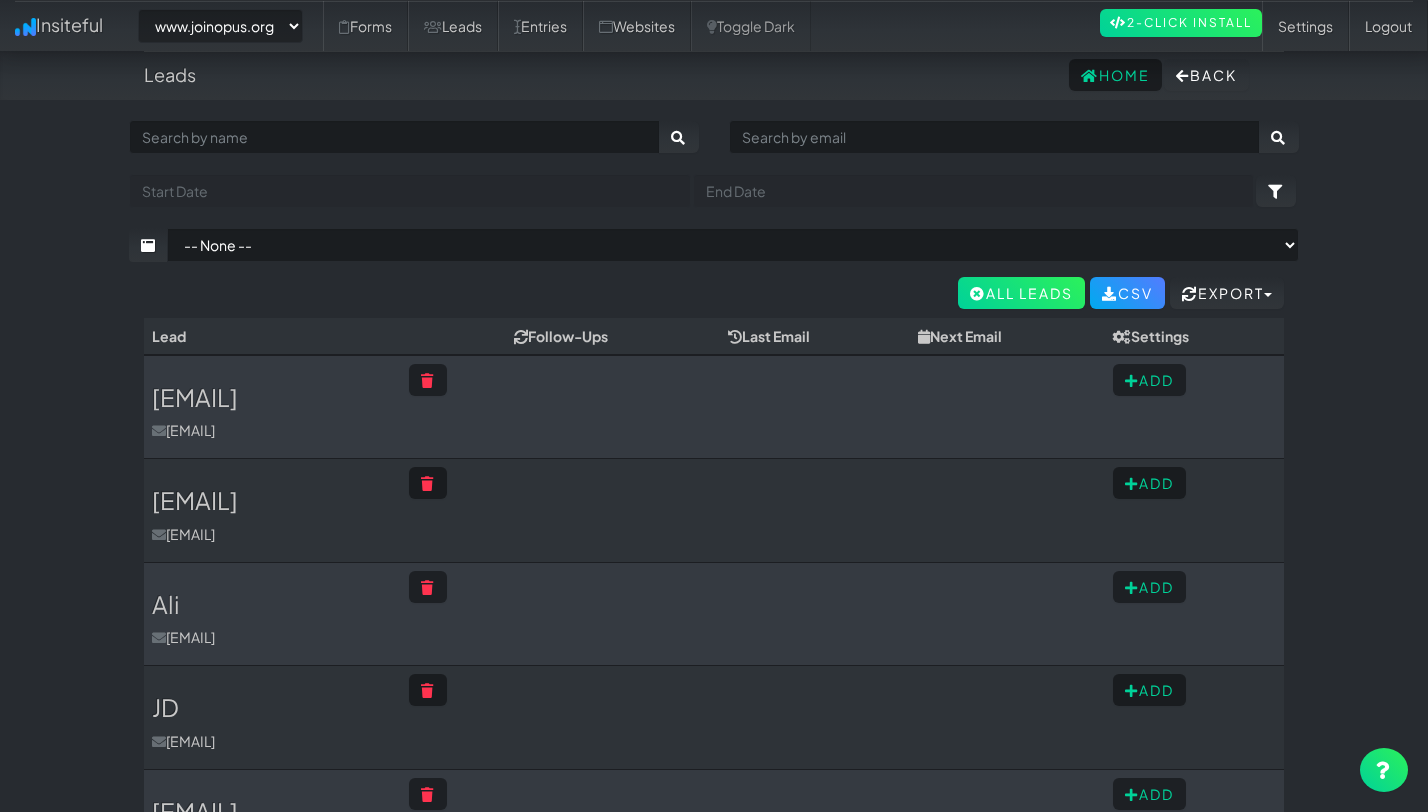 select on "2352" 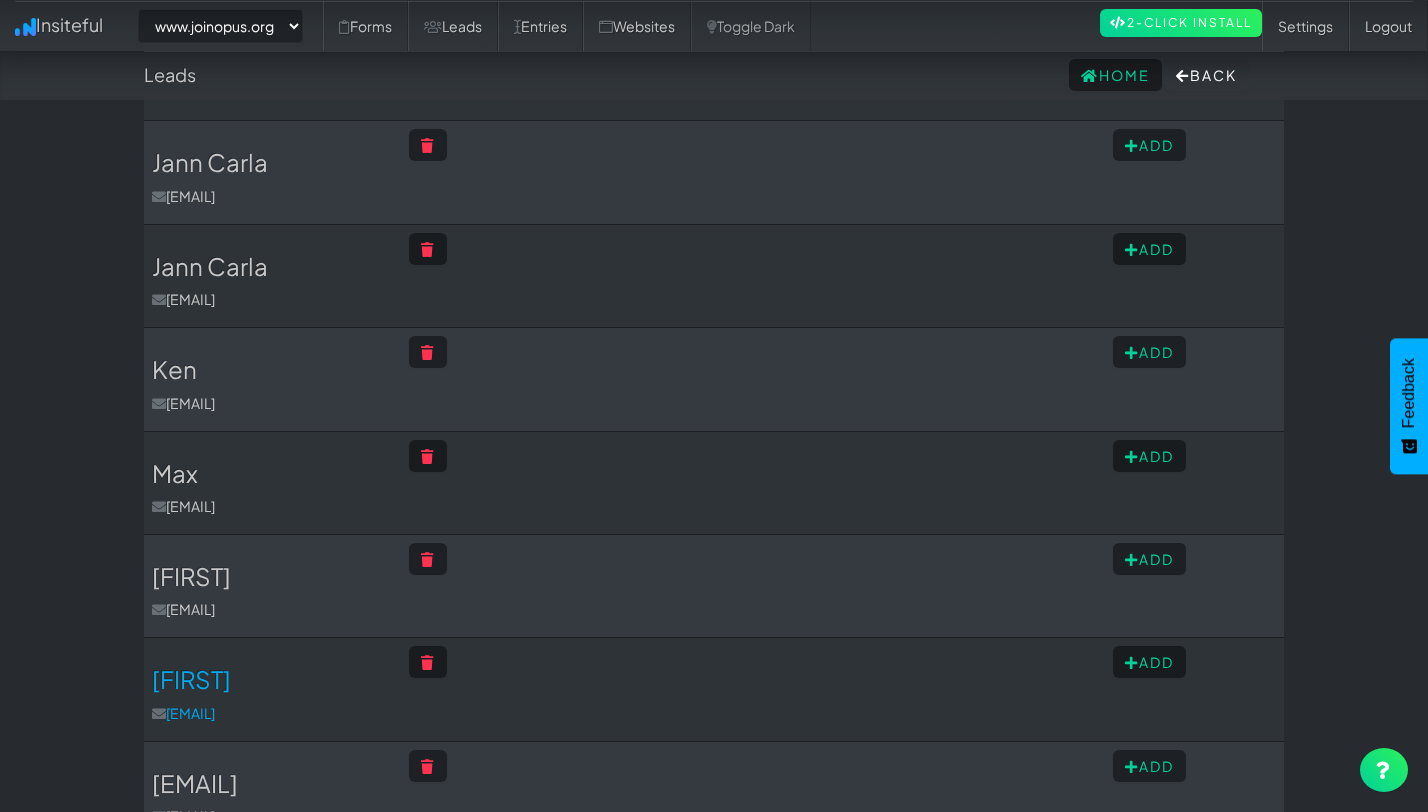 scroll, scrollTop: 0, scrollLeft: 0, axis: both 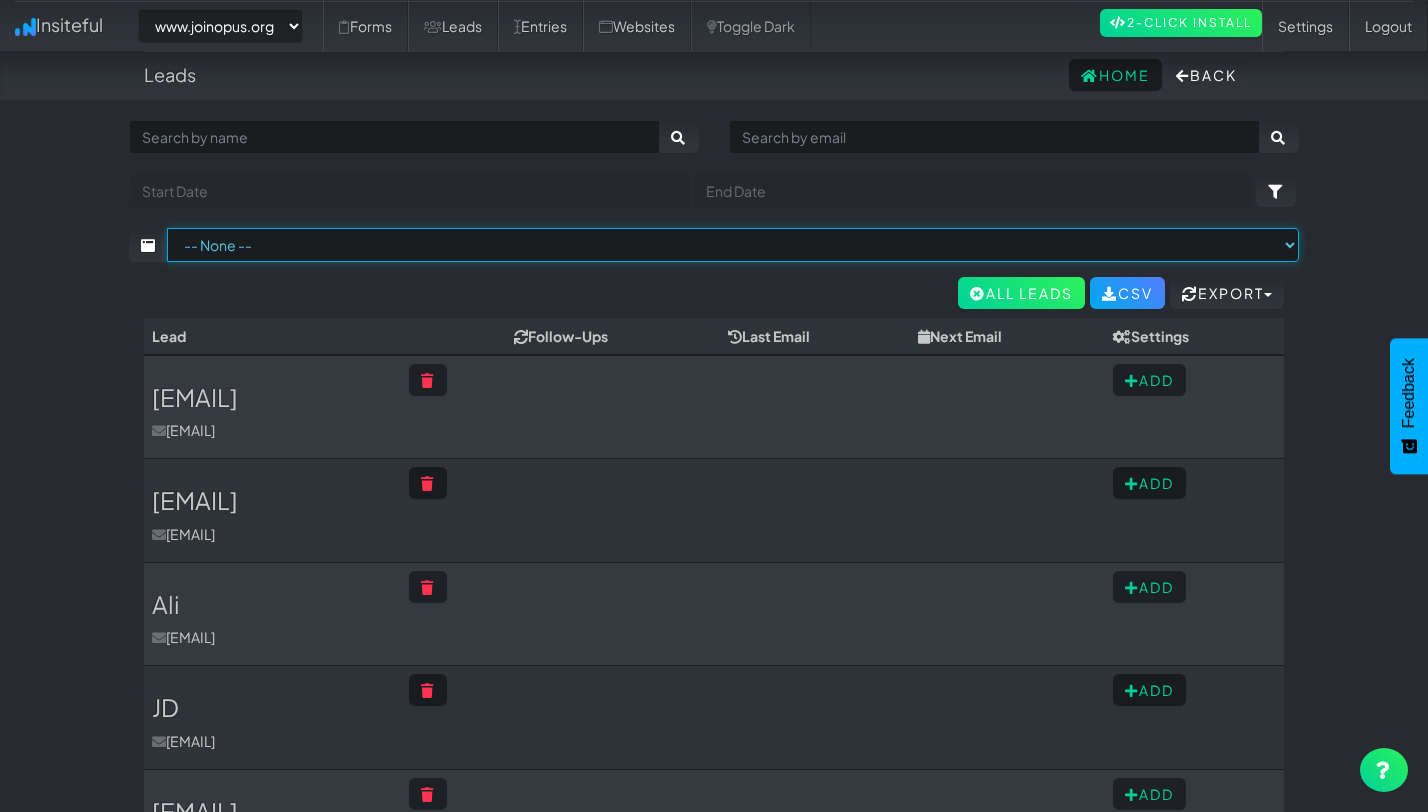 click on "-- None --   (www.joinopus.org/membership-draft-copy[name='wf-form-Membership-Form'])  (www.joinopus.org/join-the-waitlist[name='wf-form-Newsletter-Form-3'])  (www.joinopus.org/stories[name='wf-form-Newsletter-Form-3'])  (www.joinopus.org/join-the-waitlist-copy[name='wf-form-Join-Waitlist-Form'])  (www.joinopus.org/join-the-waitlist[name='wf-form-Newsletter-Form-2'])  (www.joinopus.org/referral[name='wf-form-Newsletter-Form-2'])  (www.joinopus.org/referral-copy[name='wf-form-Referral-Form'])  (www.joinopus.org/newsletter-sign-up[name='wf-form-Newsletter-Form'])  (www.joinopus.org/membership-draft[name='wf-form-Newsletter-Form-2'])  (www.joinopus.org/join-the-waitlist[name='email-form'])  (www.joinopus.org/newsletter-sign-up[name='wf-form-Newsletter-Form-3'])  (www.joinopus.org/terms-conditions[name='wf-form-Newsletter-Form-3'])" at bounding box center [733, 245] 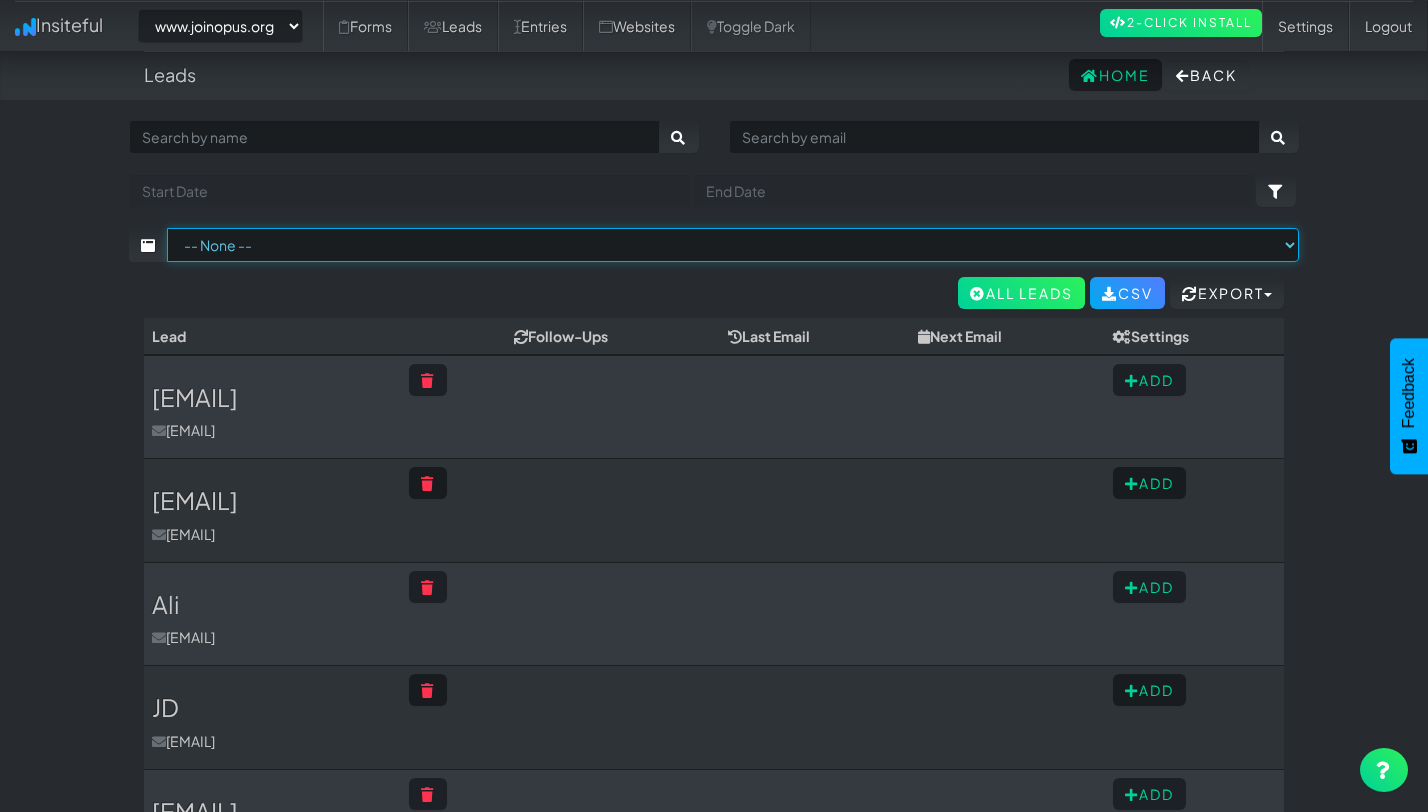 click on "-- None --   (www.joinopus.org/membership-draft-copy[name='wf-form-Membership-Form'])  (www.joinopus.org/join-the-waitlist[name='wf-form-Newsletter-Form-3'])  (www.joinopus.org/stories[name='wf-form-Newsletter-Form-3'])  (www.joinopus.org/join-the-waitlist-copy[name='wf-form-Join-Waitlist-Form'])  (www.joinopus.org/join-the-waitlist[name='wf-form-Newsletter-Form-2'])  (www.joinopus.org/referral[name='wf-form-Newsletter-Form-2'])  (www.joinopus.org/referral-copy[name='wf-form-Referral-Form'])  (www.joinopus.org/newsletter-sign-up[name='wf-form-Newsletter-Form'])  (www.joinopus.org/membership-draft[name='wf-form-Newsletter-Form-2'])  (www.joinopus.org/join-the-waitlist[name='email-form'])  (www.joinopus.org/newsletter-sign-up[name='wf-form-Newsletter-Form-3'])  (www.joinopus.org/terms-conditions[name='wf-form-Newsletter-Form-3'])" at bounding box center [733, 245] 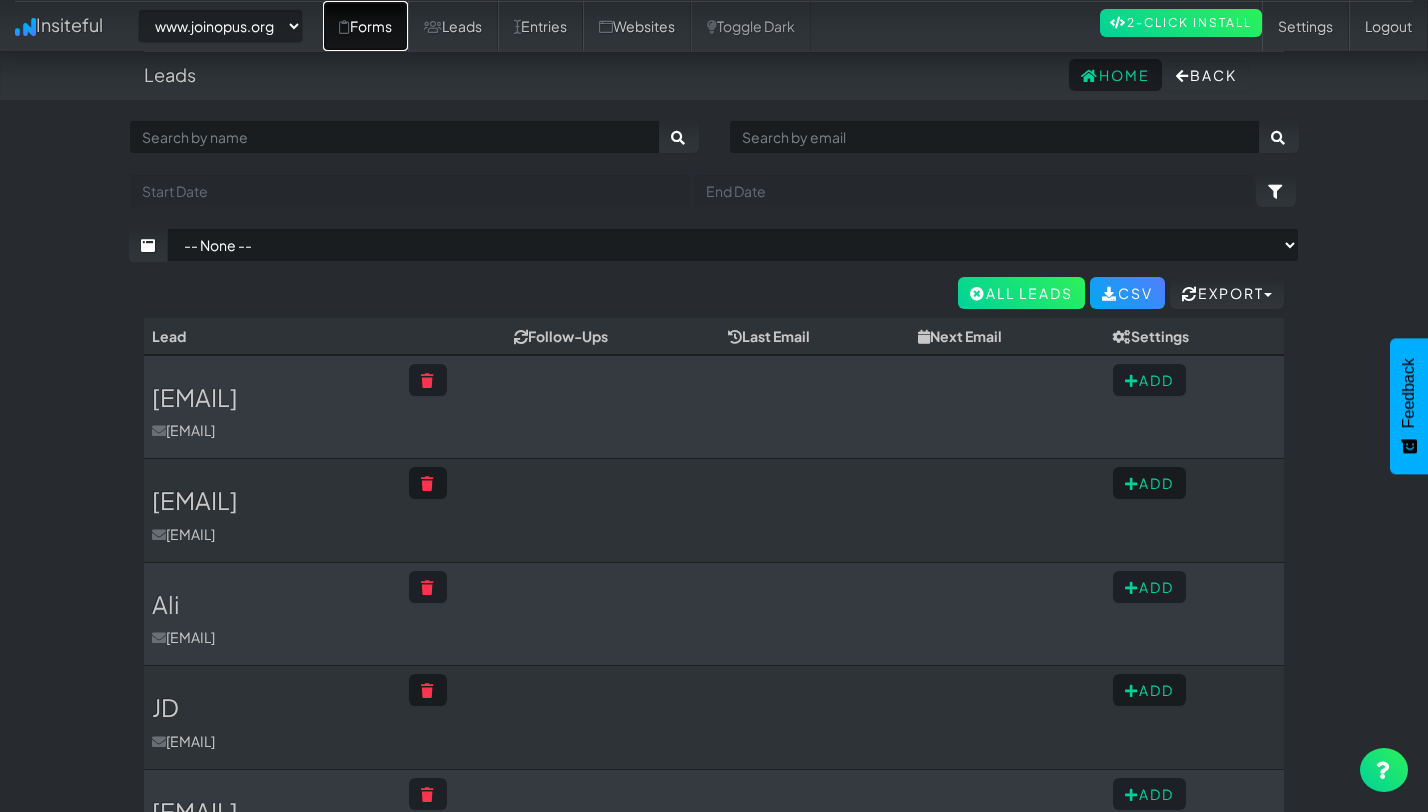 click on "Forms" at bounding box center (365, 26) 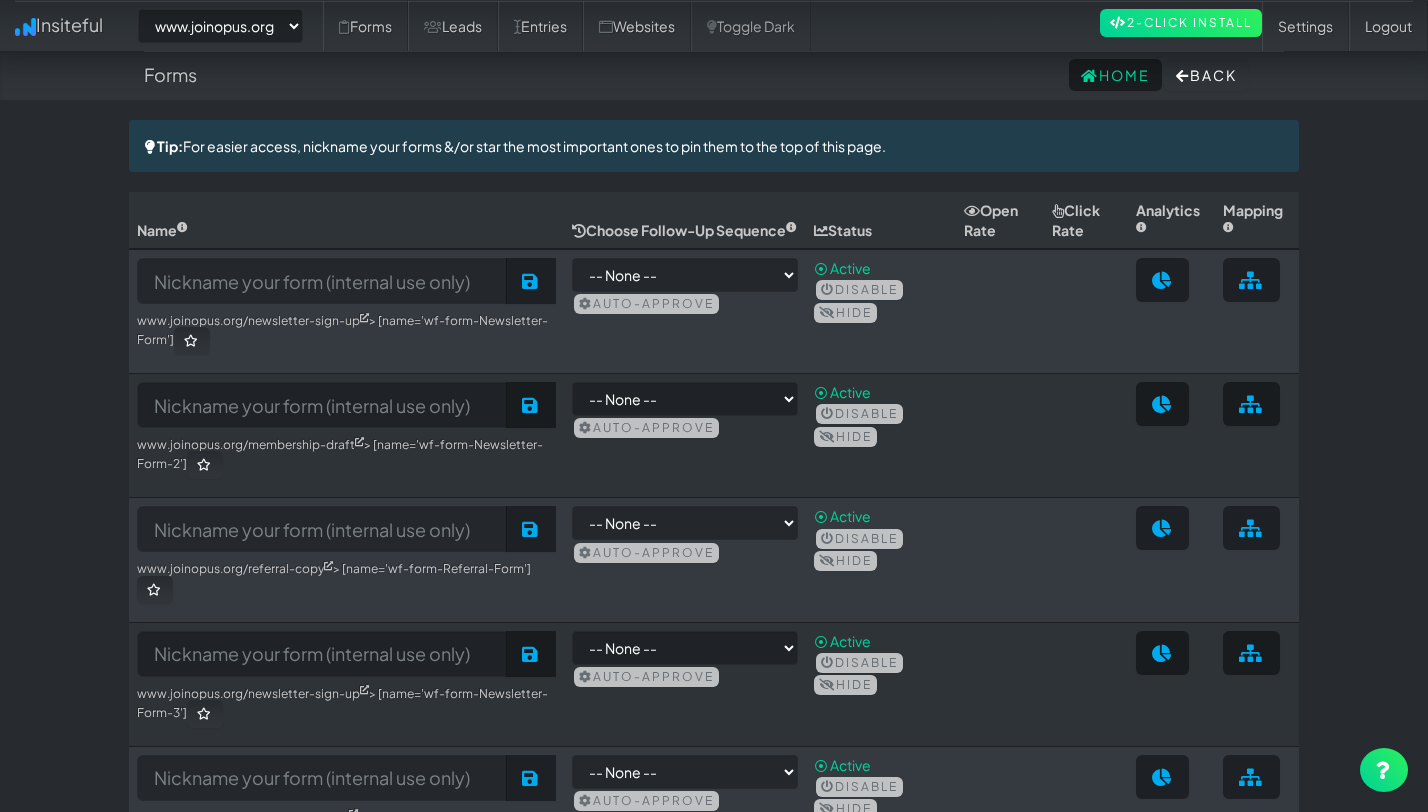 select on "2352" 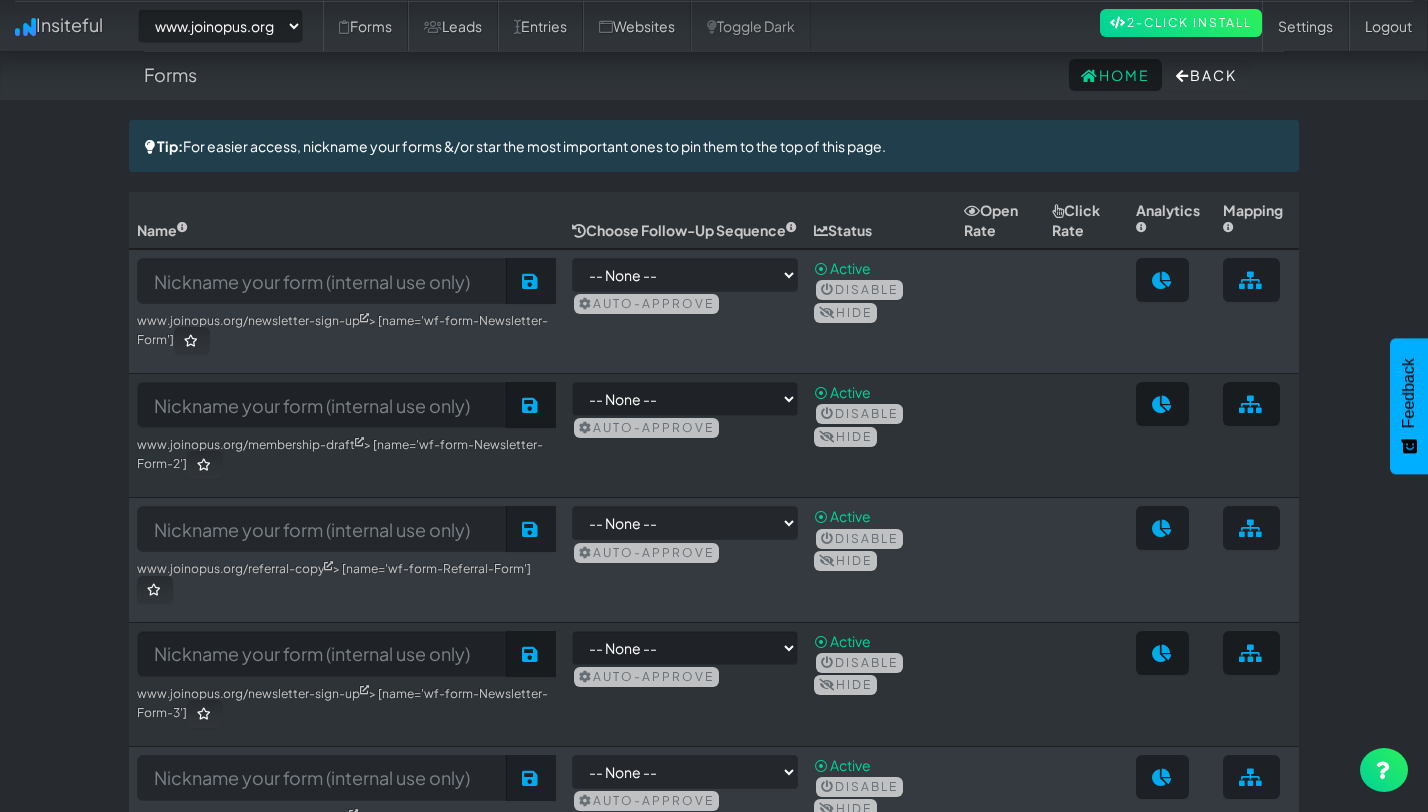 scroll, scrollTop: 0, scrollLeft: 0, axis: both 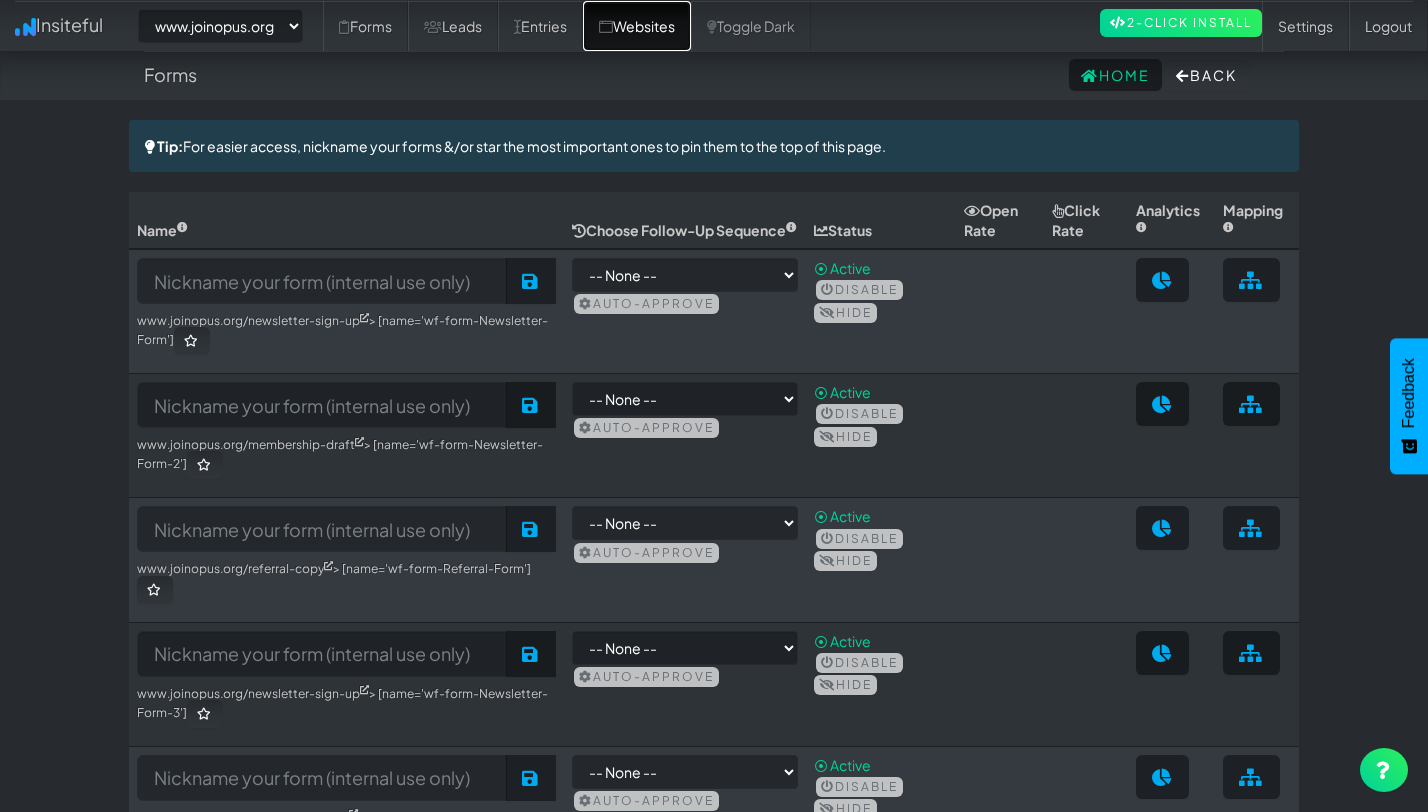 click on "Websites" at bounding box center (637, 26) 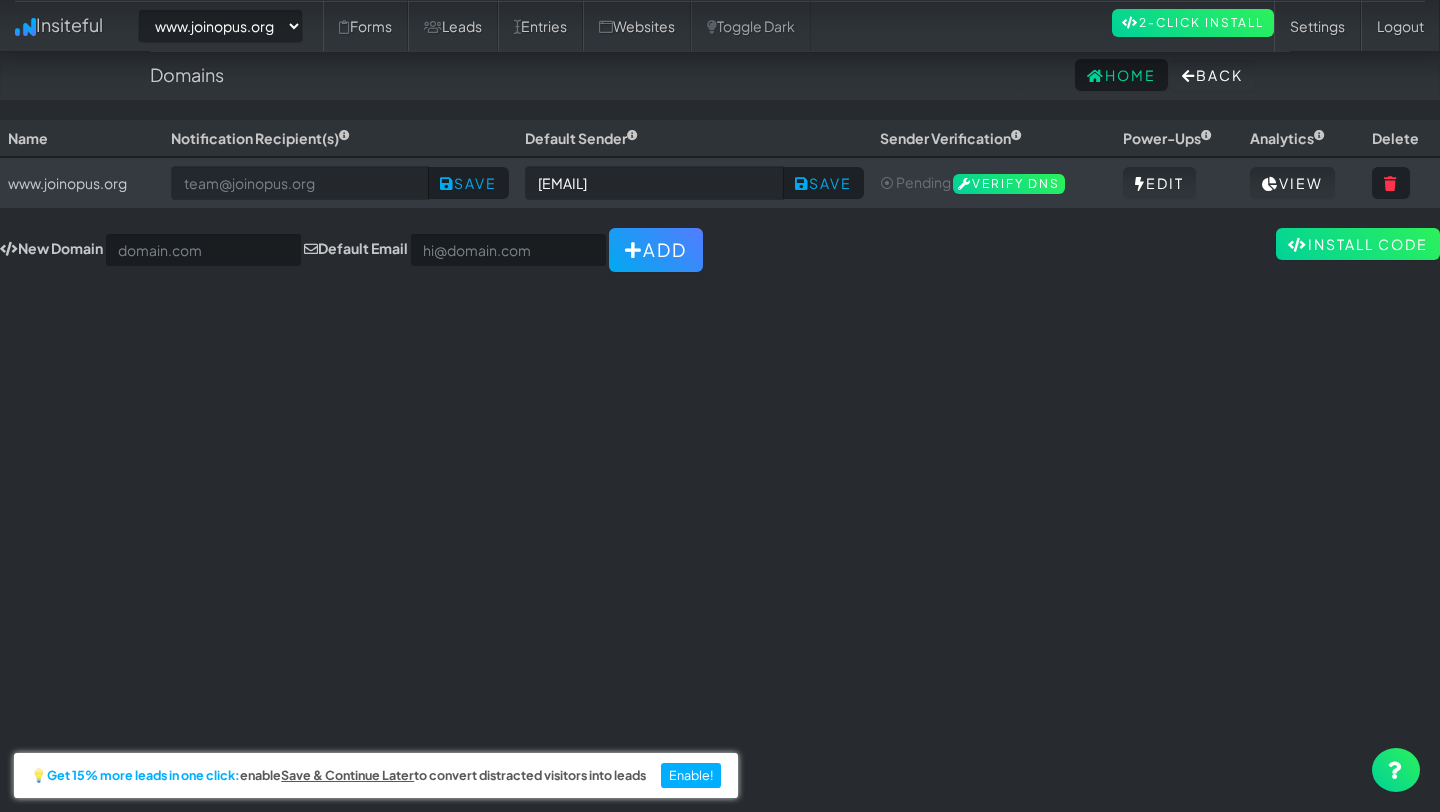 select on "2352" 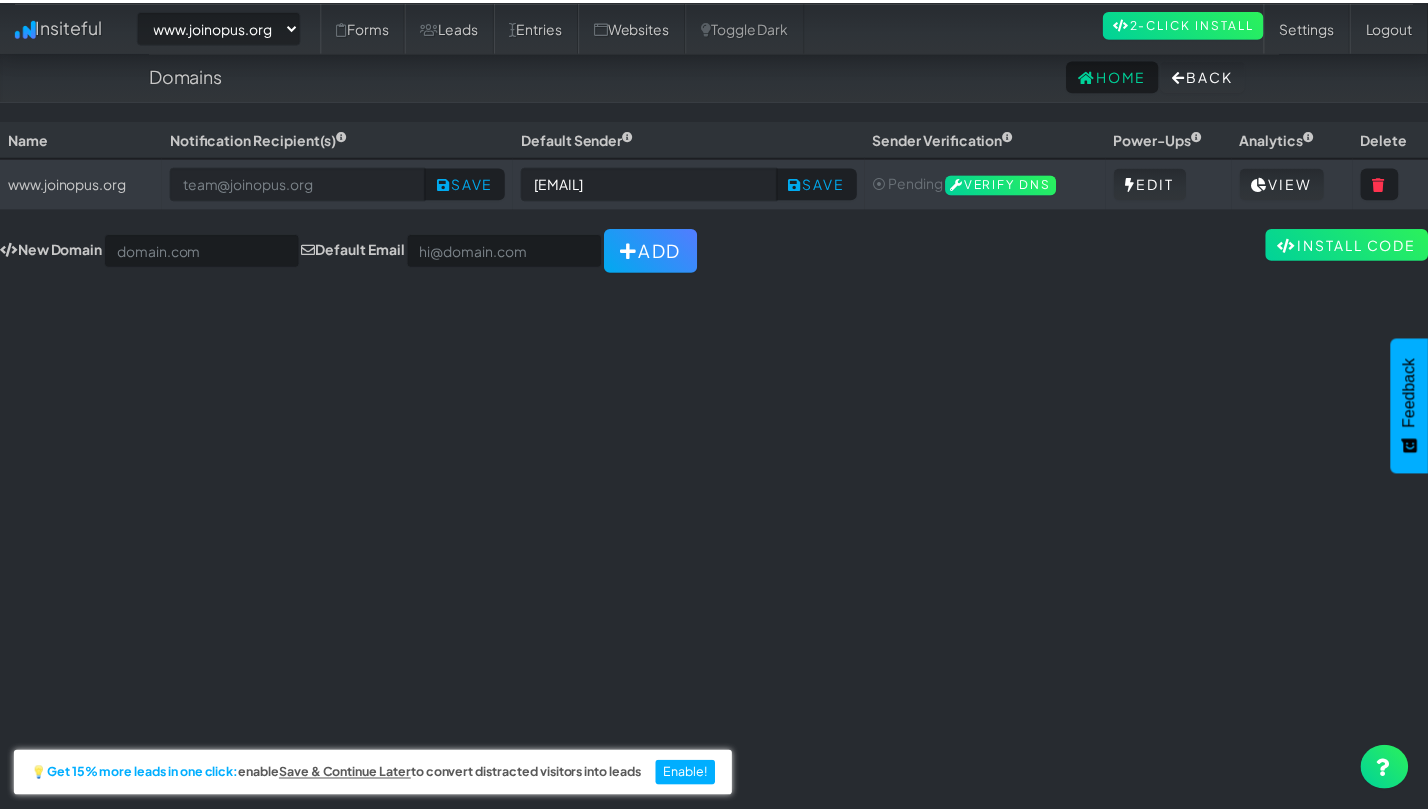 scroll, scrollTop: 0, scrollLeft: 0, axis: both 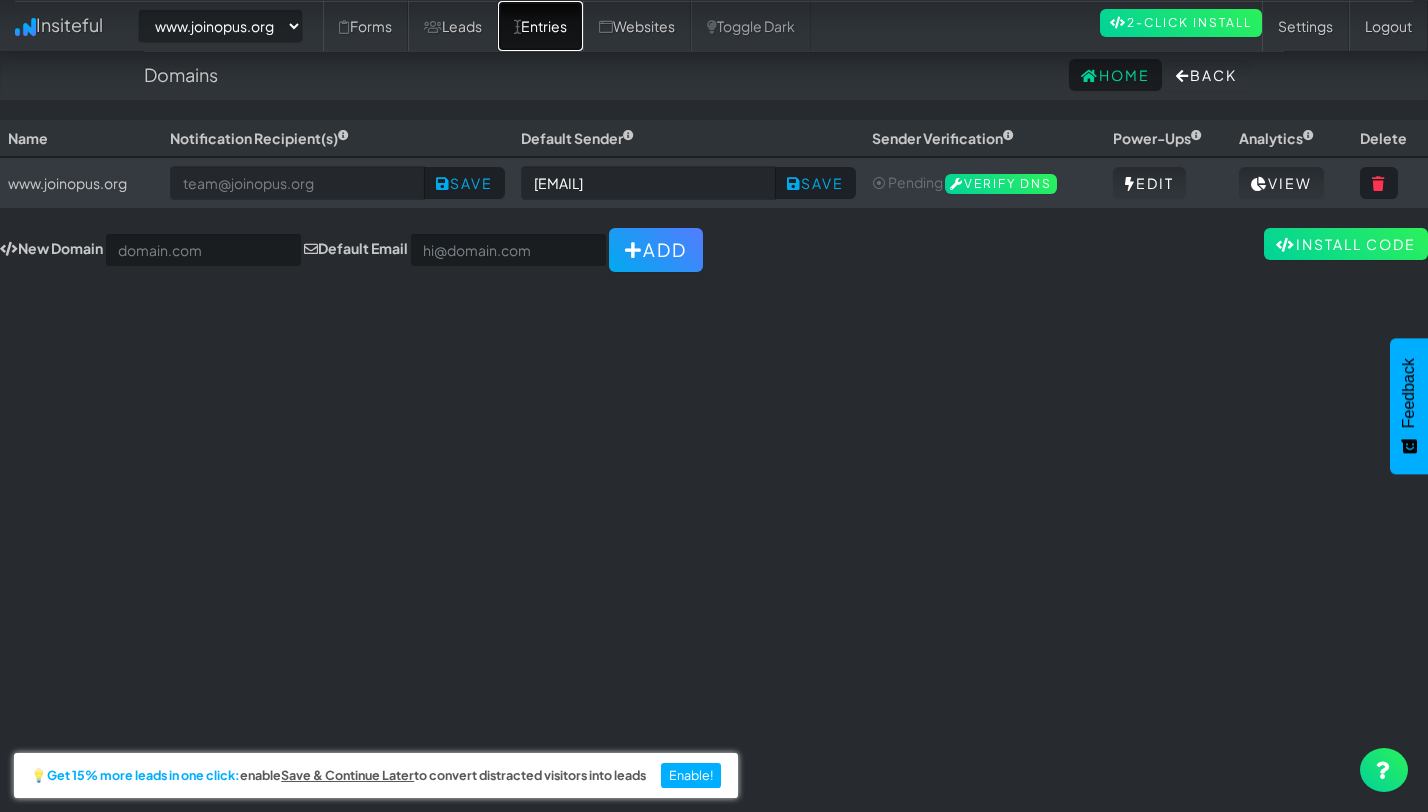 click on "Entries" at bounding box center [540, 26] 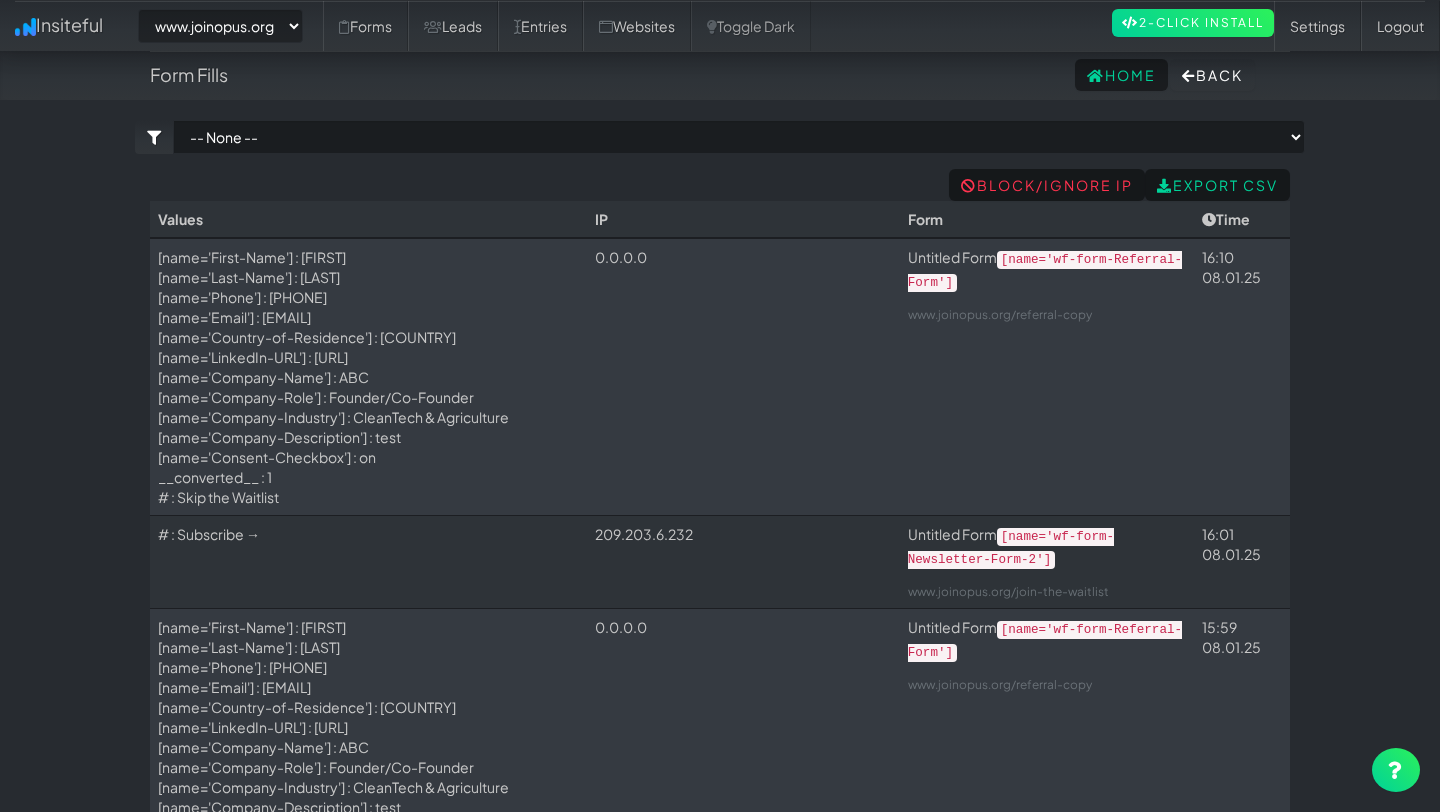 select on "2352" 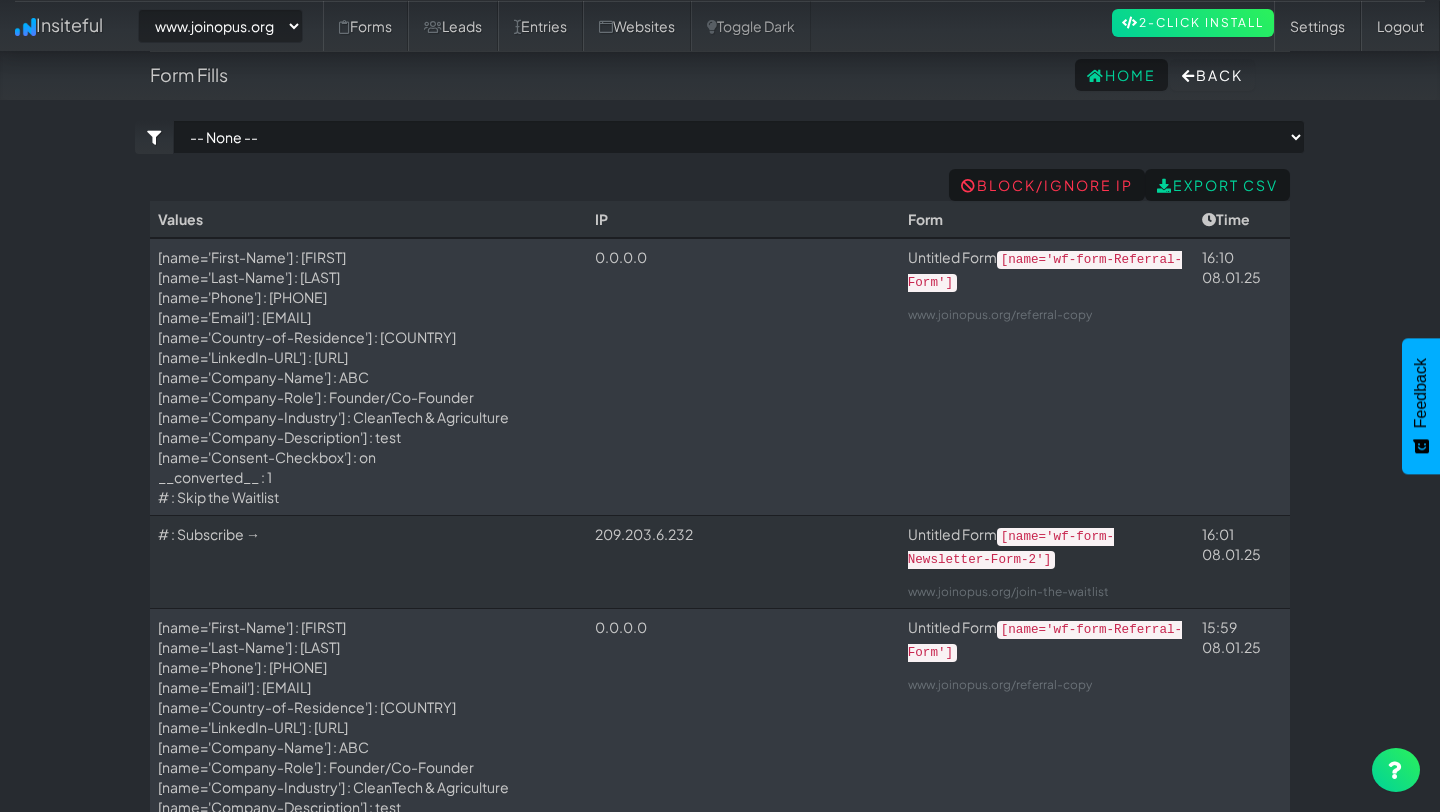 click on "[name='wf-form-Newsletter-Form-2']" at bounding box center (1011, 548) 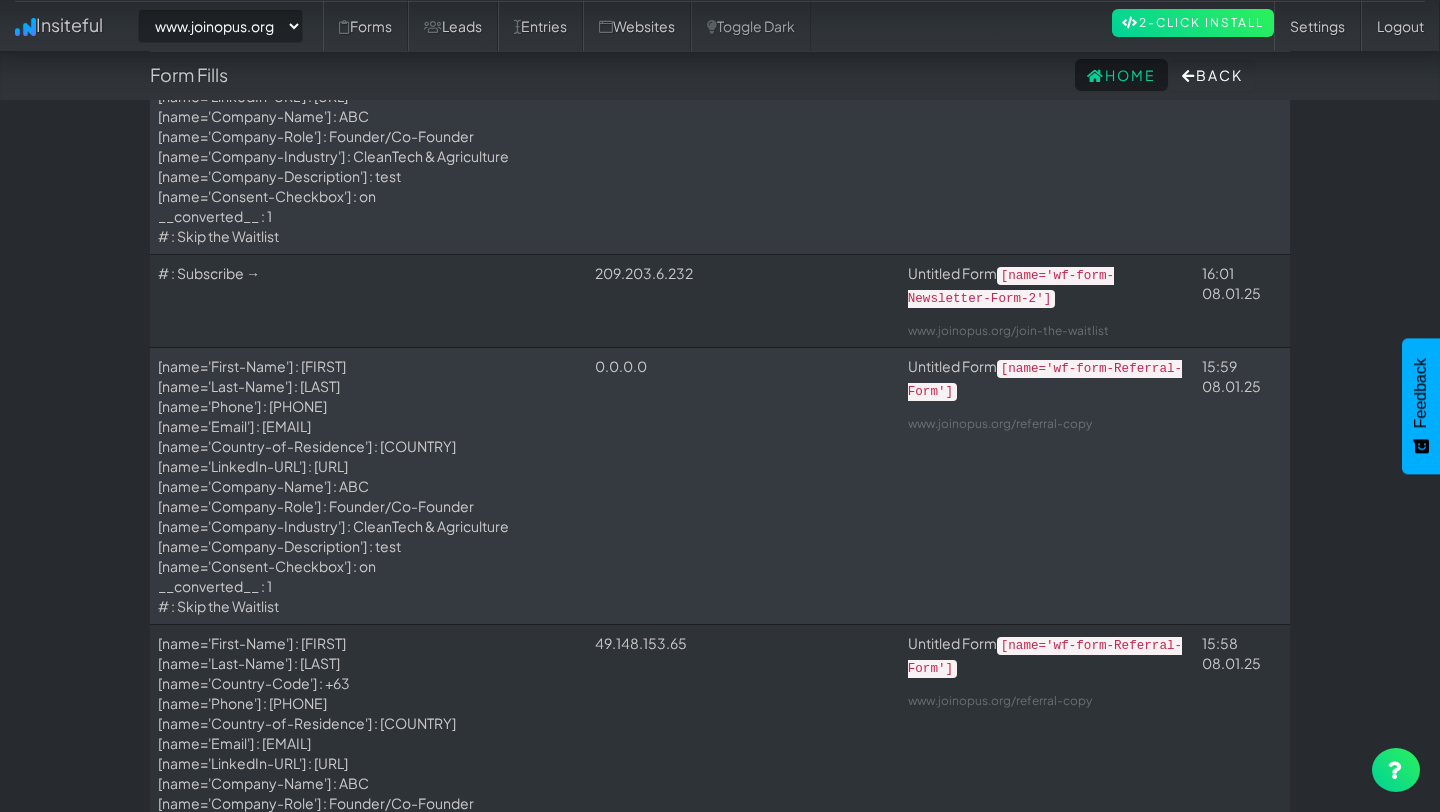 scroll, scrollTop: 0, scrollLeft: 0, axis: both 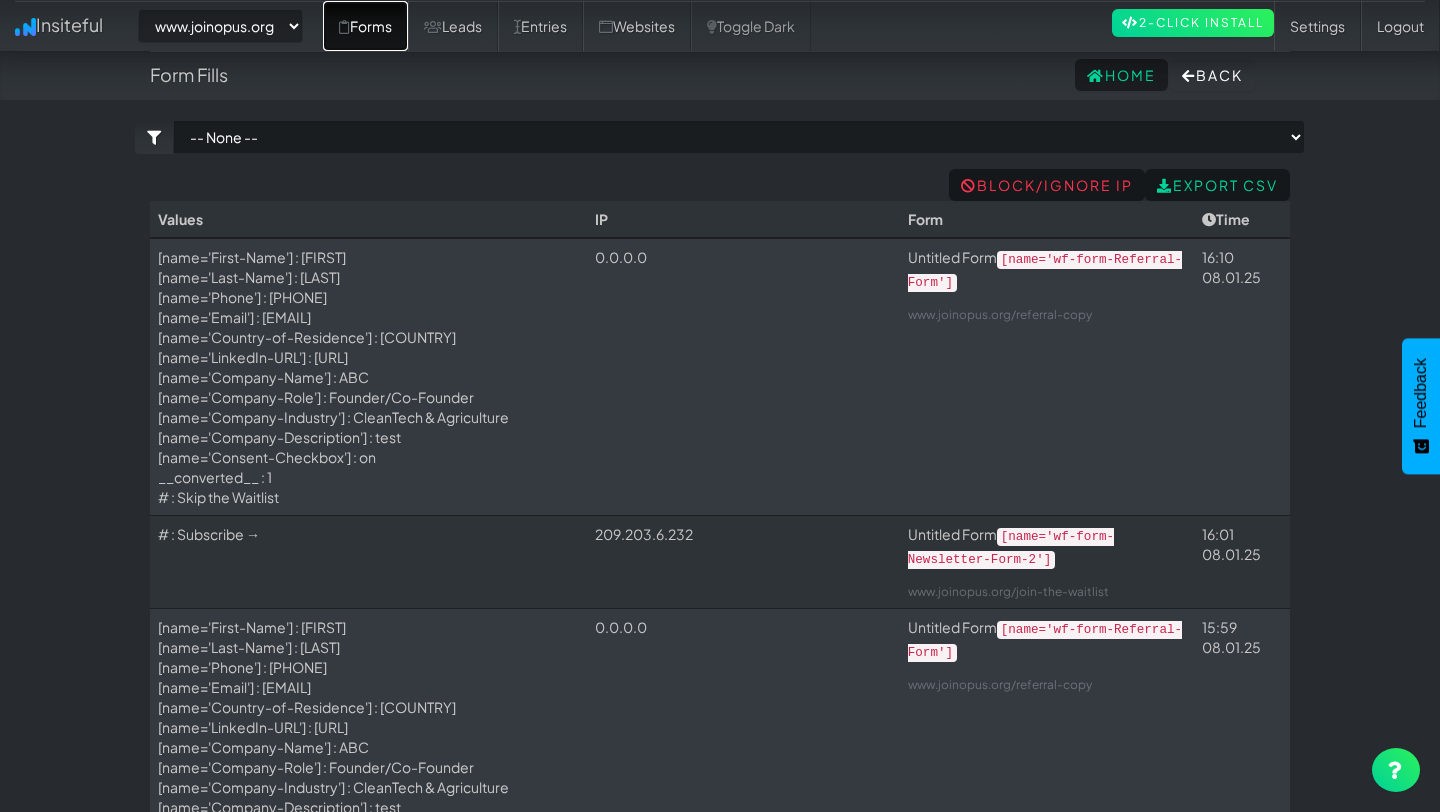 click on "Forms" at bounding box center (365, 26) 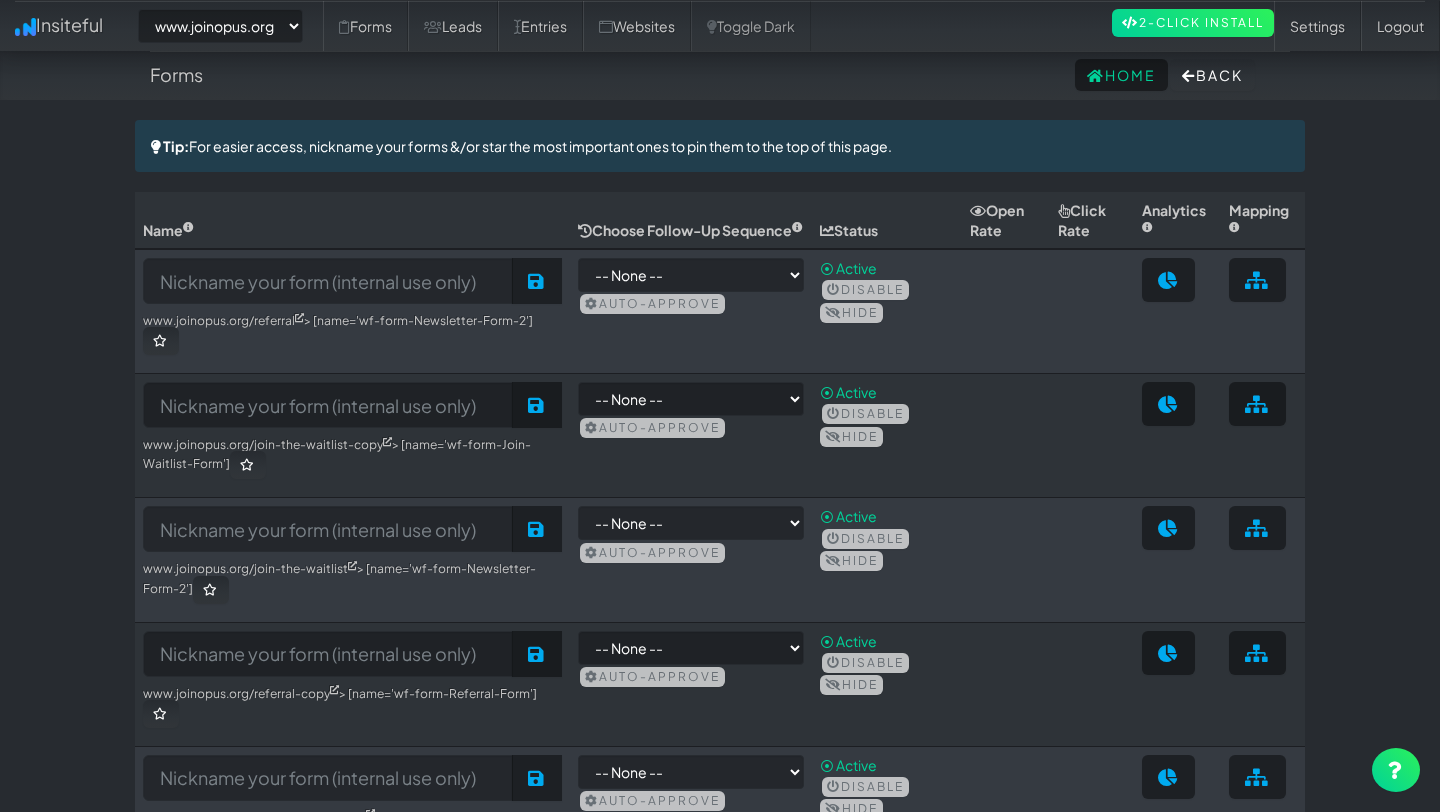 select on "2352" 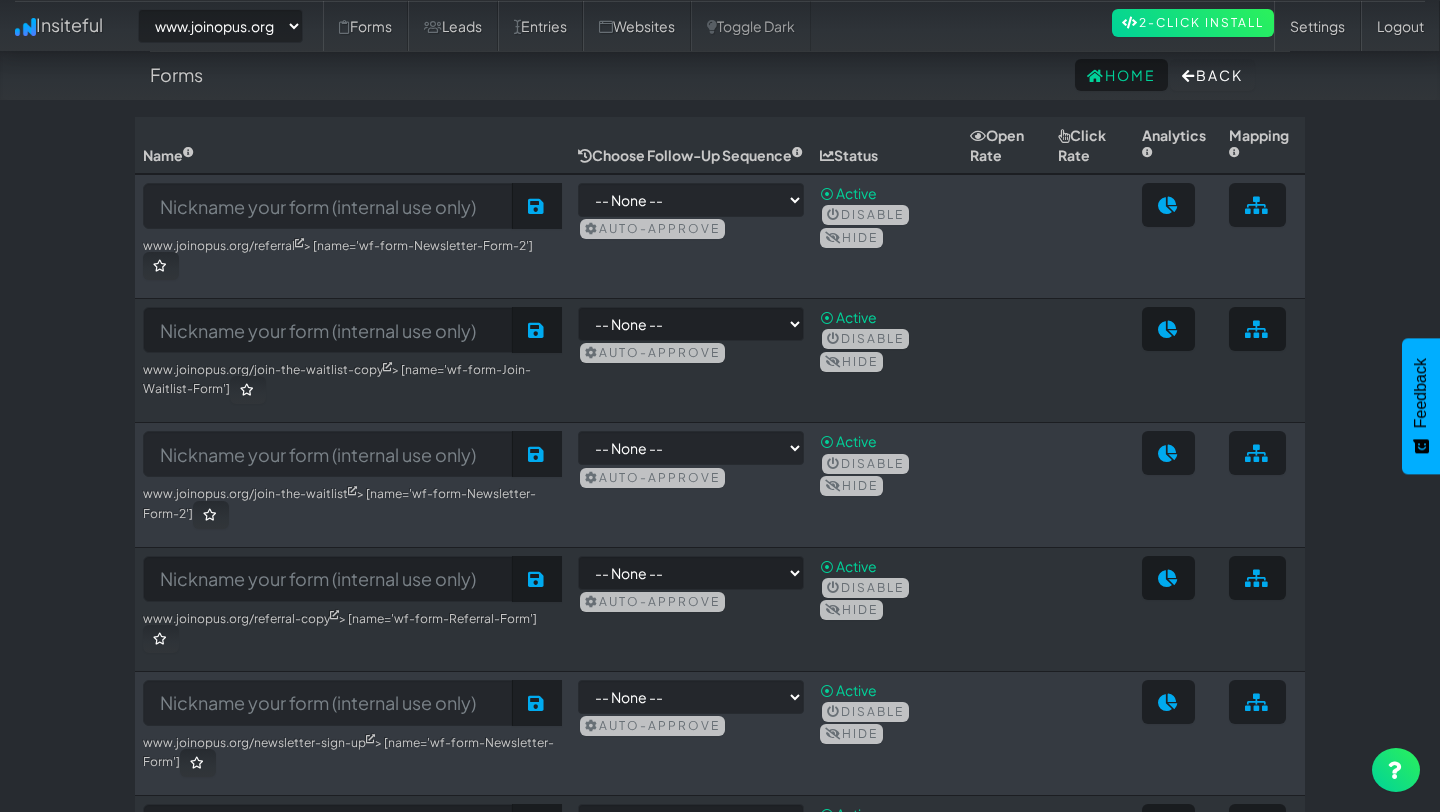 scroll, scrollTop: 76, scrollLeft: 0, axis: vertical 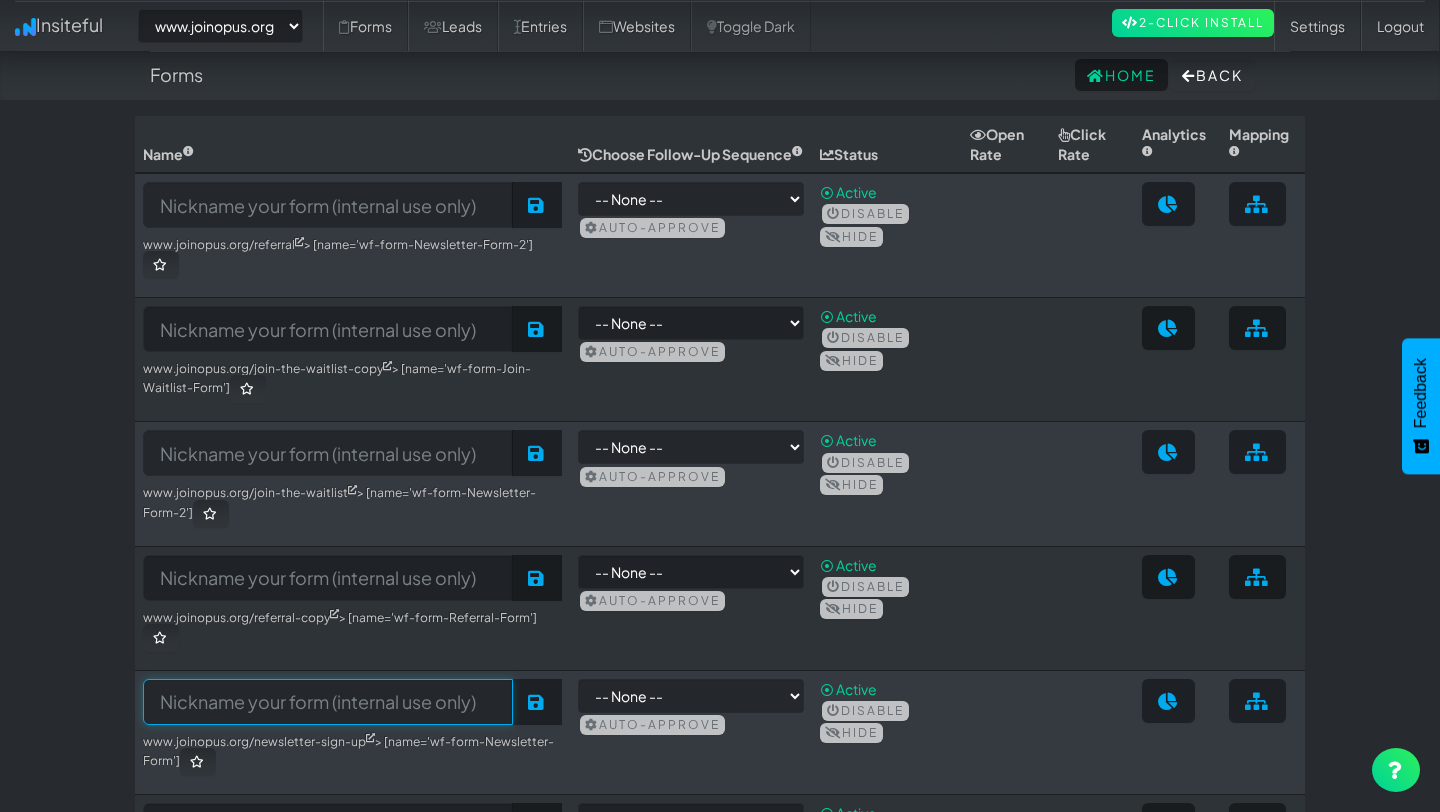 click at bounding box center [328, 702] 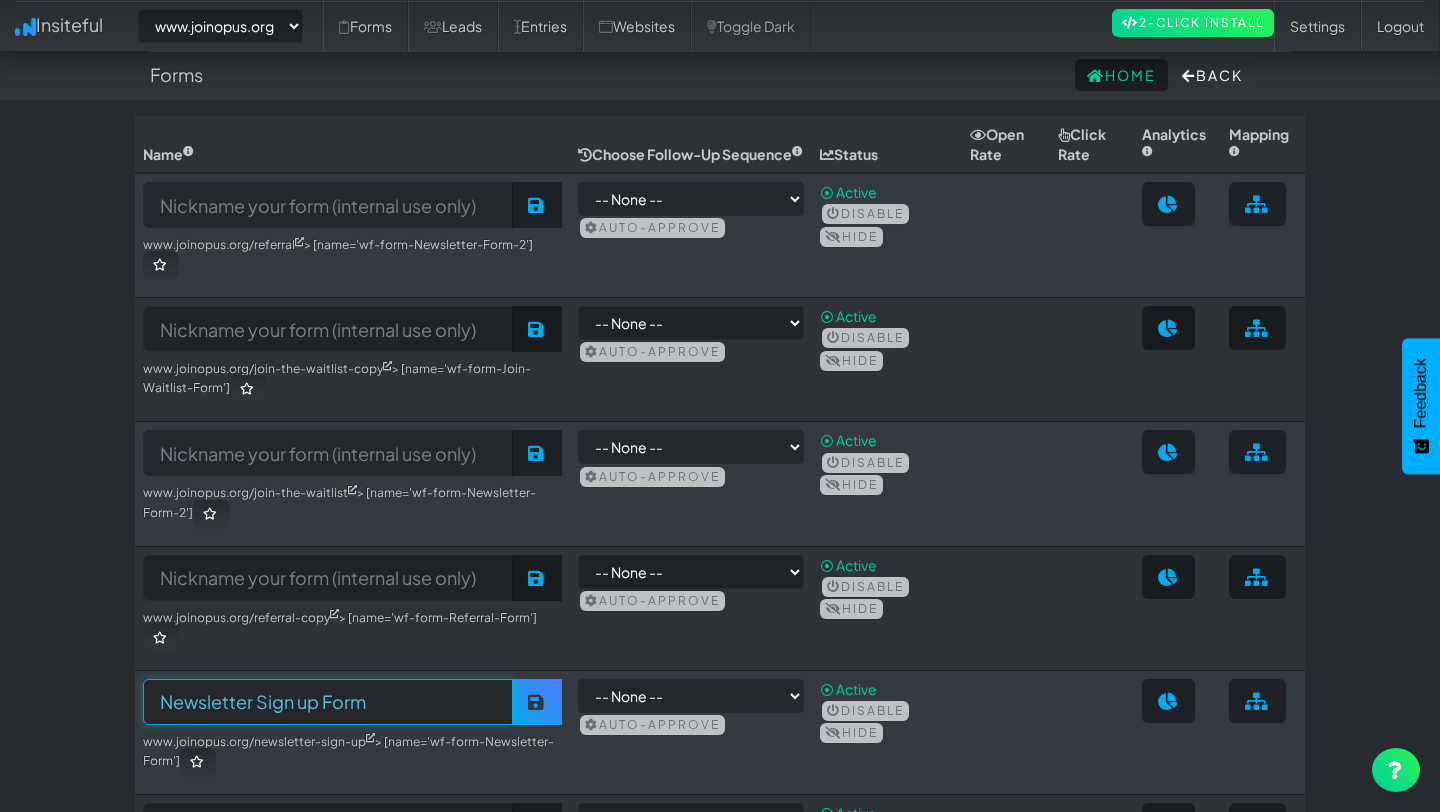 type on "Newsletter Sign up Form" 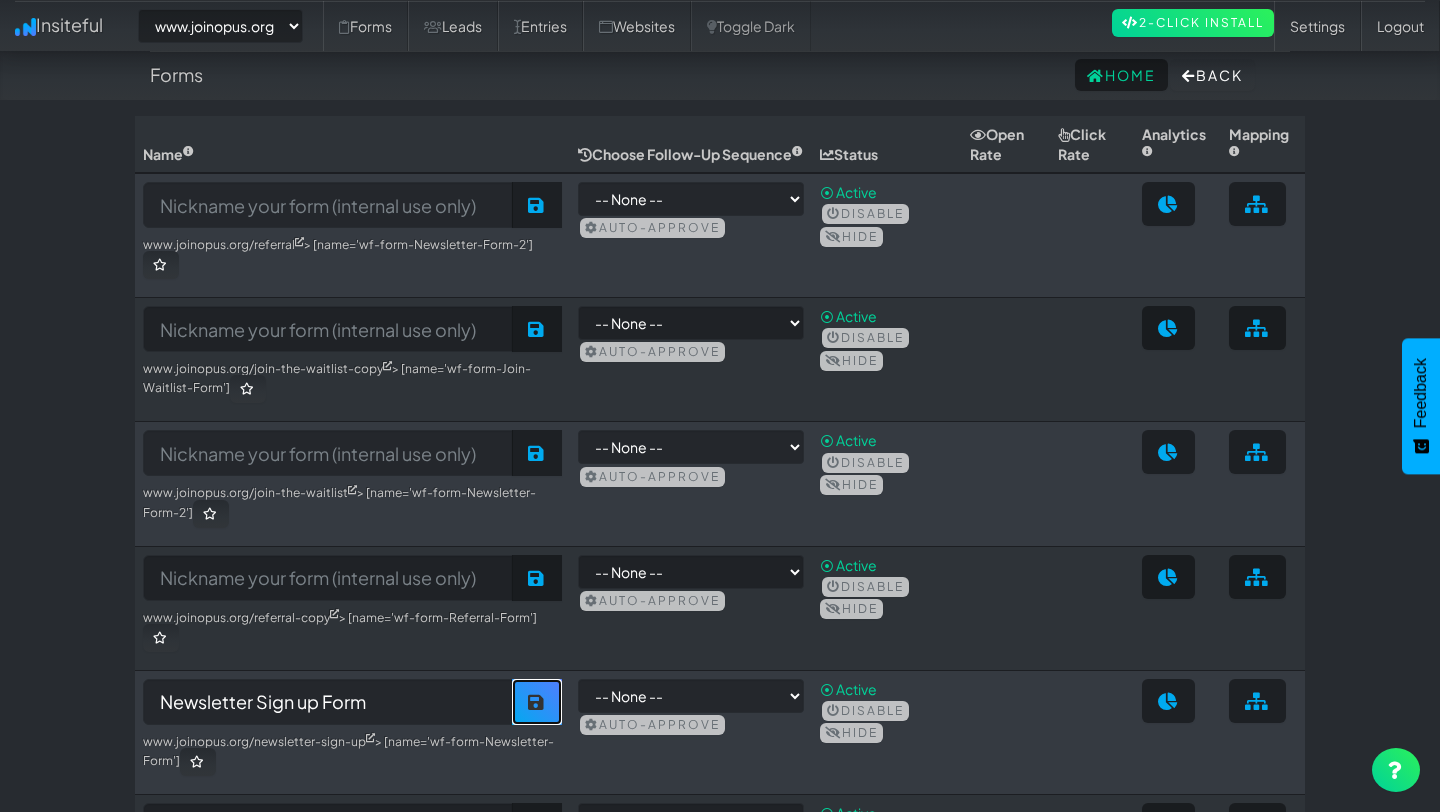 click on "Save" at bounding box center (537, 702) 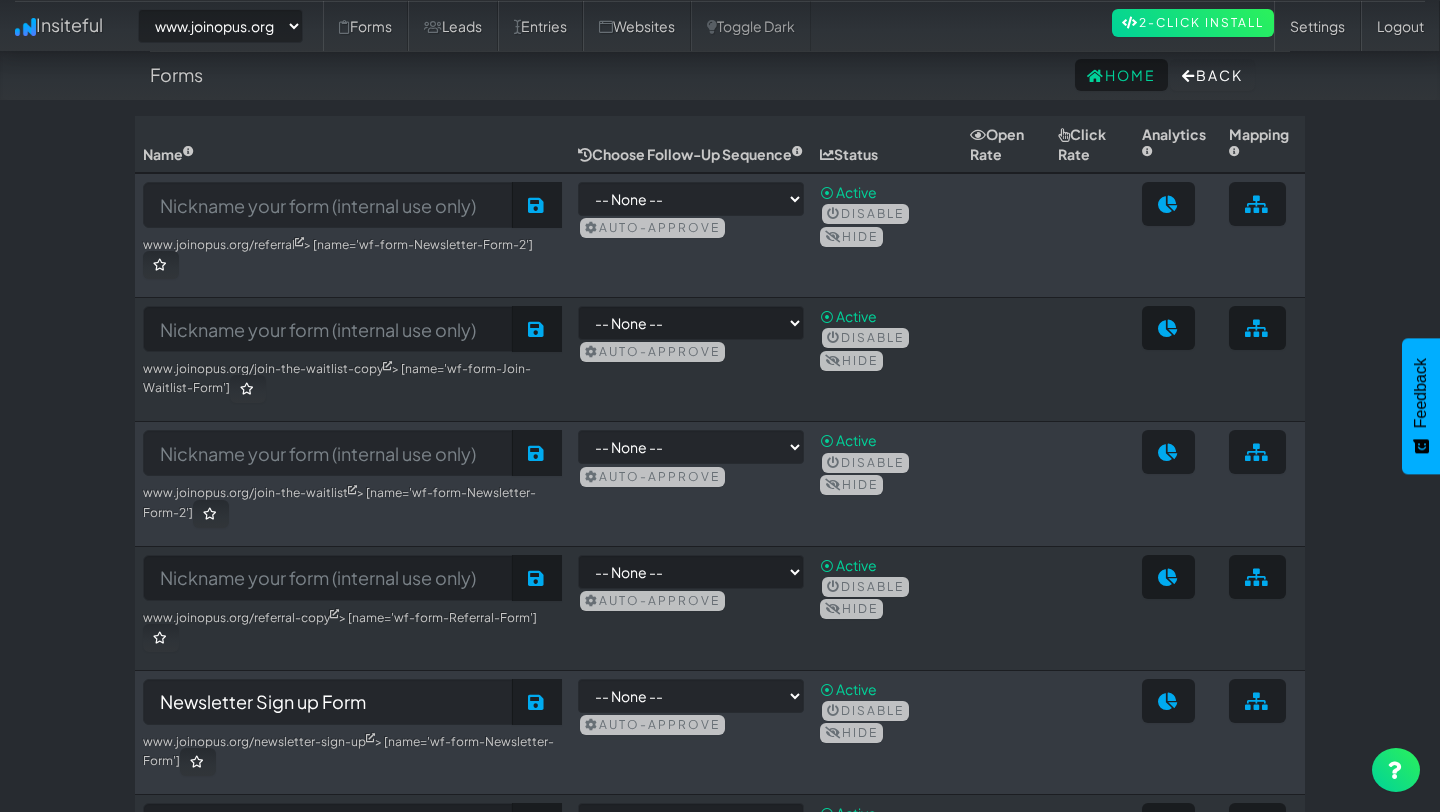 click on "www.joinopus.org/newsletter-sign-up   > [name='wf-form-Newsletter-Form']" at bounding box center (352, 755) 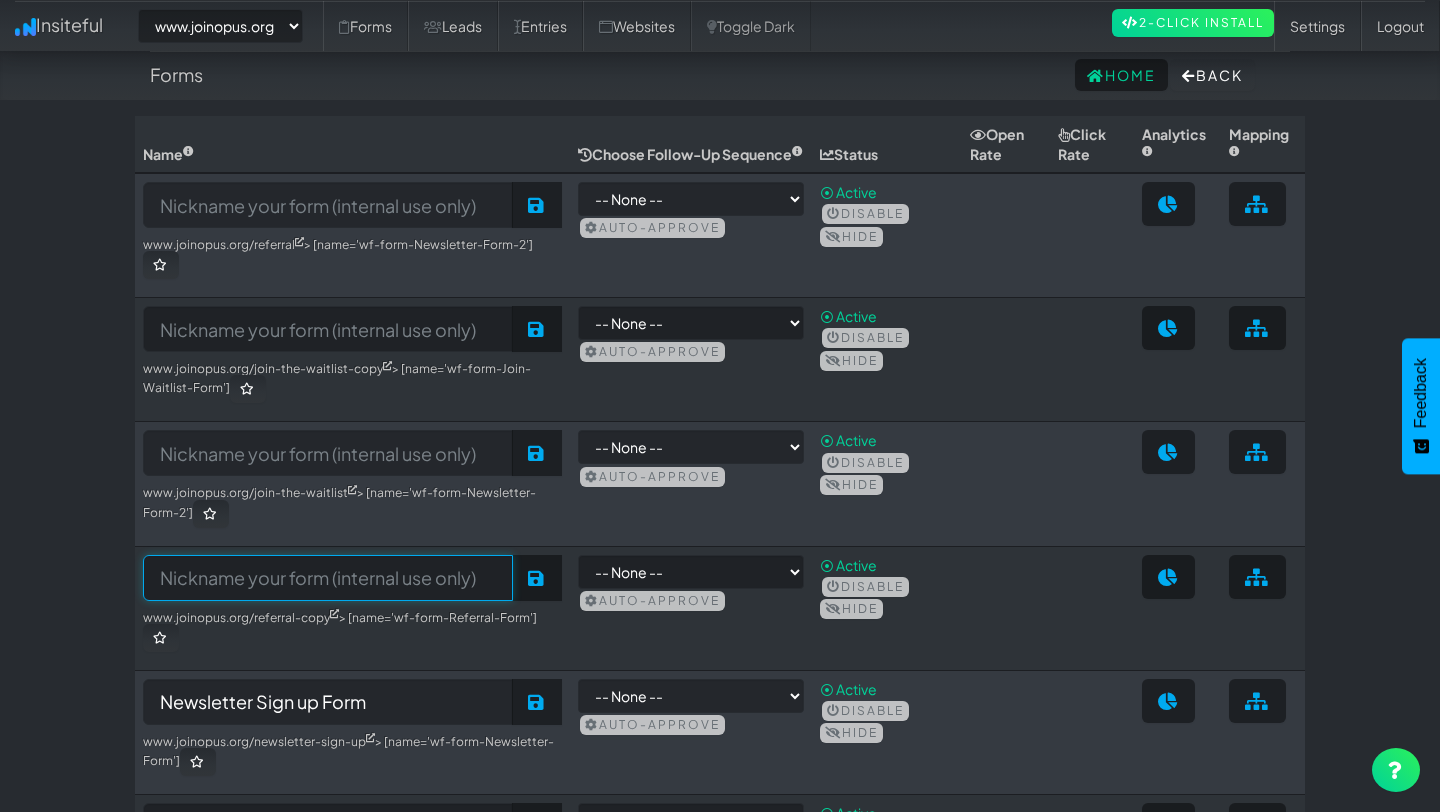 click at bounding box center [328, 578] 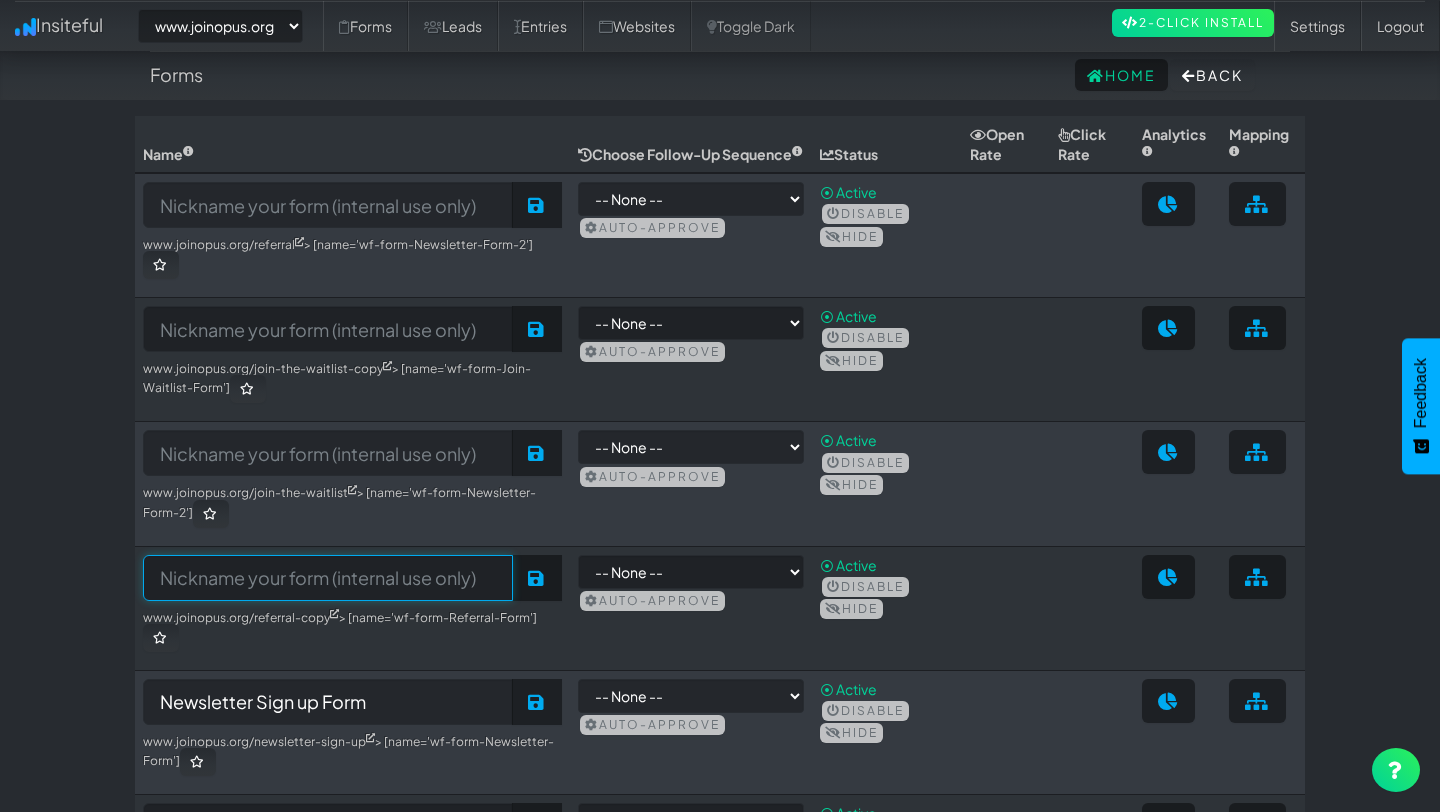 type on "R" 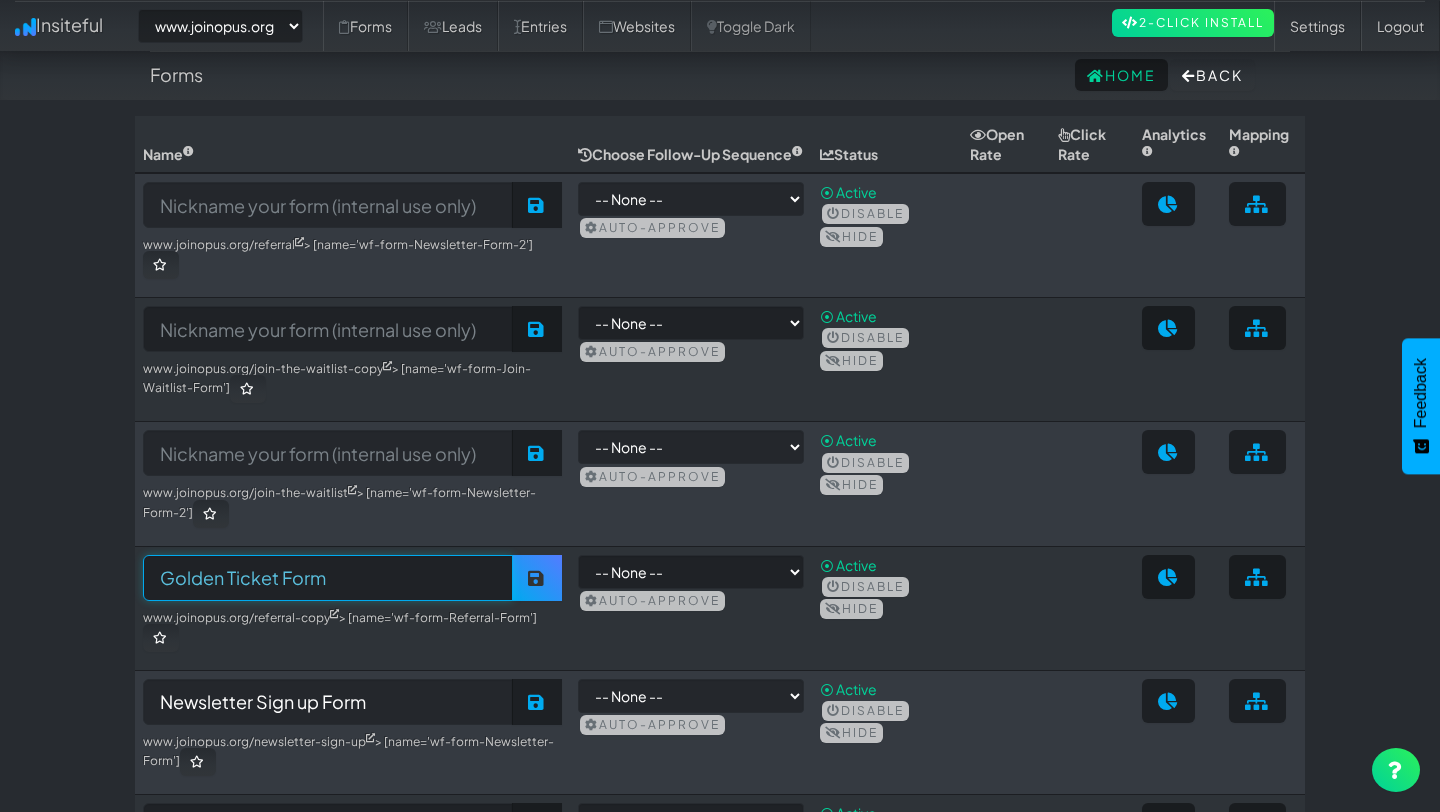 type on "Golden Ticket Form" 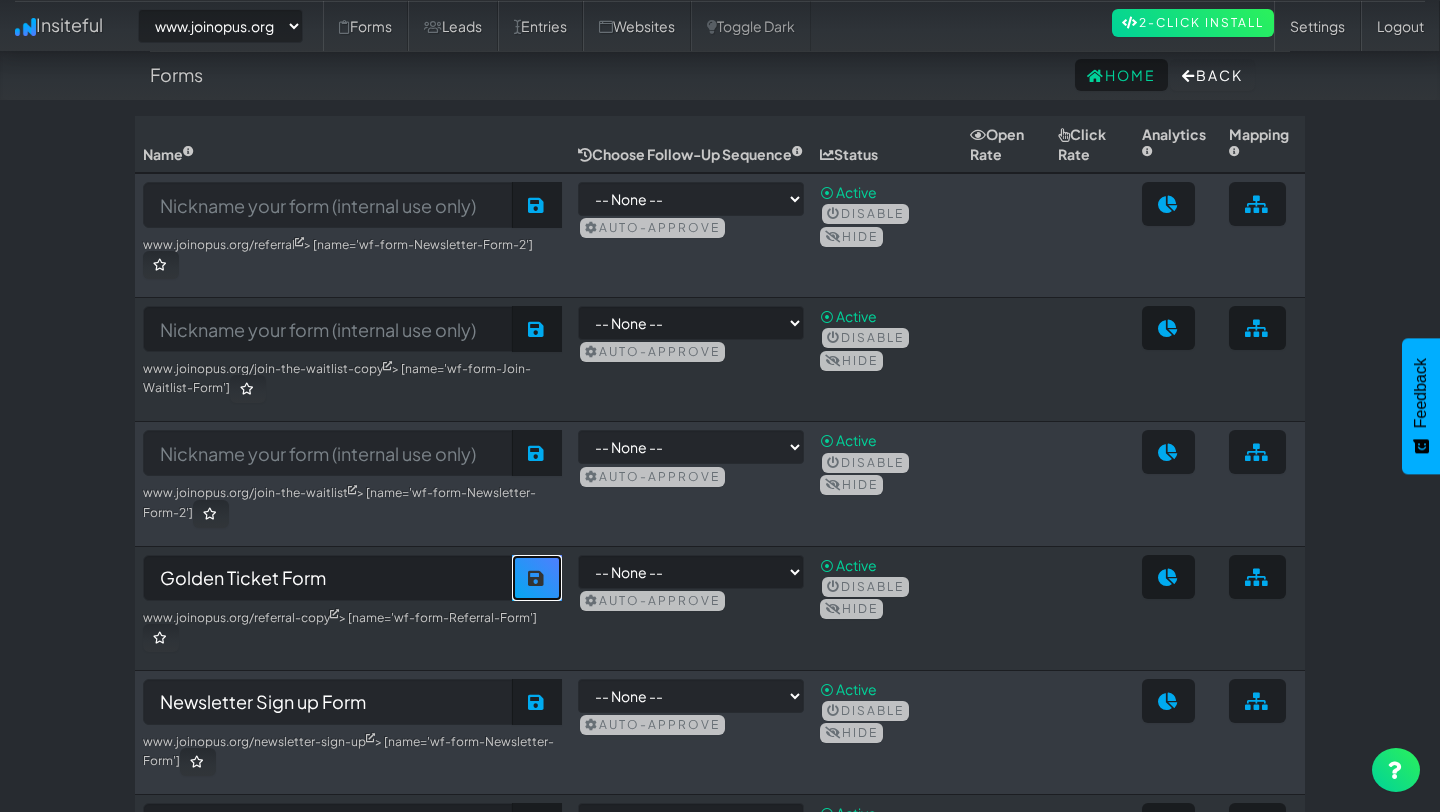 click on "Save" at bounding box center [537, 578] 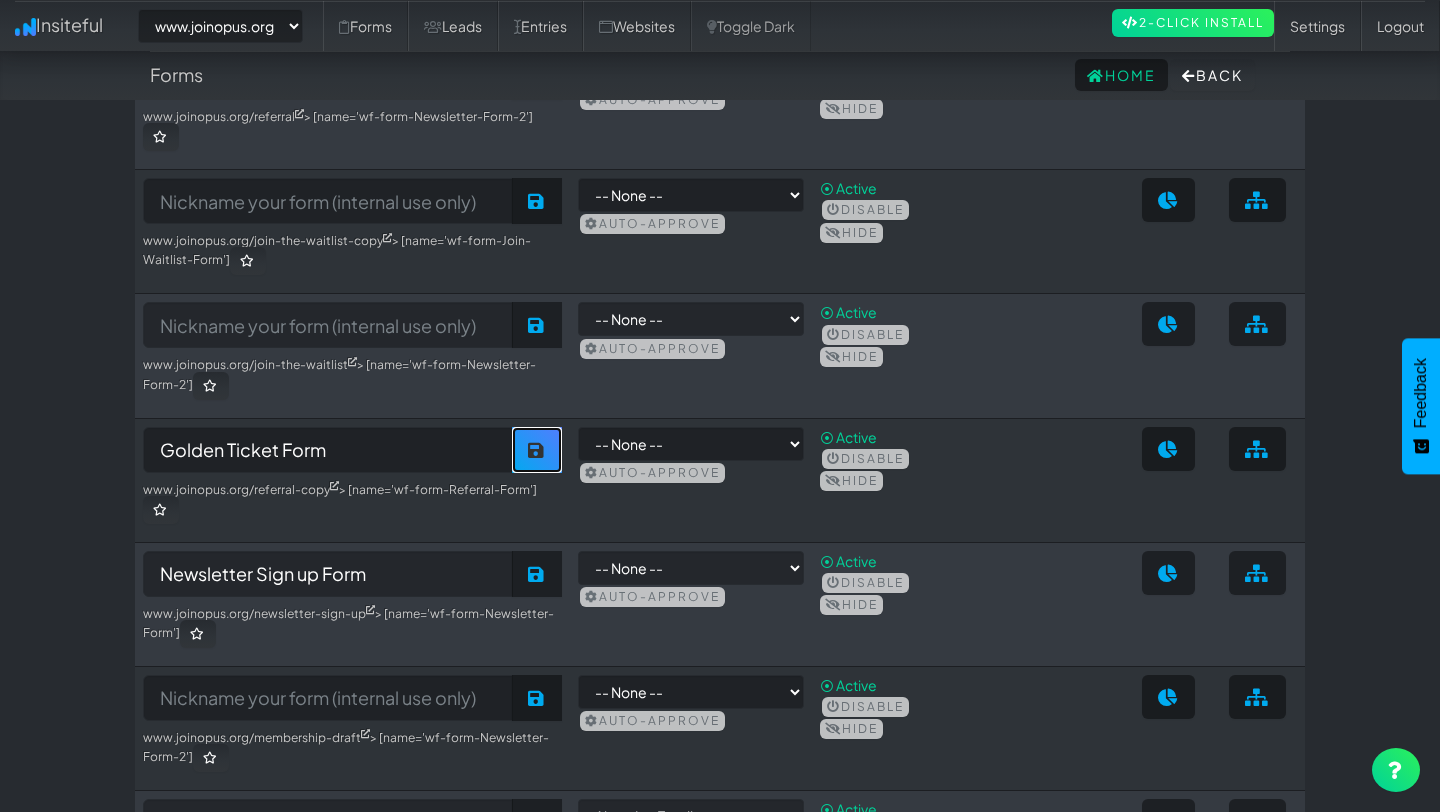 scroll, scrollTop: 205, scrollLeft: 0, axis: vertical 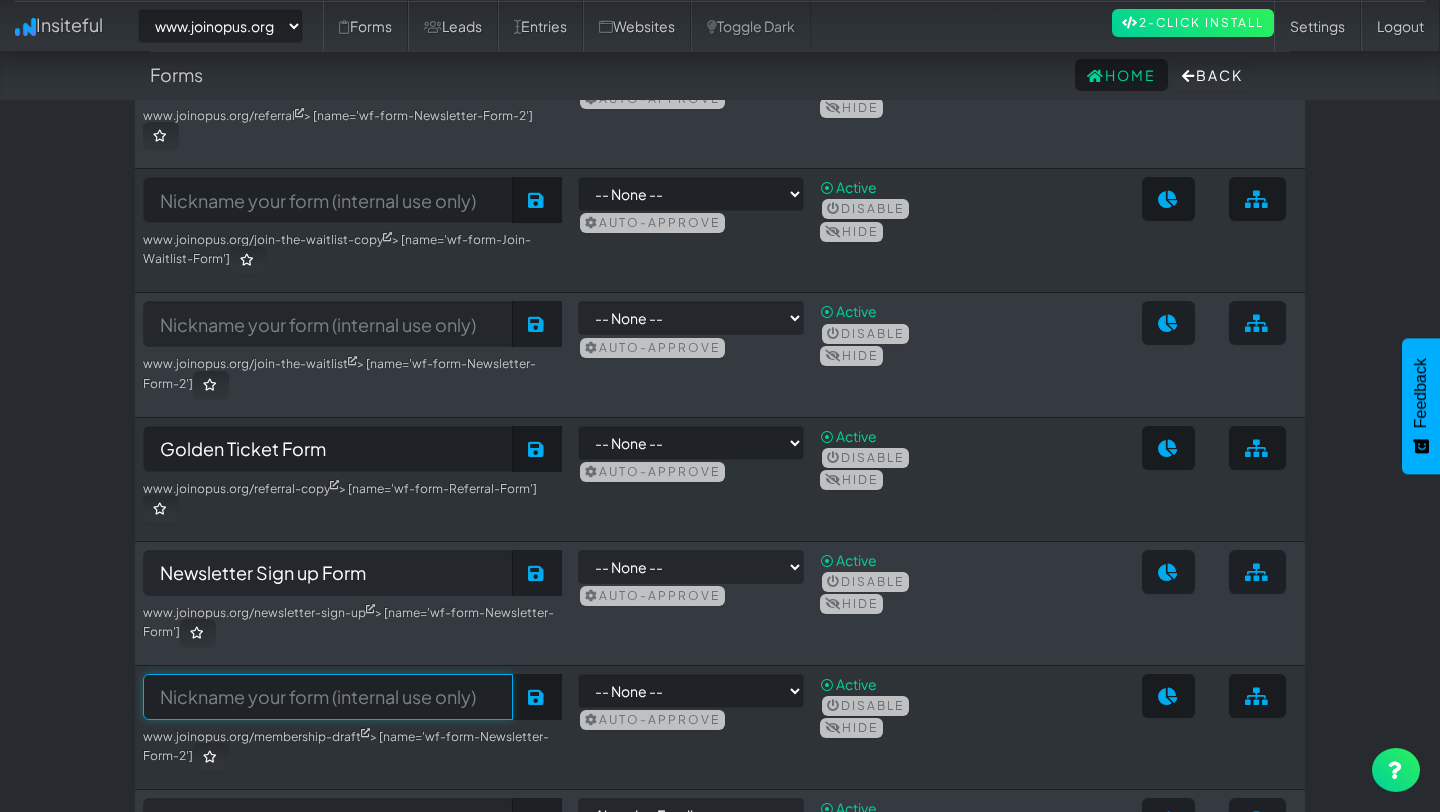 click at bounding box center [328, 697] 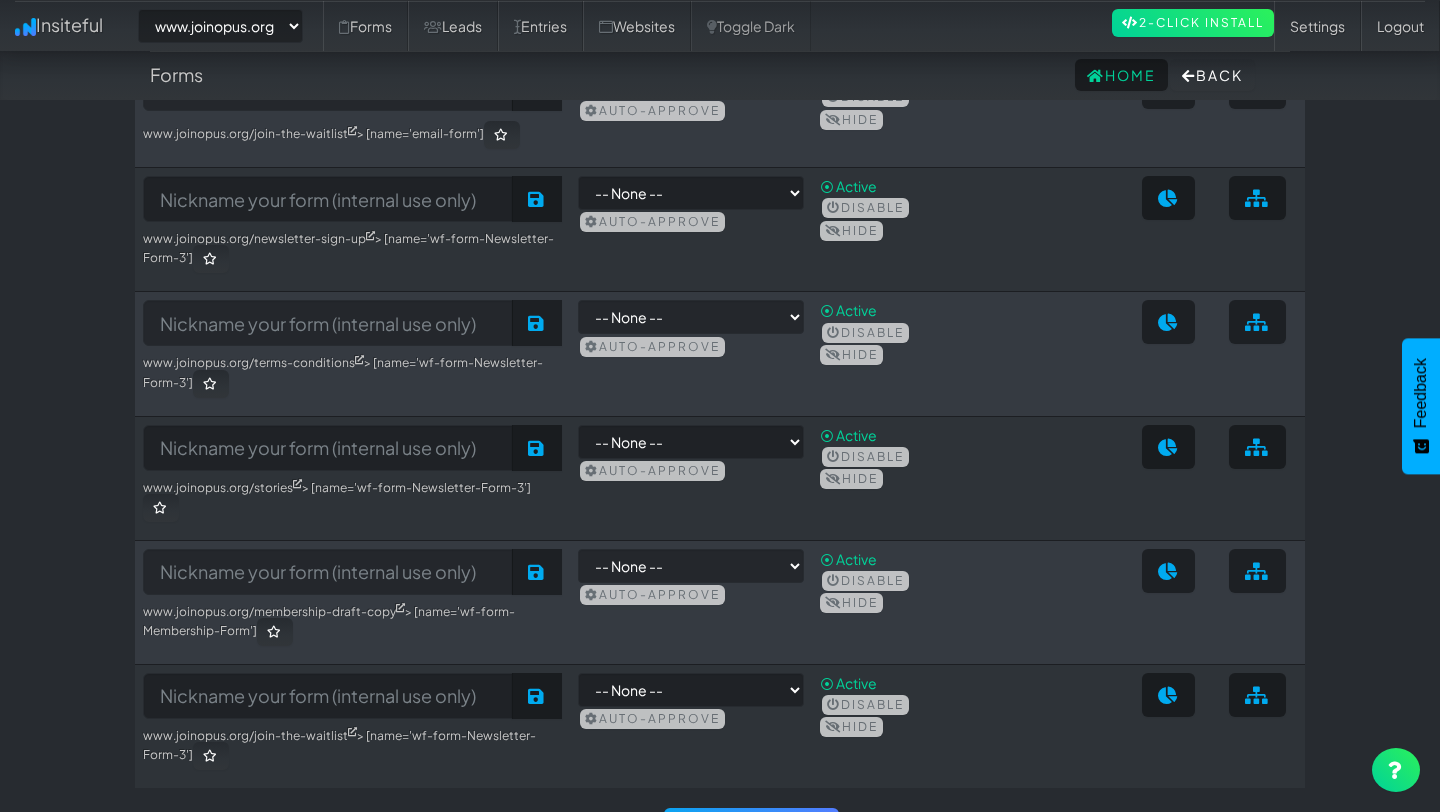 scroll, scrollTop: 936, scrollLeft: 0, axis: vertical 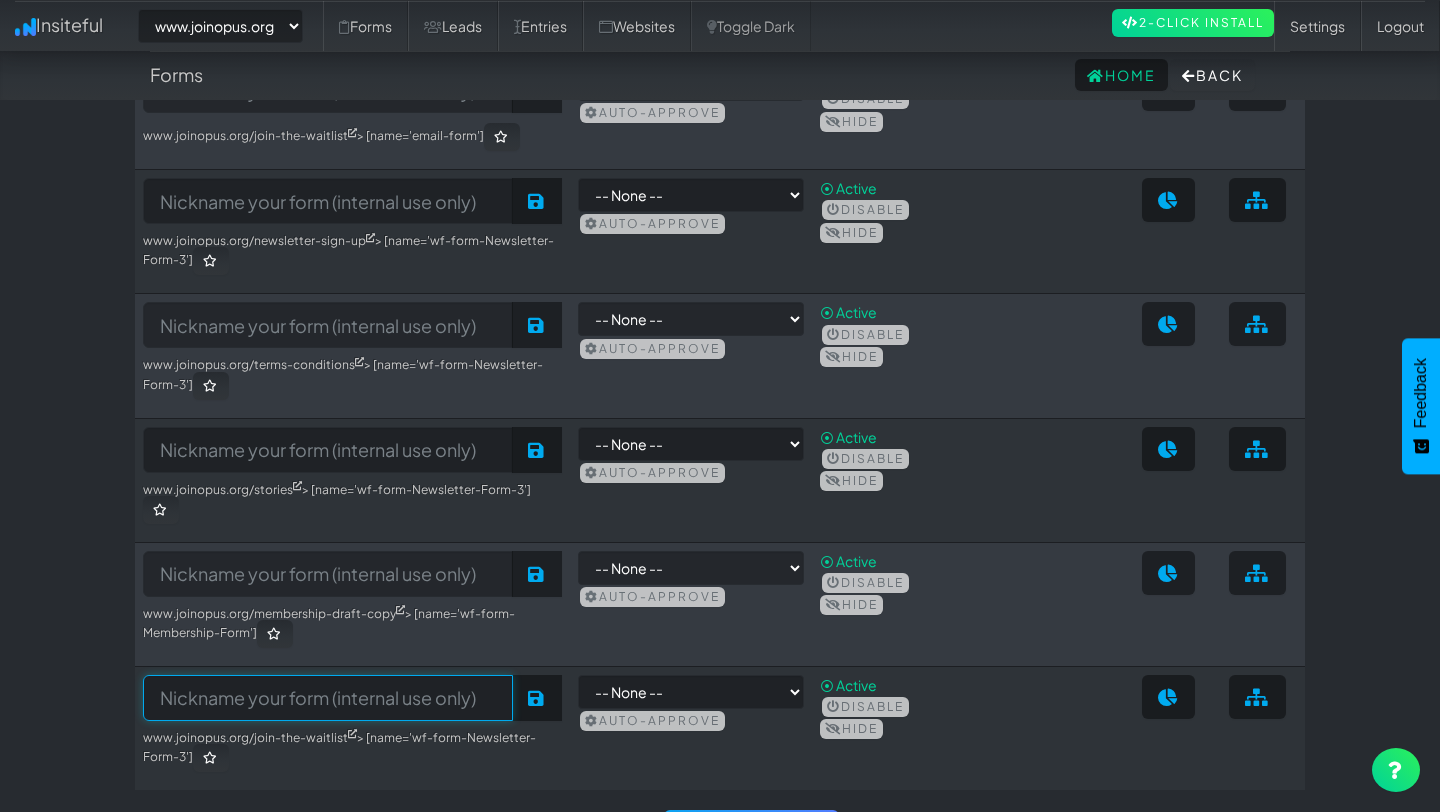 click at bounding box center (328, 698) 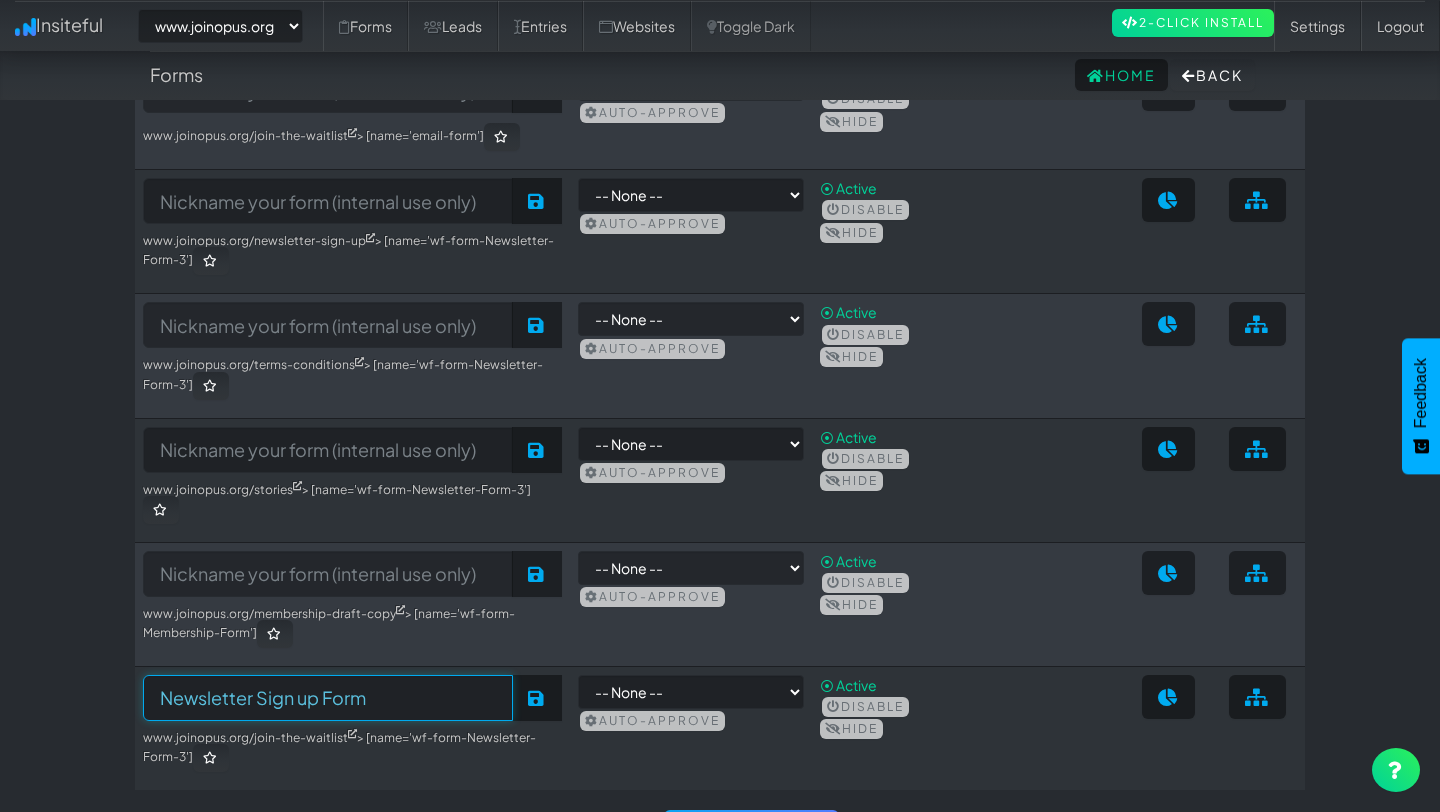 type on "Newsletter Sign up Form" 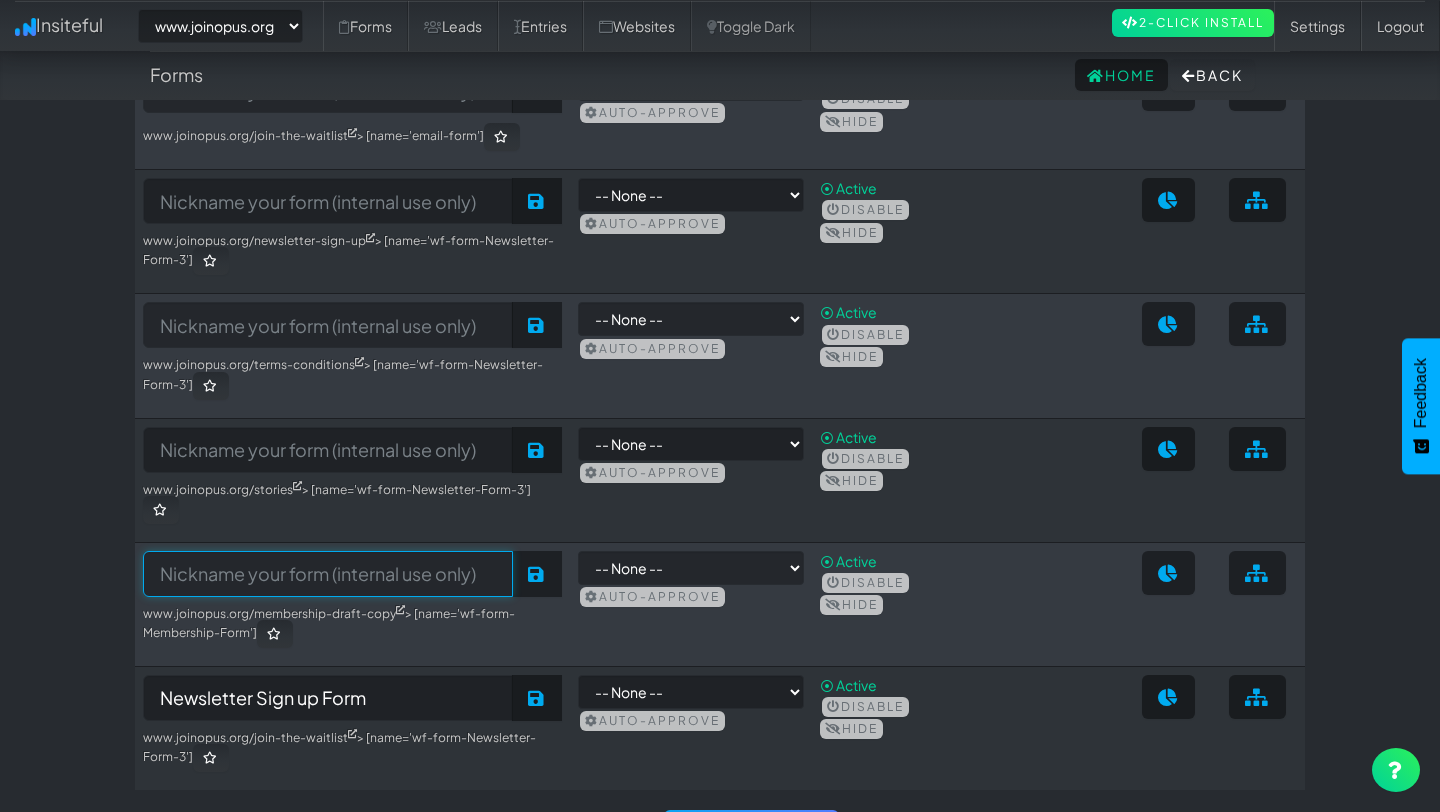 click at bounding box center (328, 574) 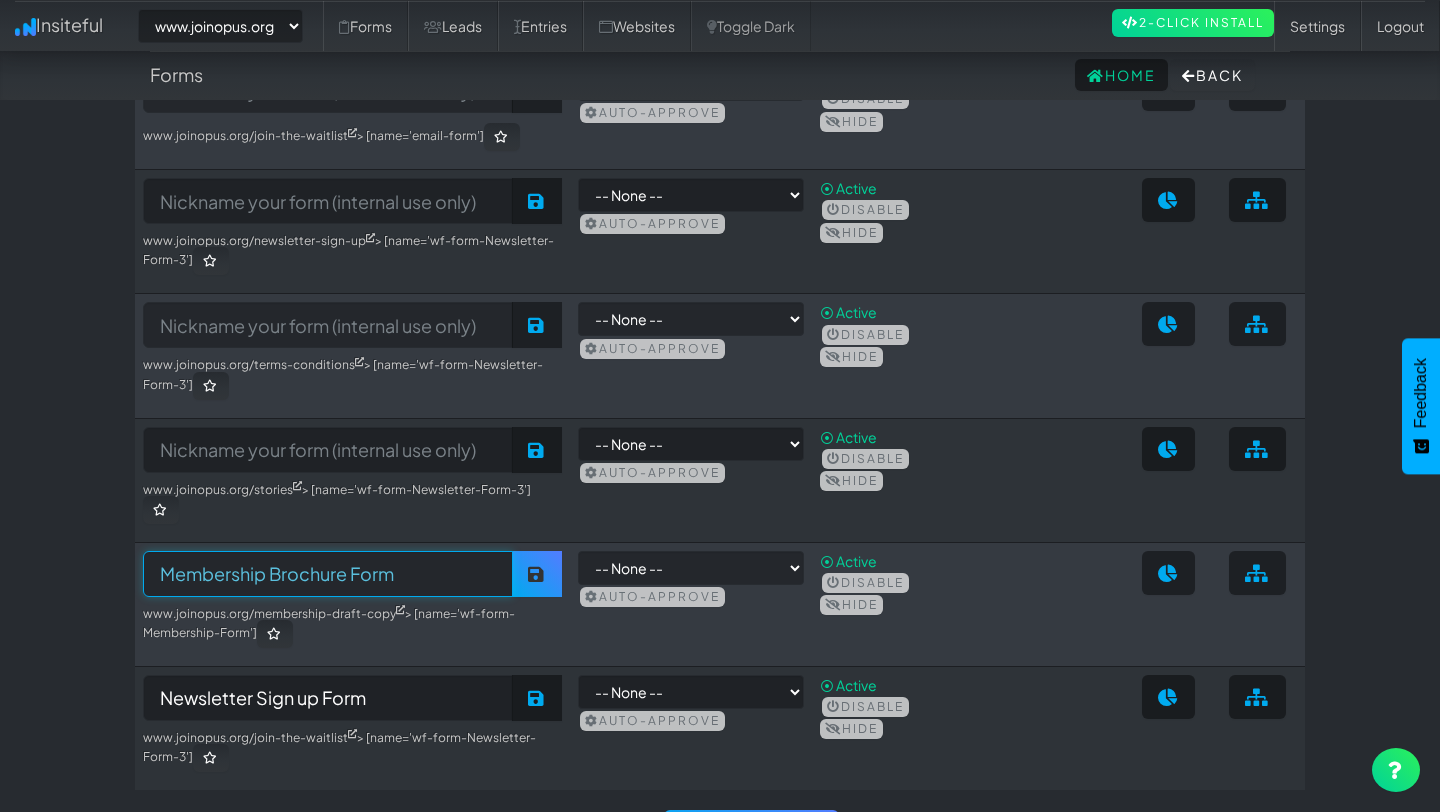 type on "Membership Brochure Form" 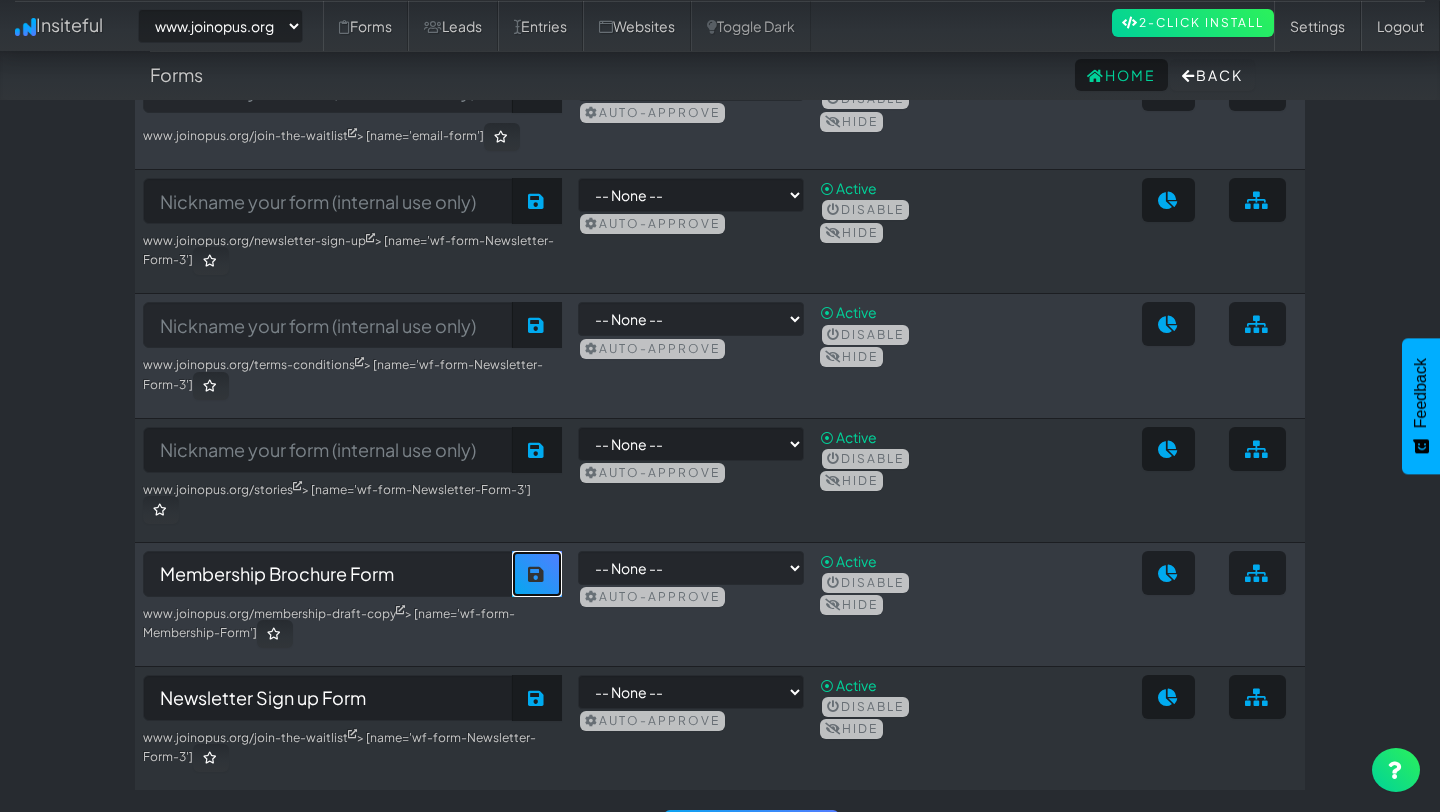 click on "Save" at bounding box center [537, 574] 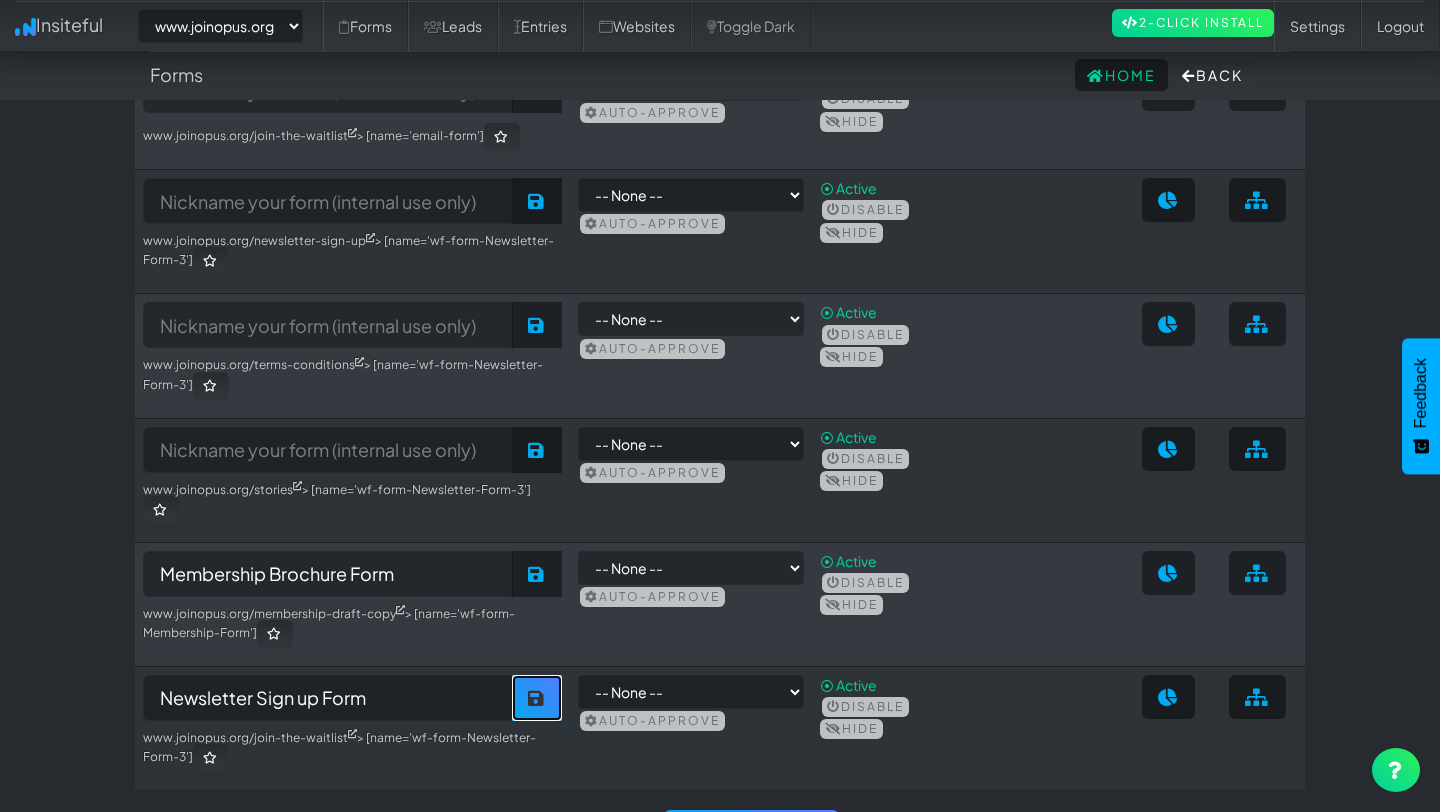 click at bounding box center (537, 698) 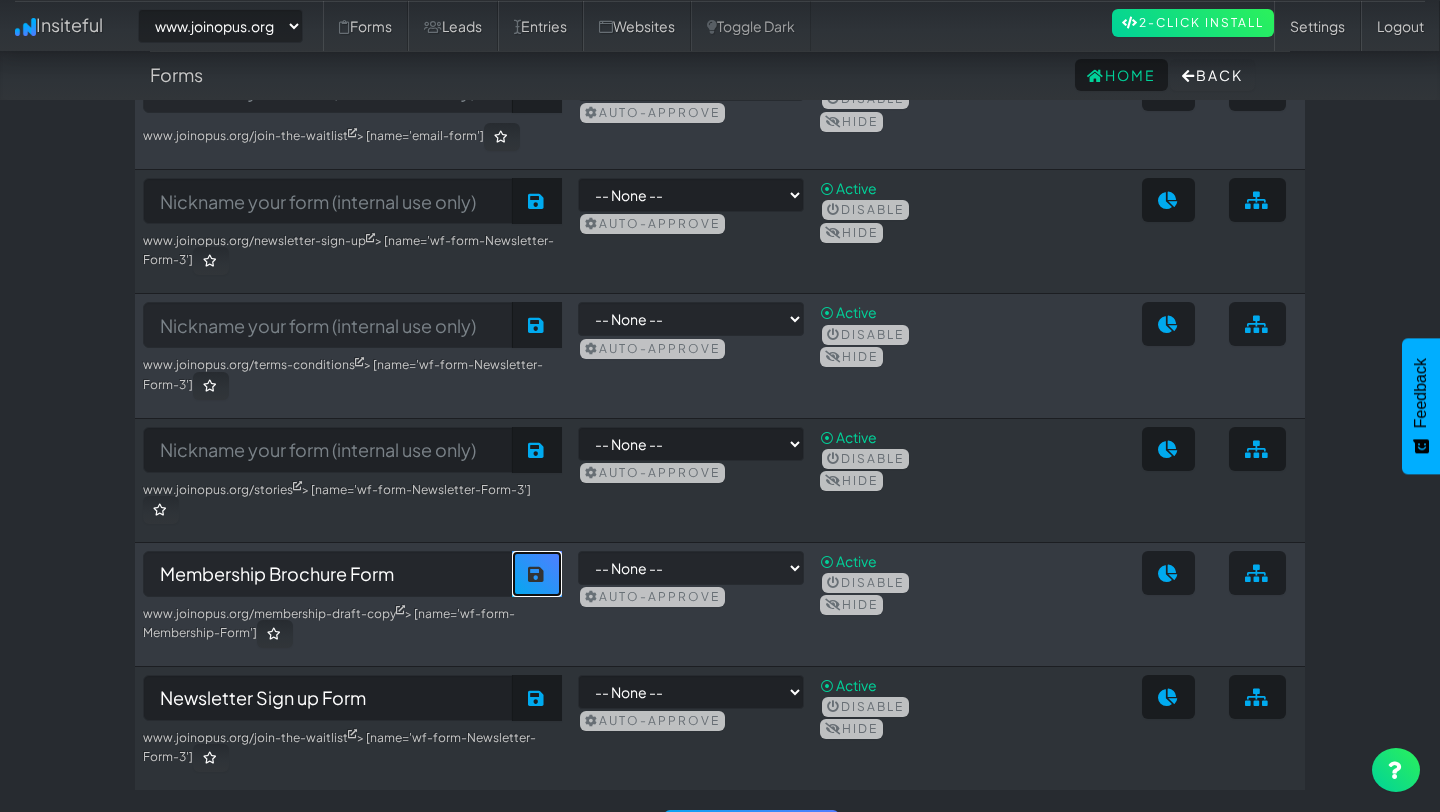 click at bounding box center (537, 574) 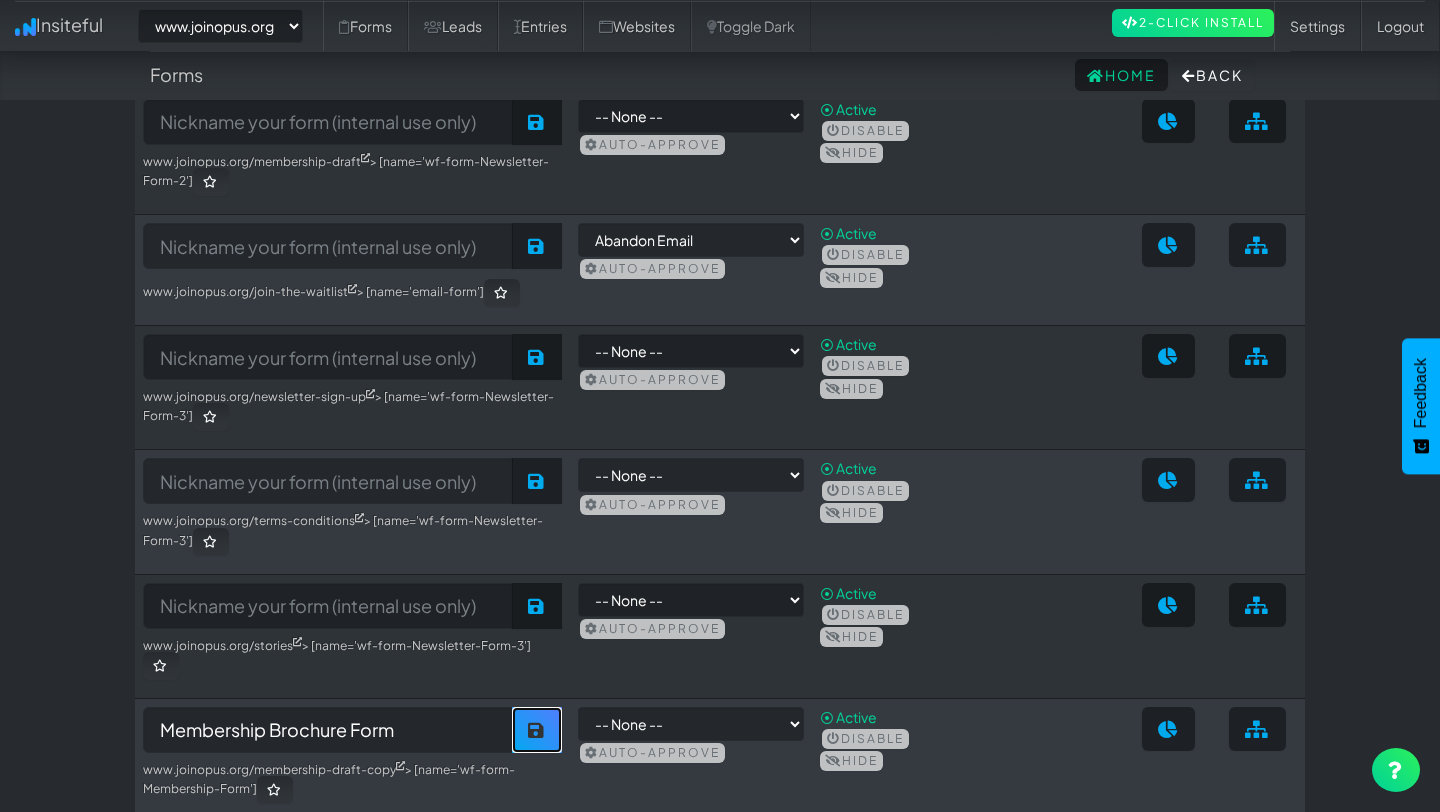 scroll, scrollTop: 778, scrollLeft: 0, axis: vertical 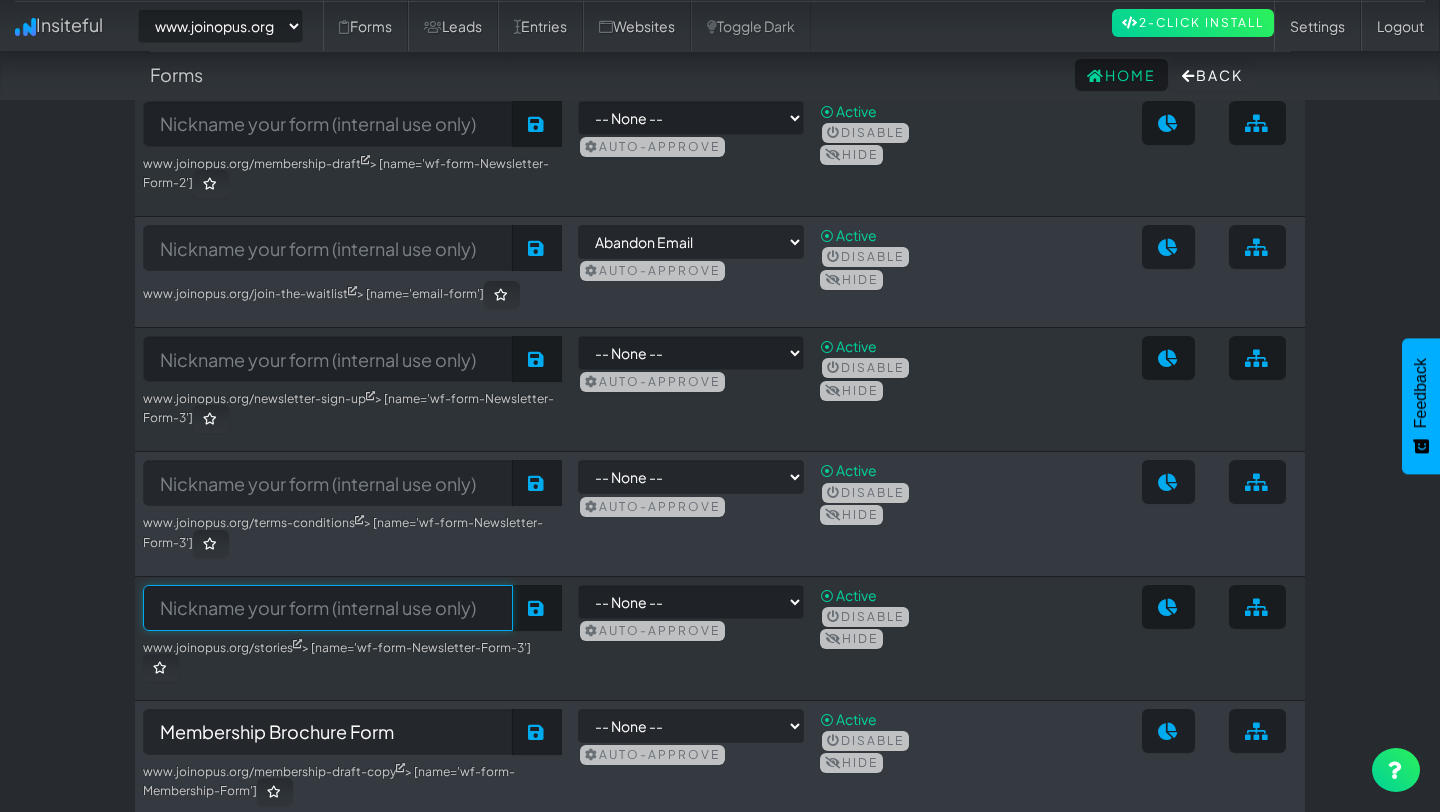 click at bounding box center (328, 608) 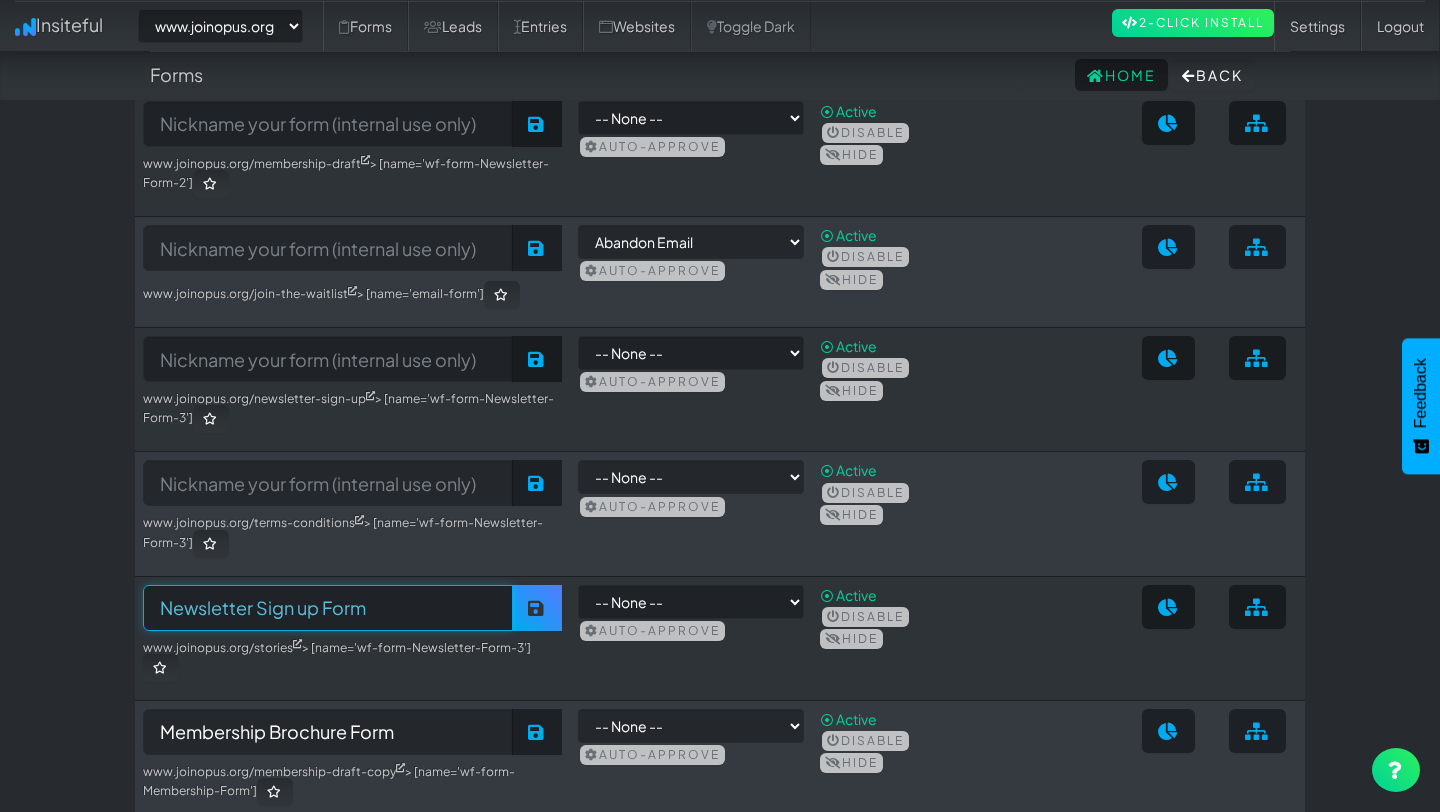 type on "Newsletter Sign up Form" 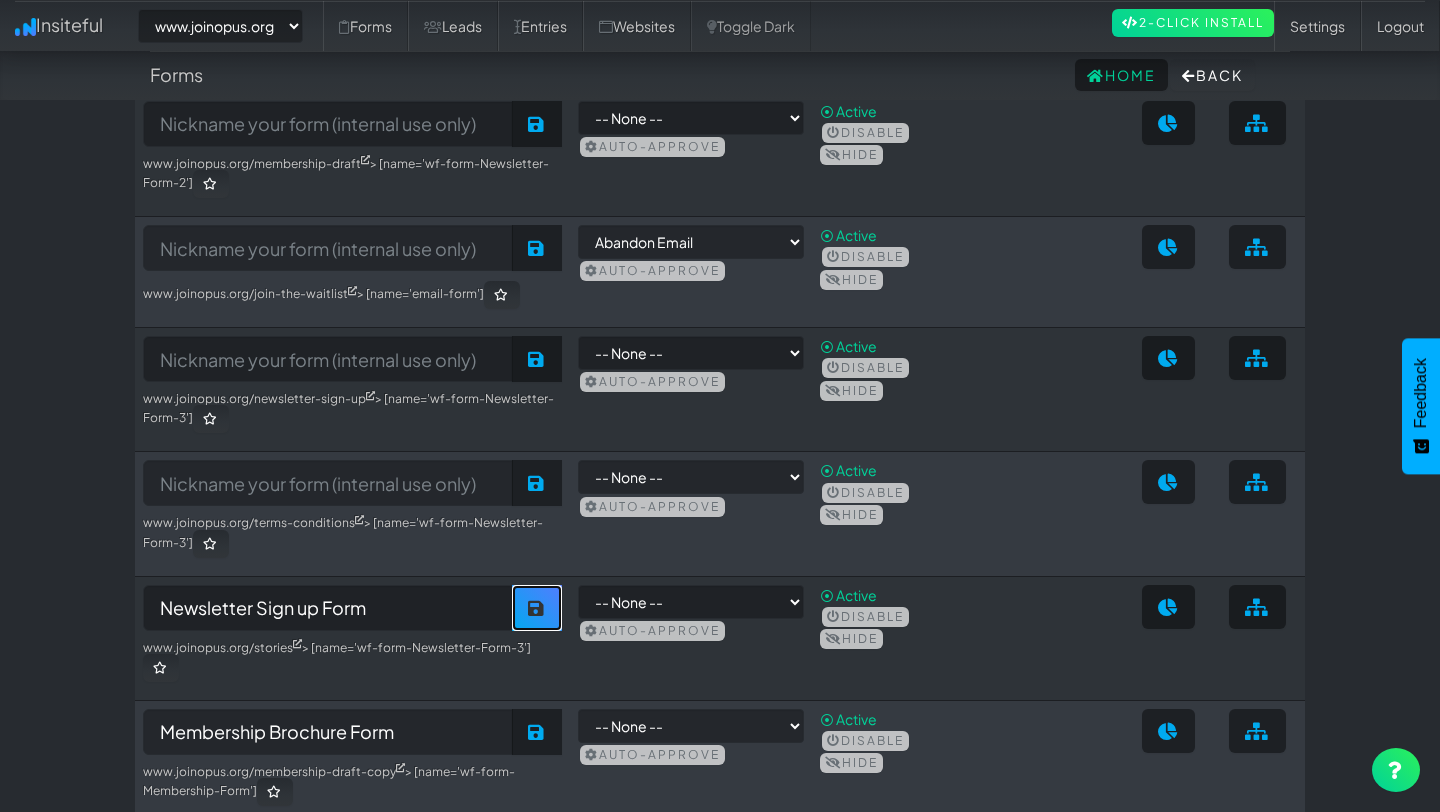 click on "Save" at bounding box center (537, 608) 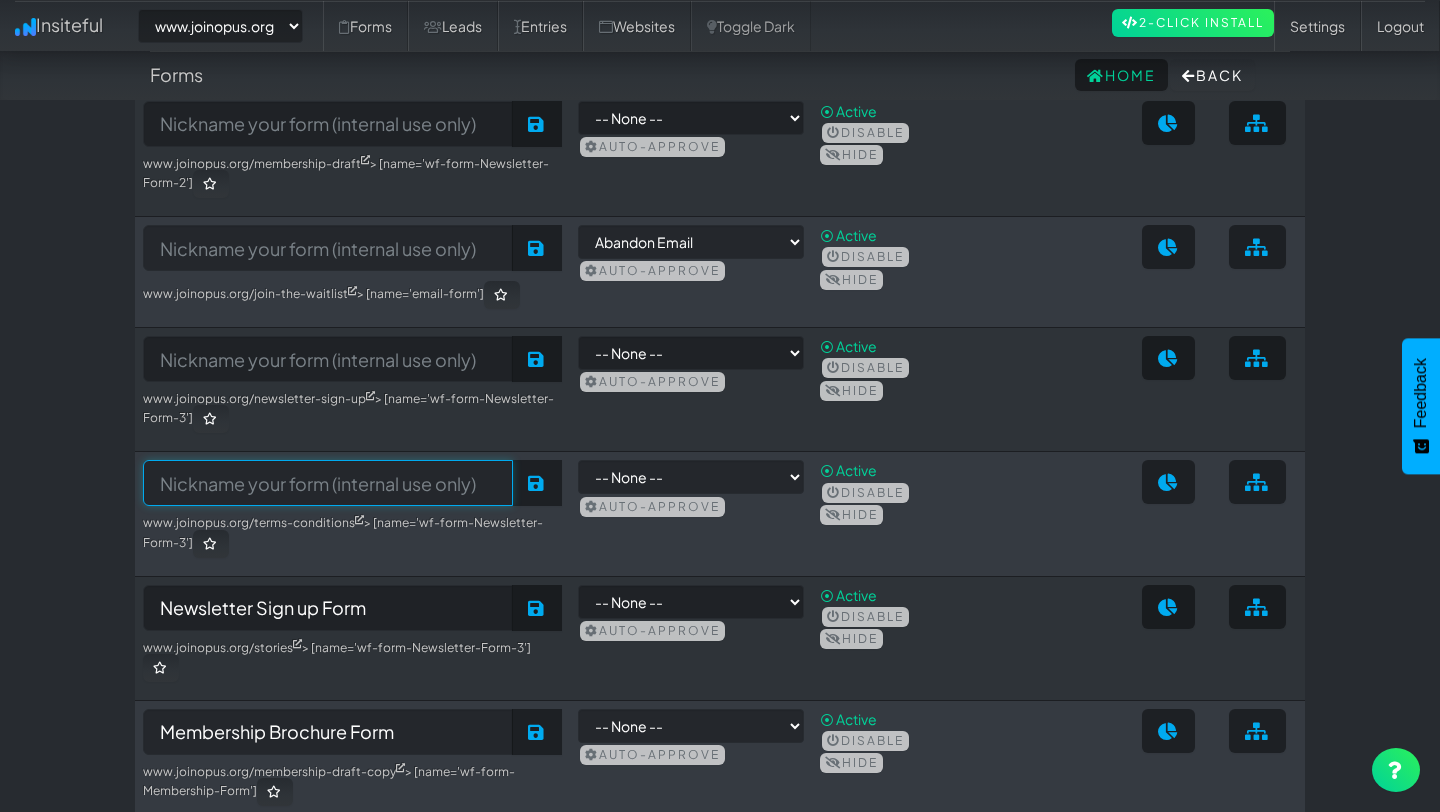 click at bounding box center (328, 483) 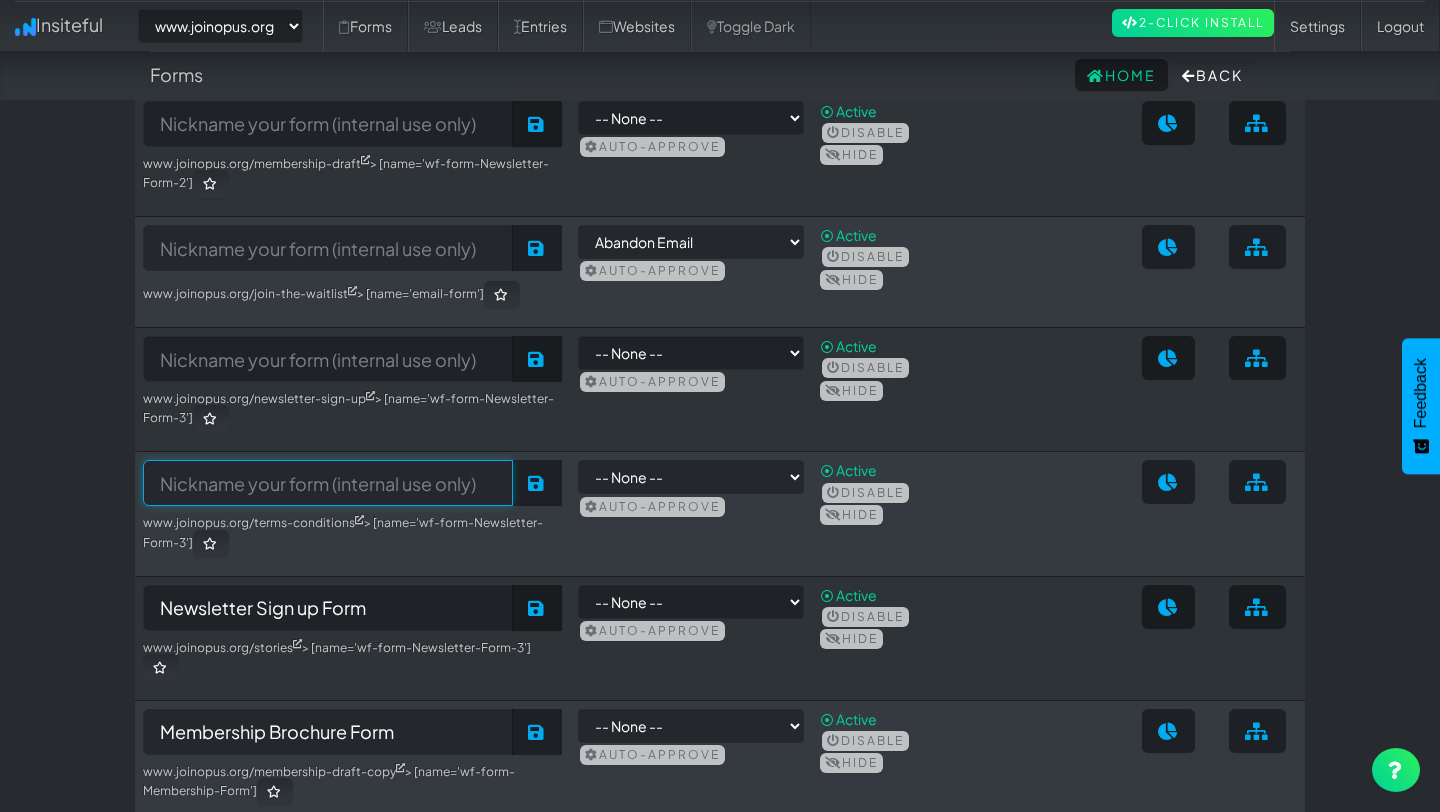 type on "M" 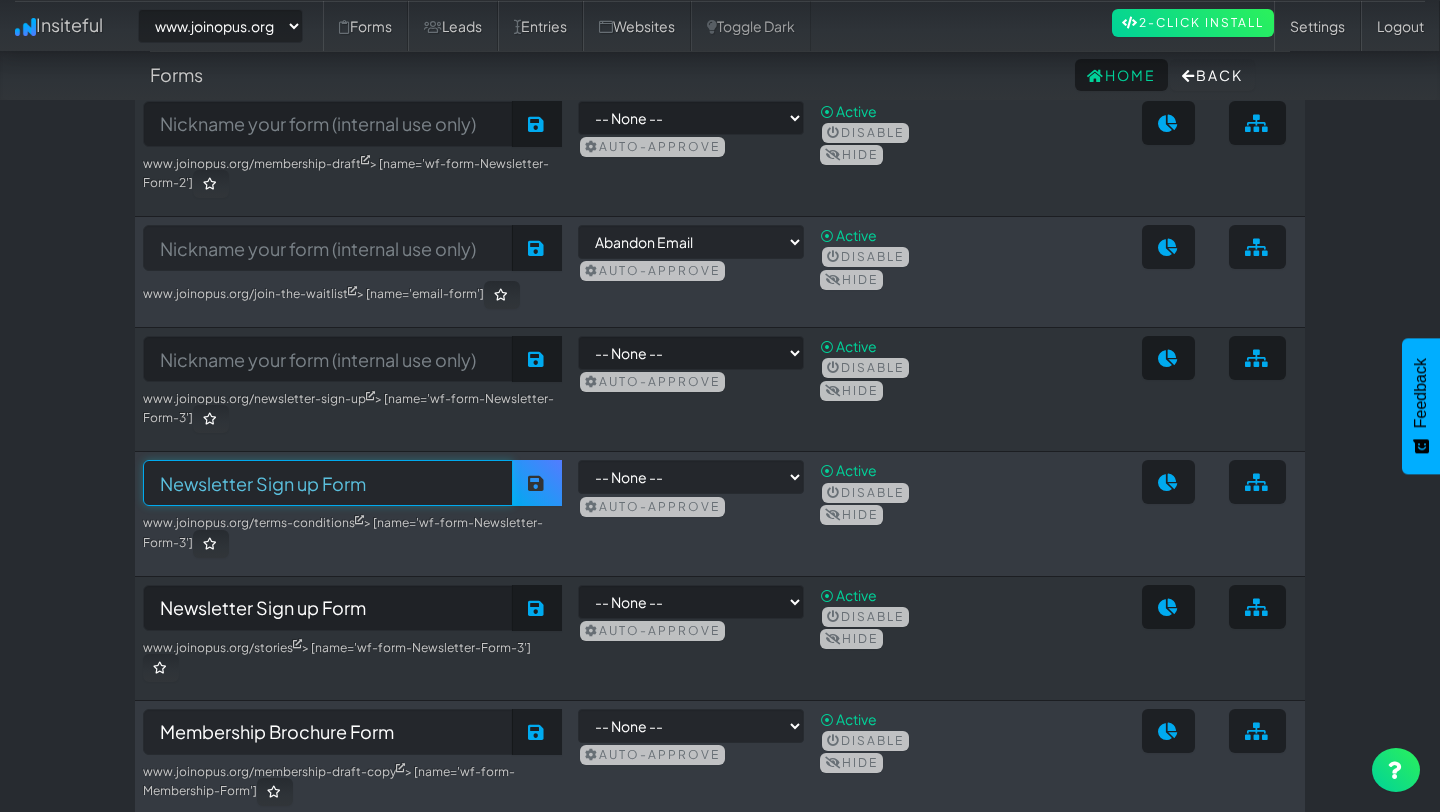 type on "Newsletter Sign up Form" 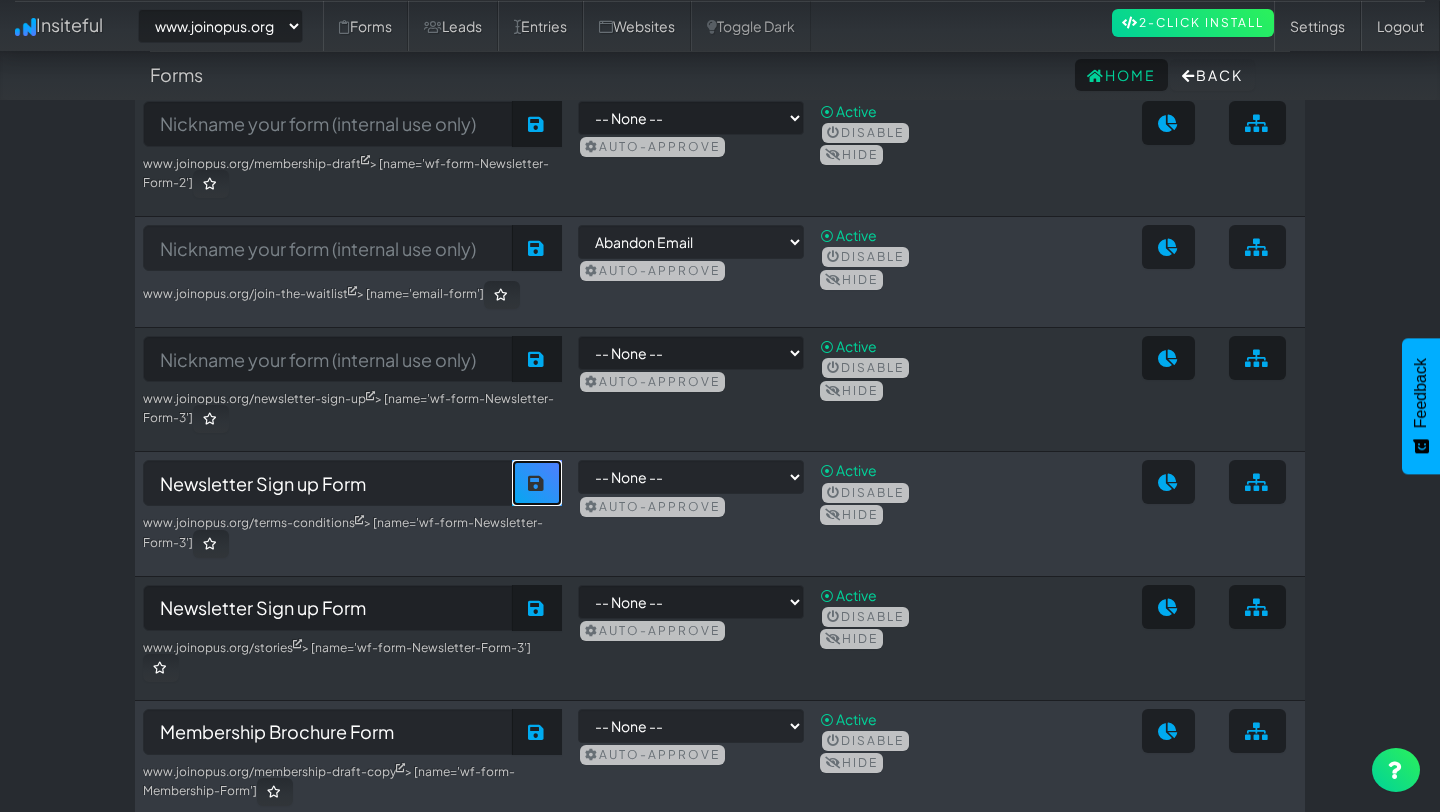 click on "Save" at bounding box center (537, 483) 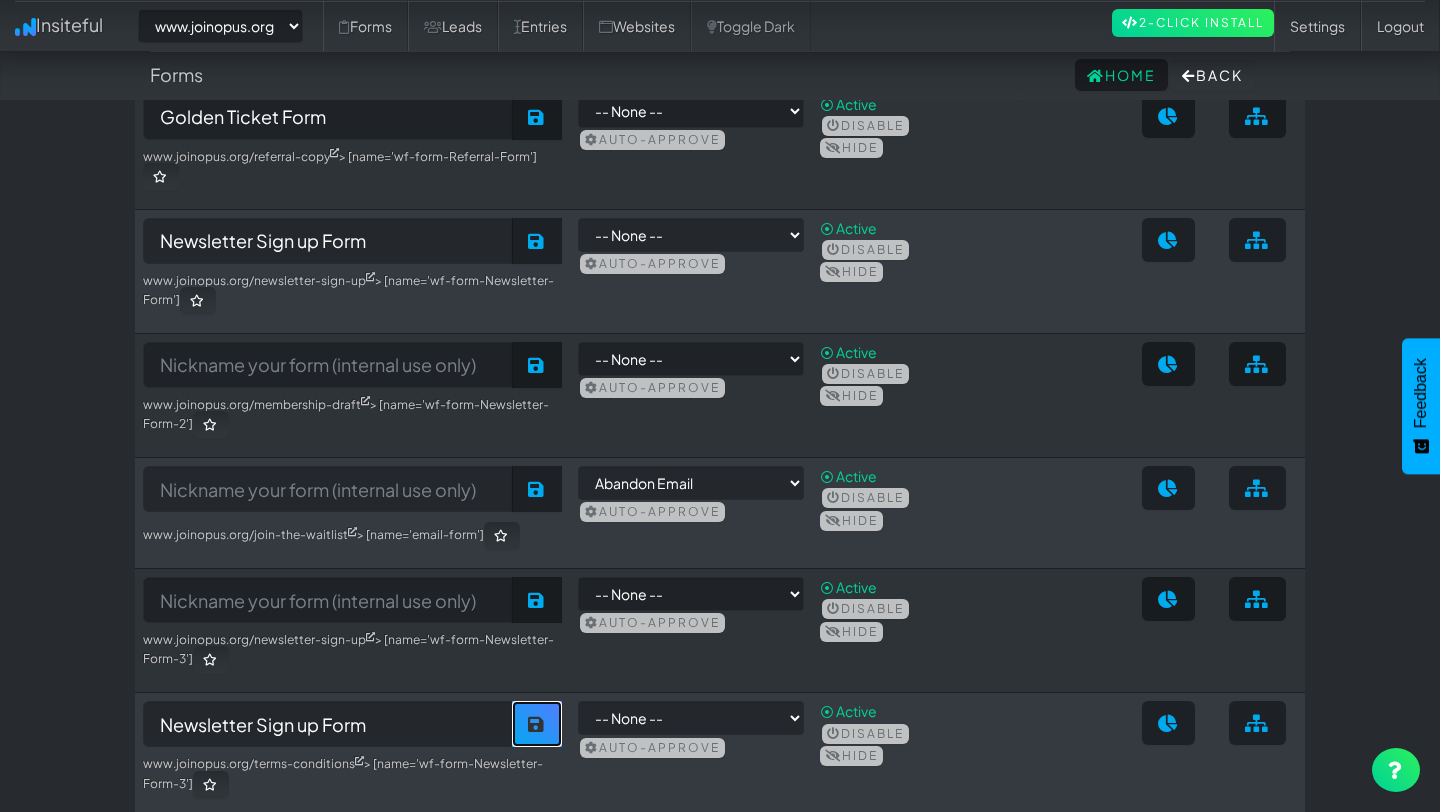 scroll, scrollTop: 535, scrollLeft: 0, axis: vertical 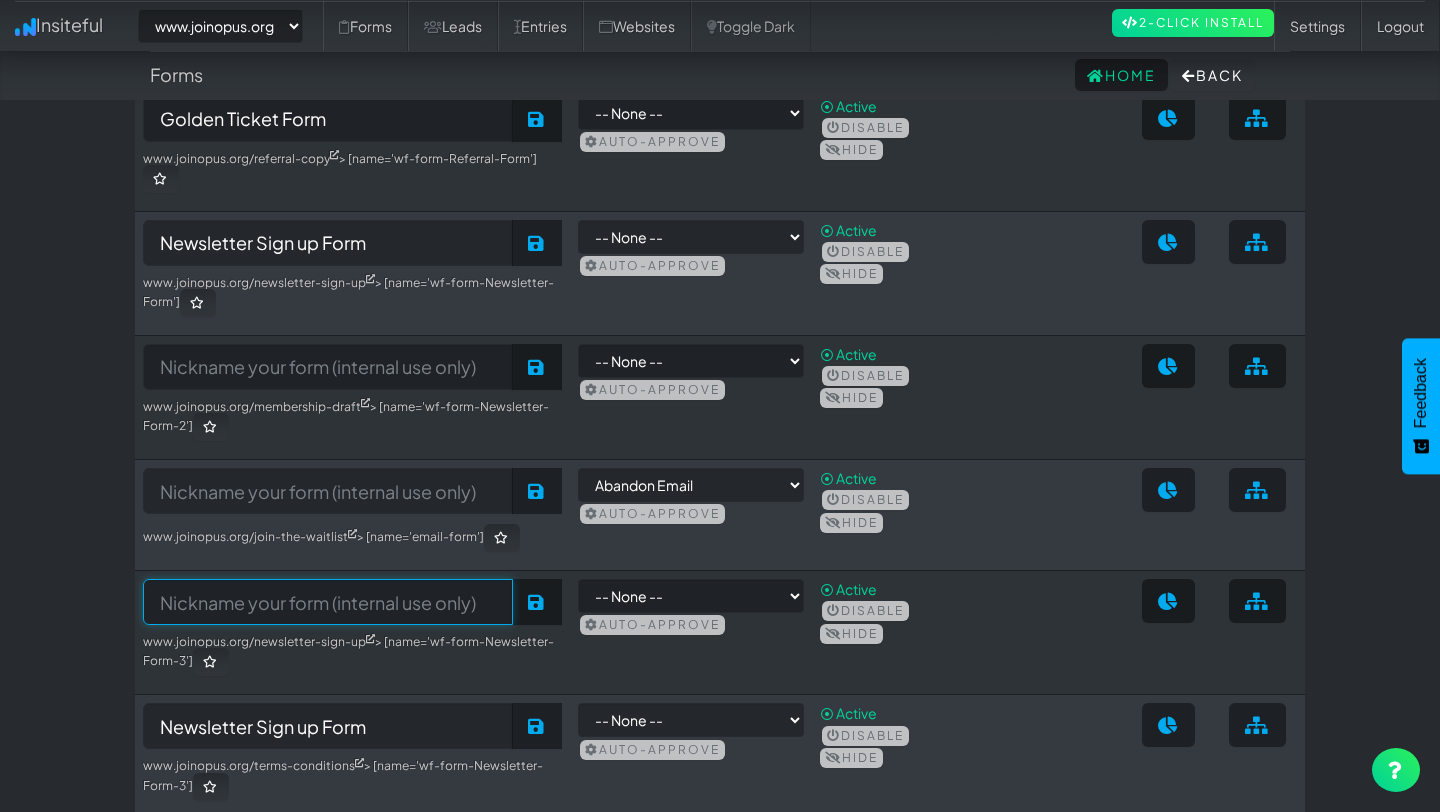 click at bounding box center (328, 602) 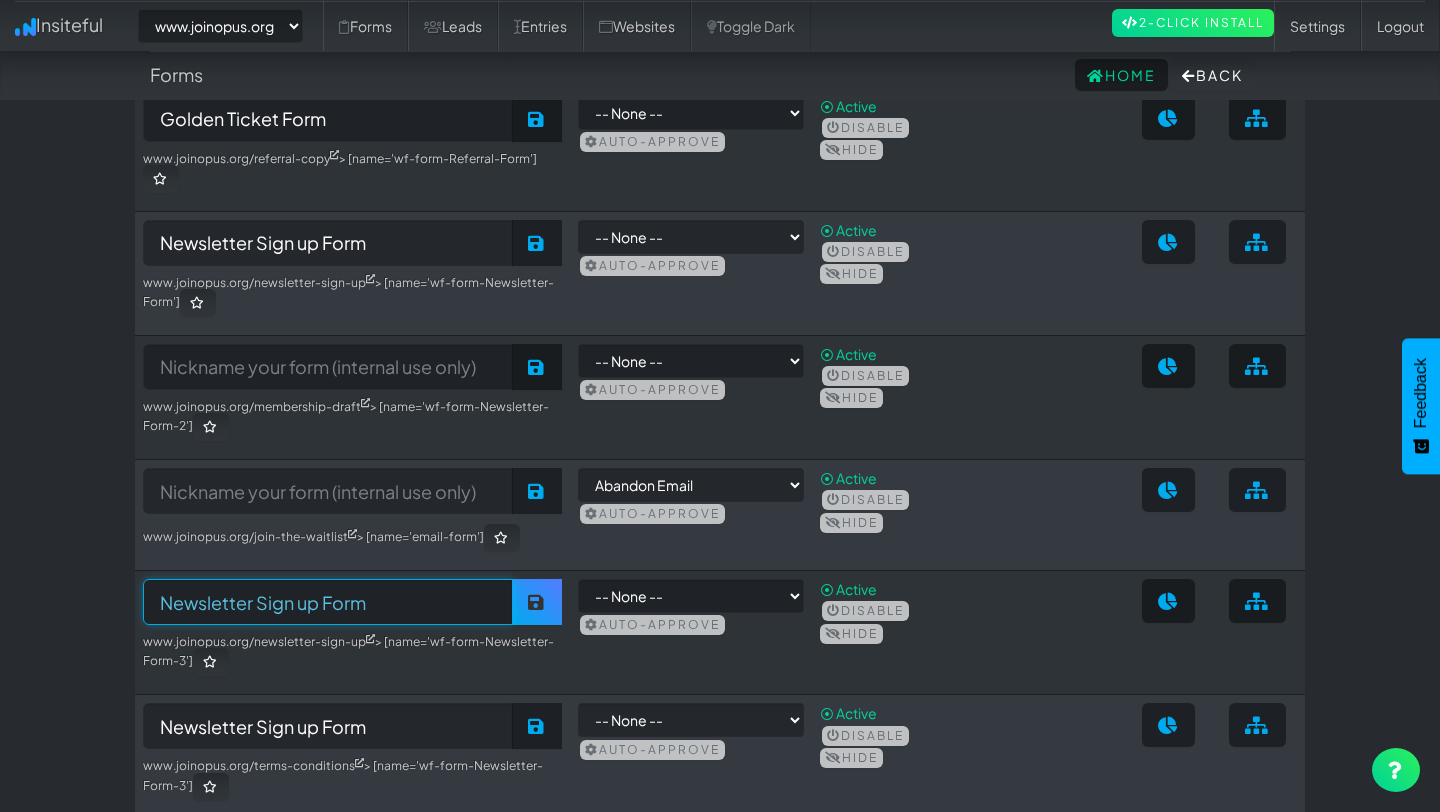 type on "Newsletter Sign up Form" 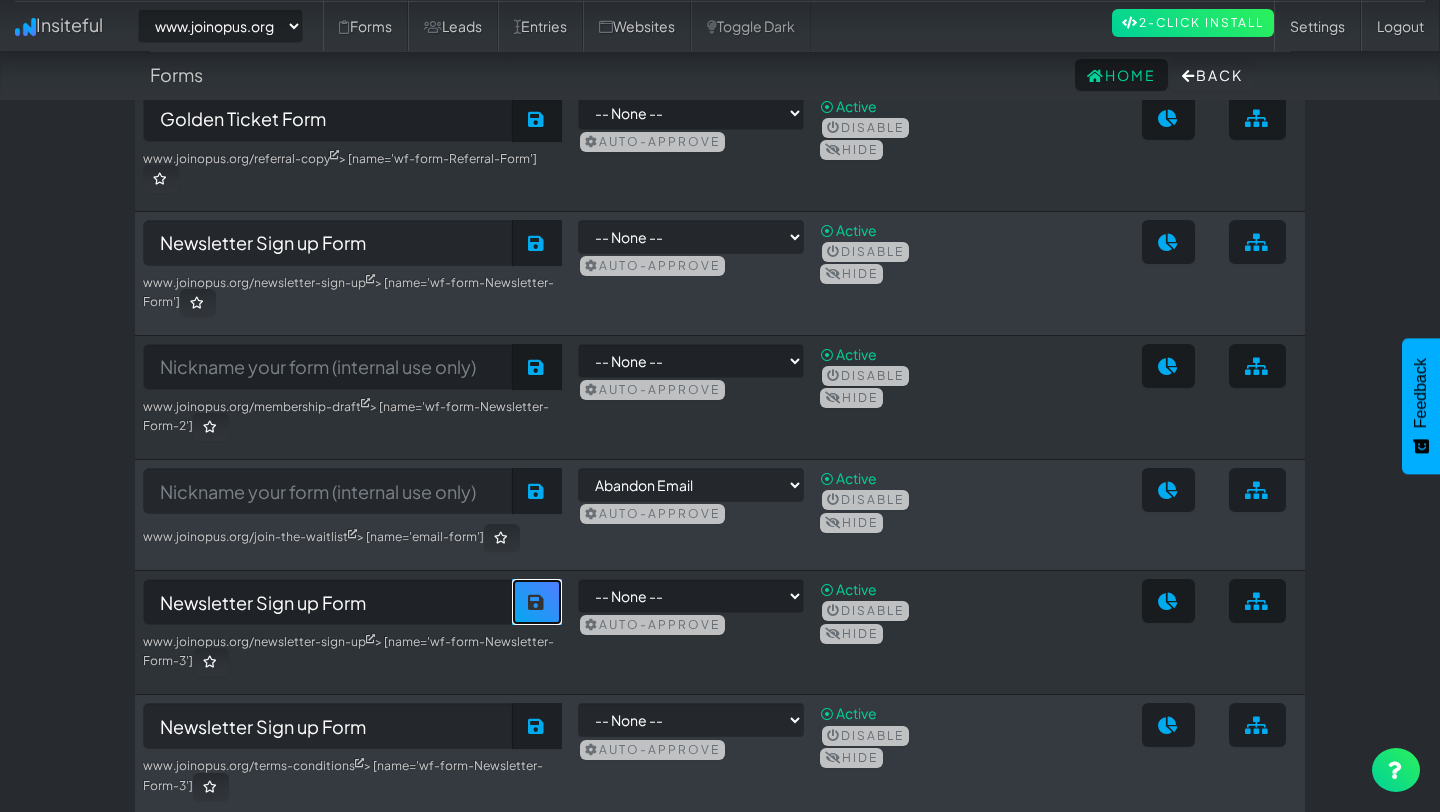 click at bounding box center (537, 602) 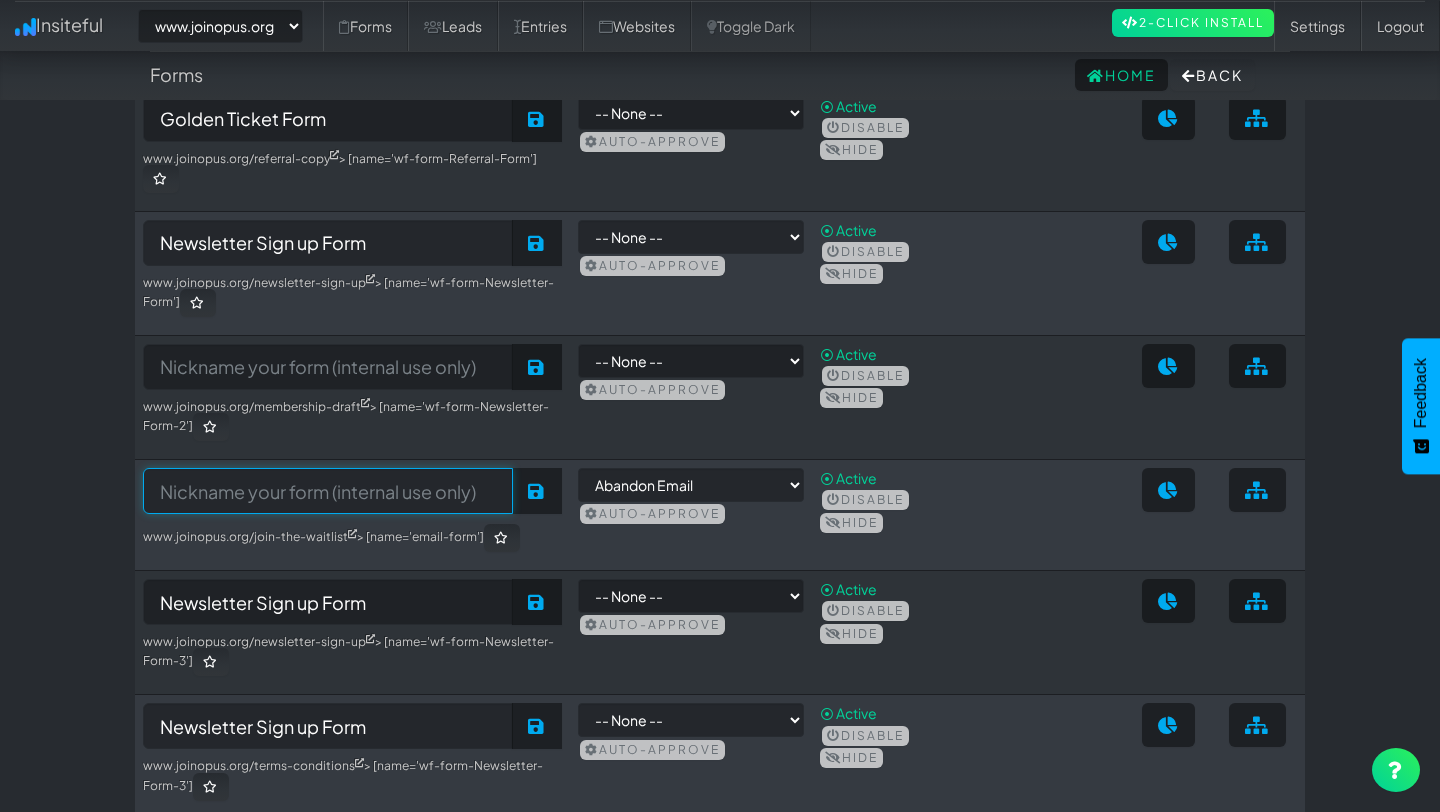 click at bounding box center (328, 491) 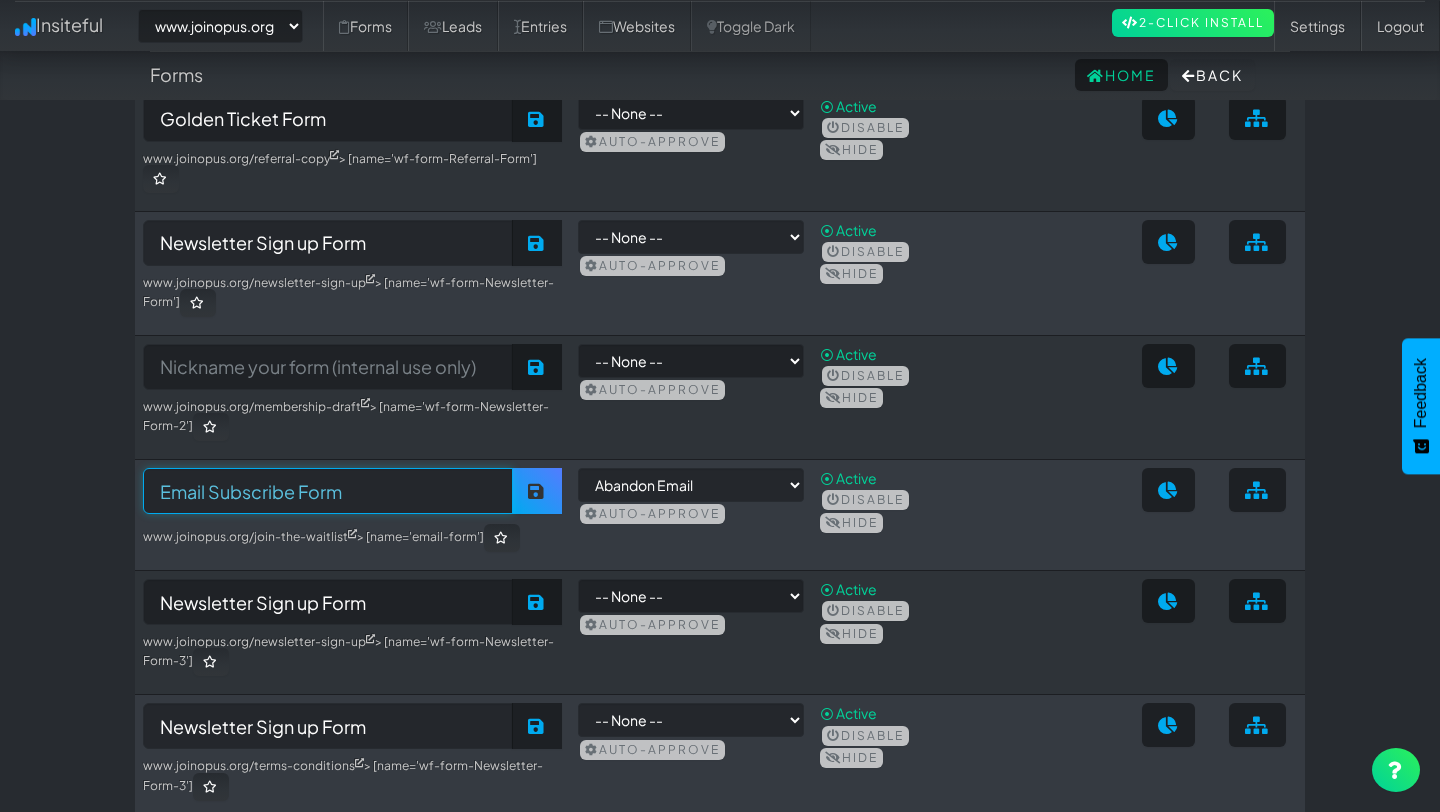 type on "Email Subscribe Form" 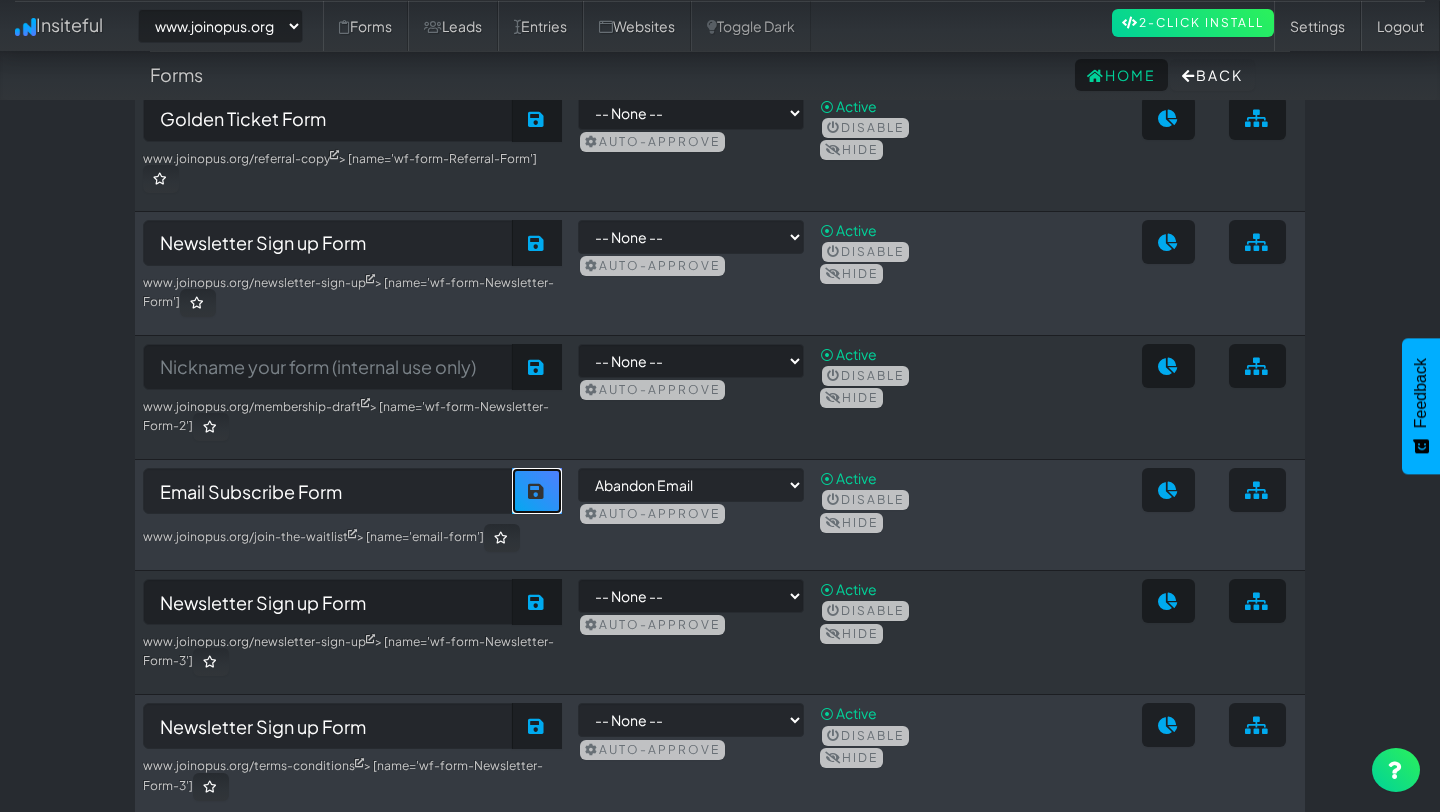 click on "Save" at bounding box center [537, 491] 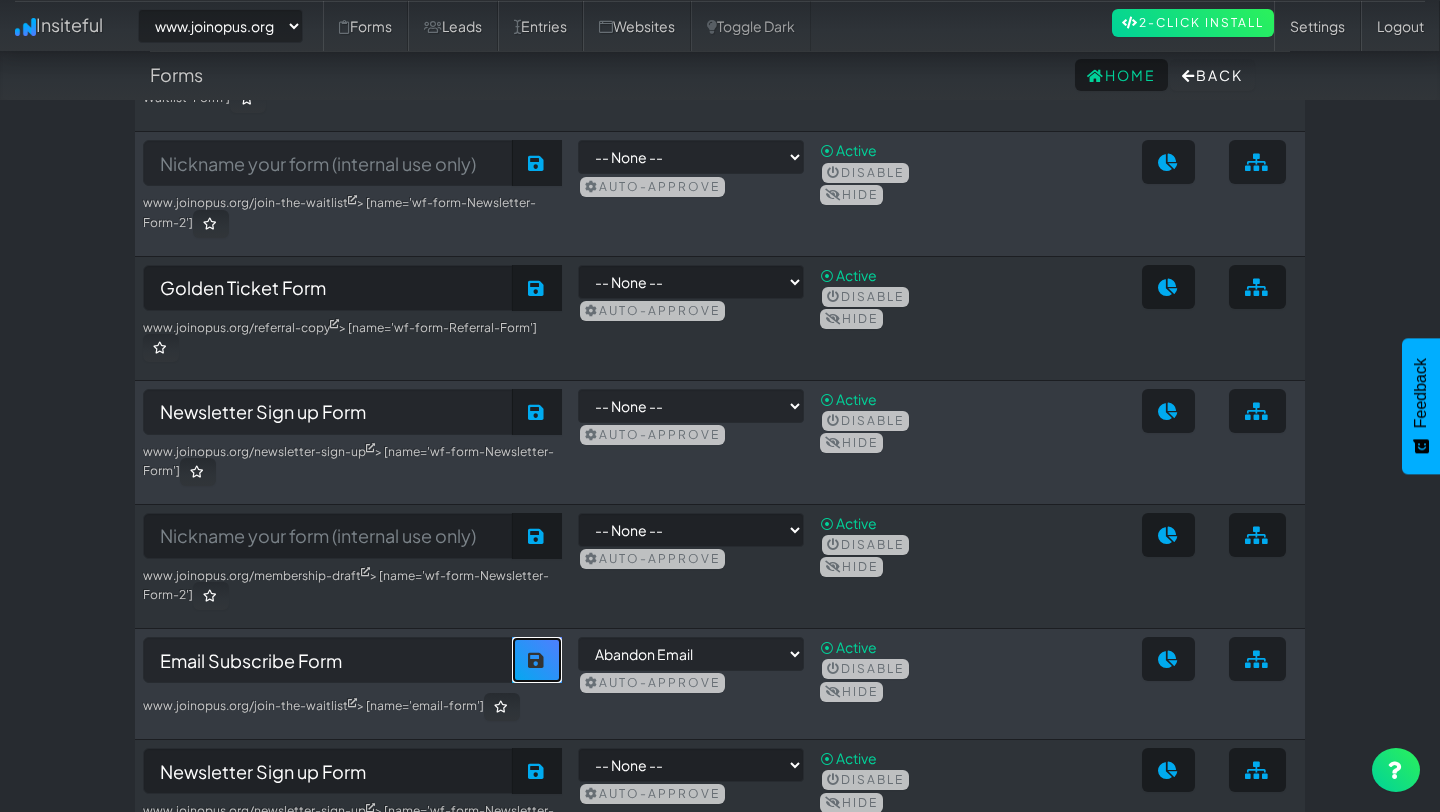 scroll, scrollTop: 365, scrollLeft: 0, axis: vertical 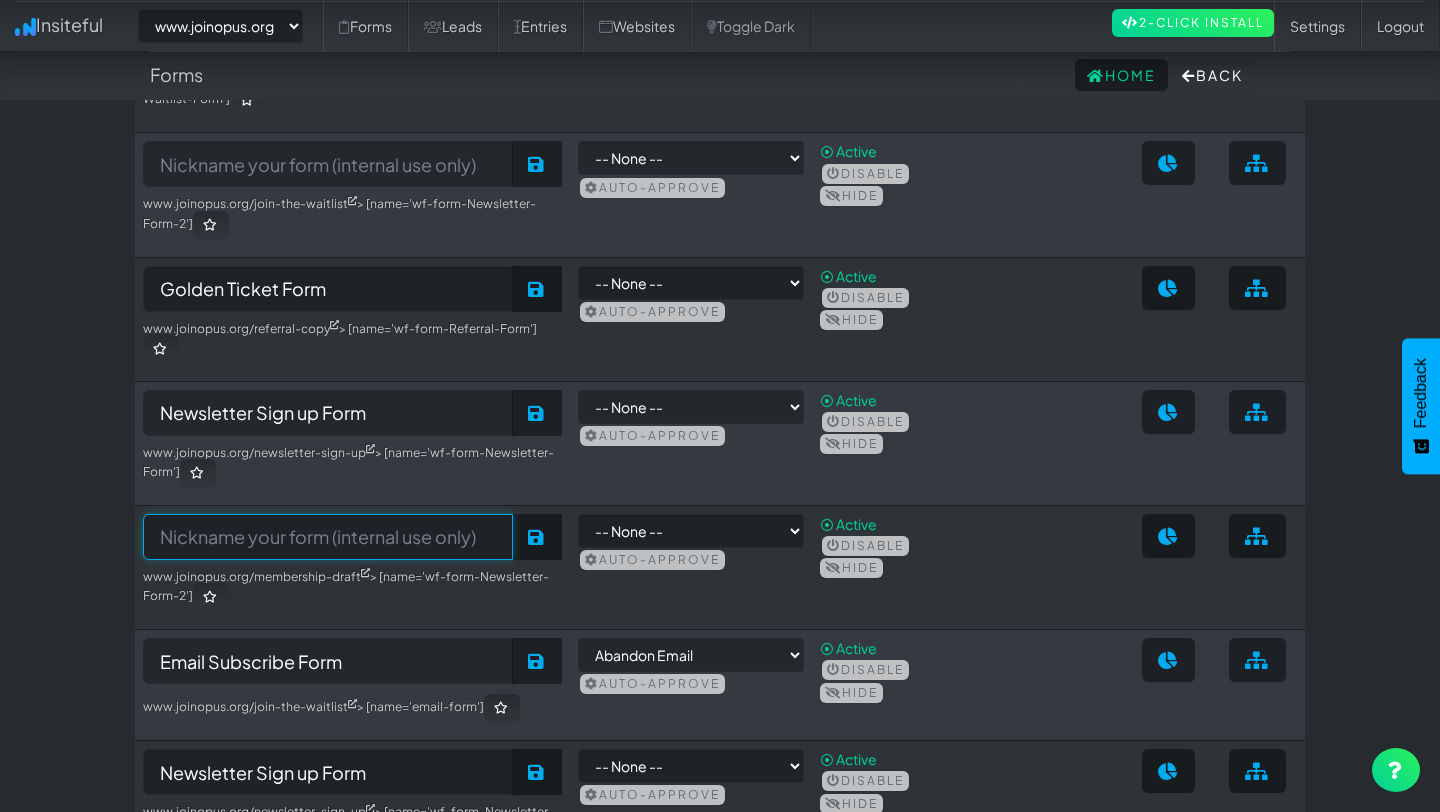 click at bounding box center [328, 537] 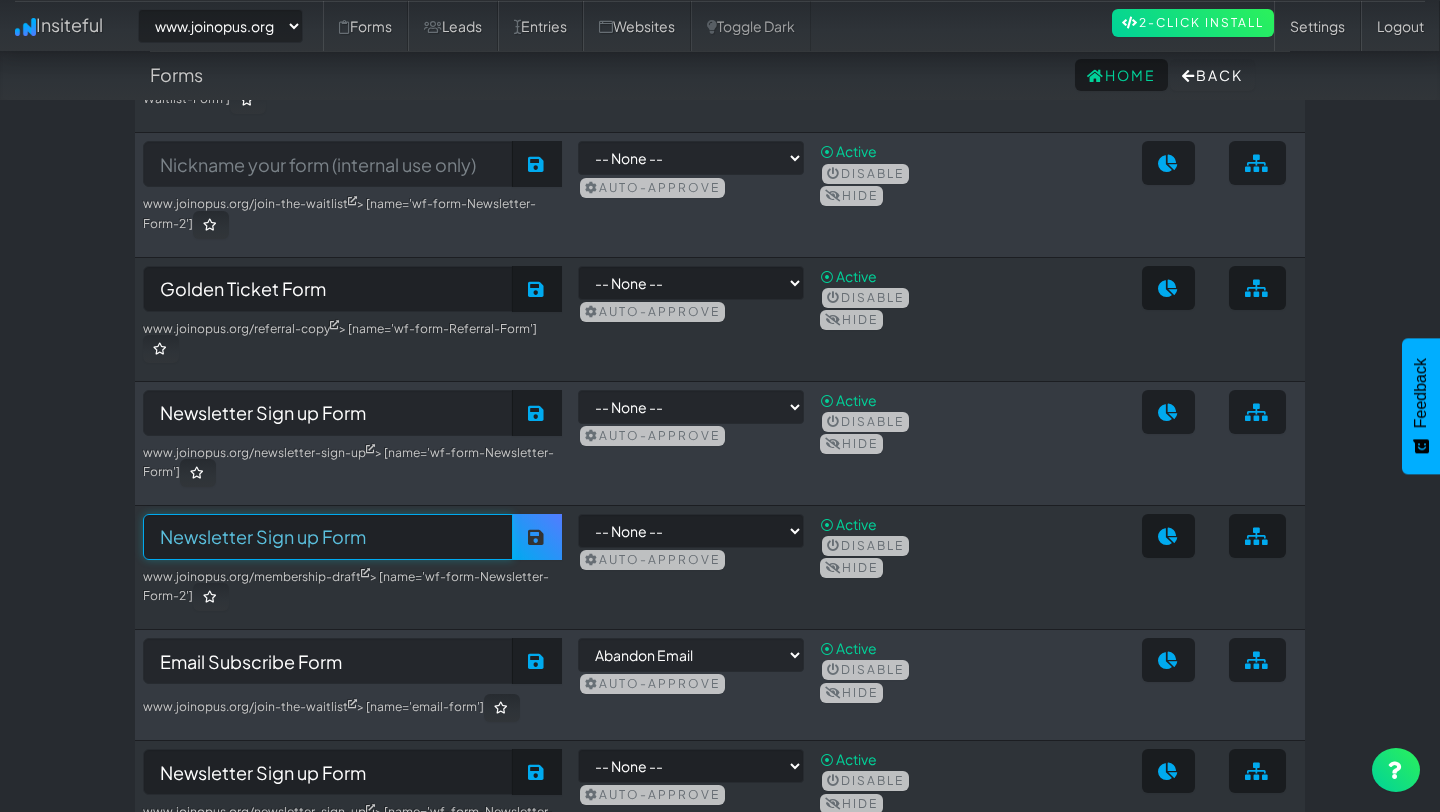 type on "Newsletter Sign up Form" 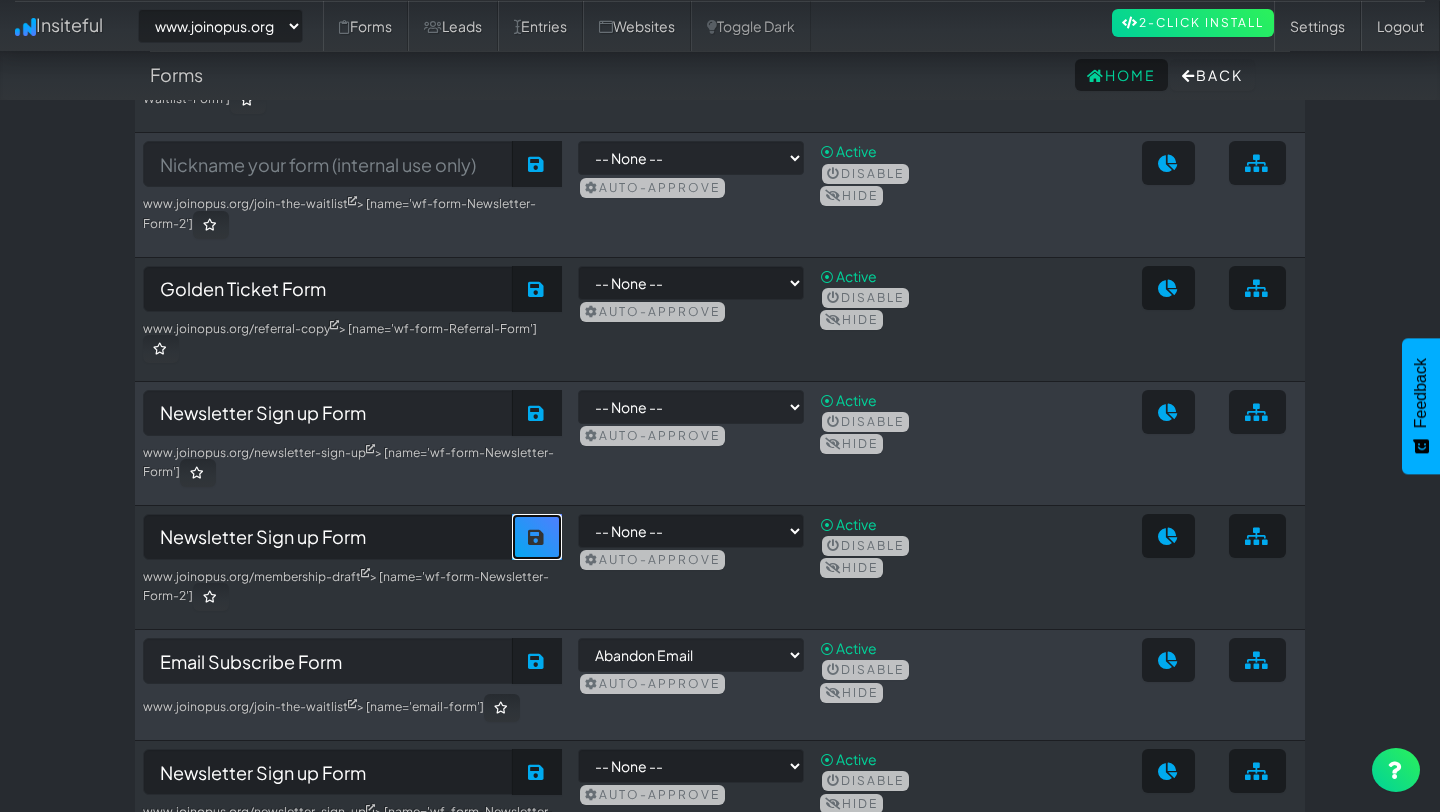 click at bounding box center [537, 537] 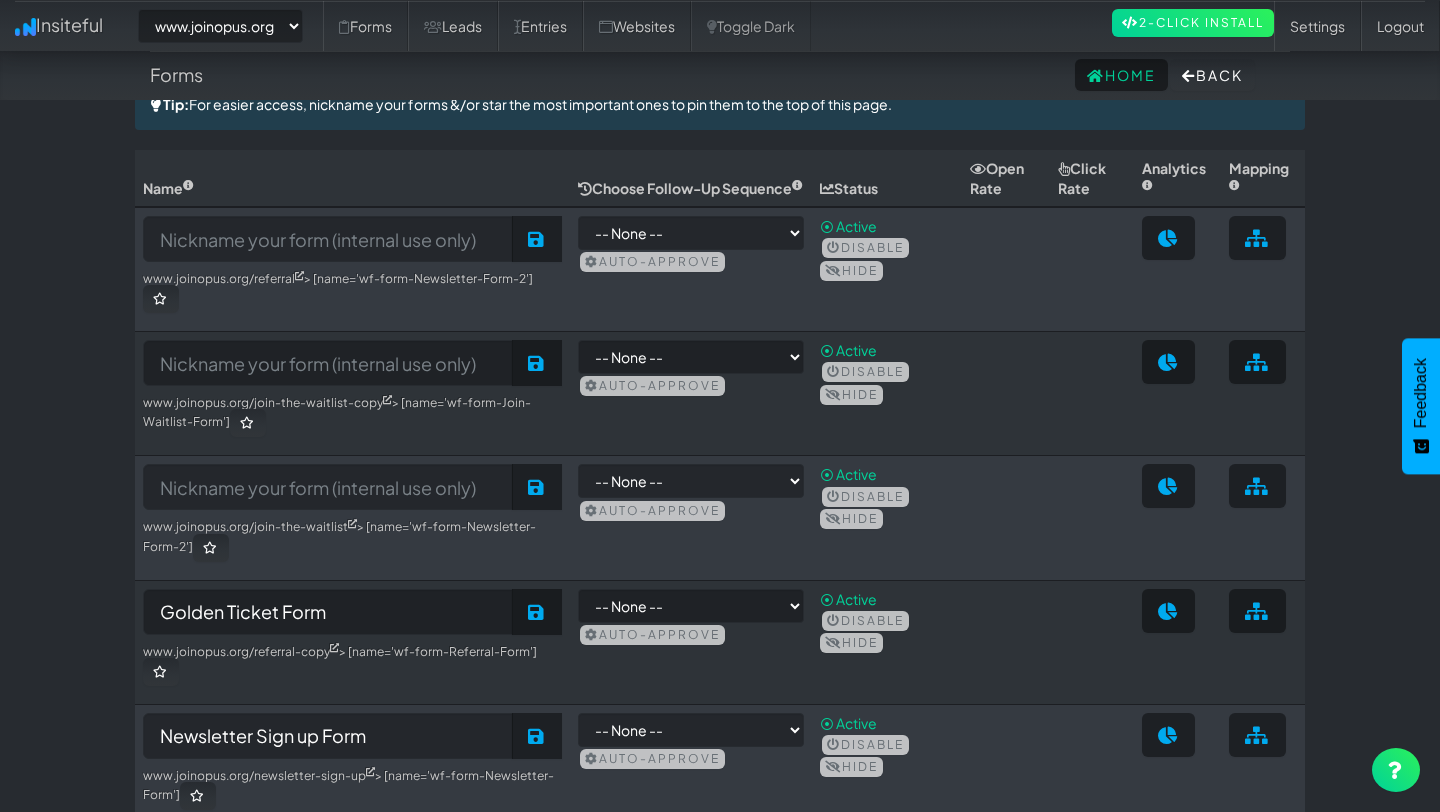 scroll, scrollTop: 0, scrollLeft: 0, axis: both 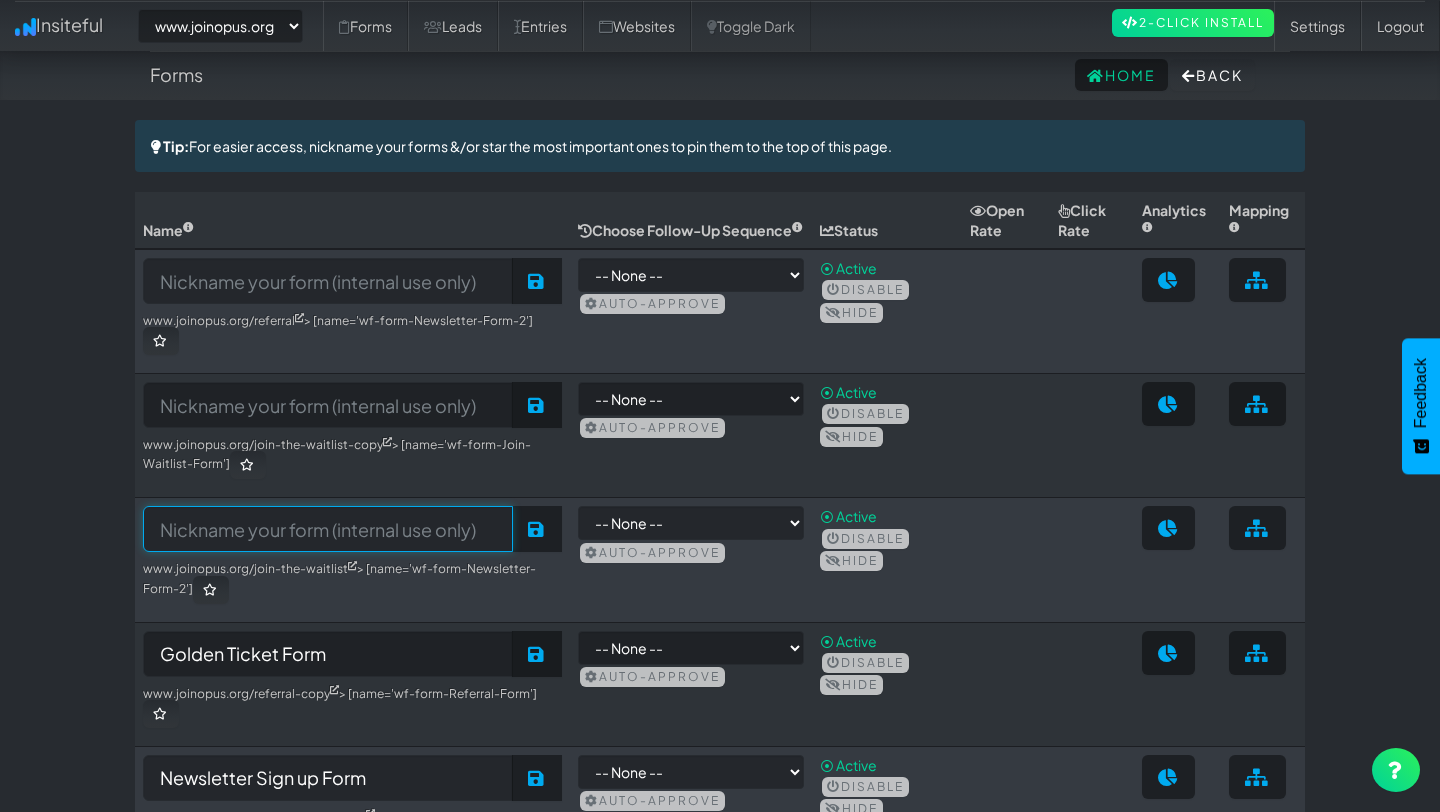 click at bounding box center [328, 529] 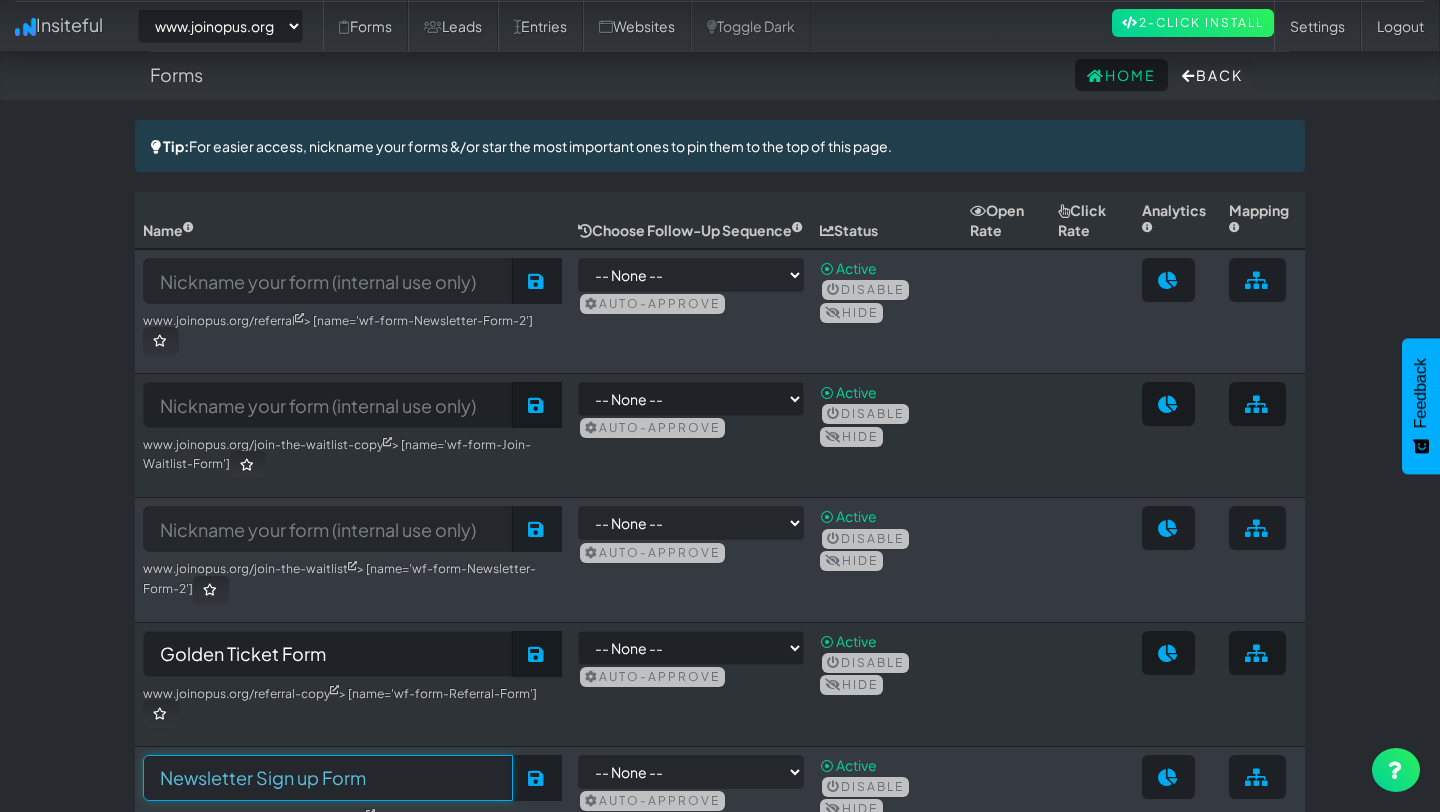 click on "Newsletter Sign up Form" at bounding box center (328, 778) 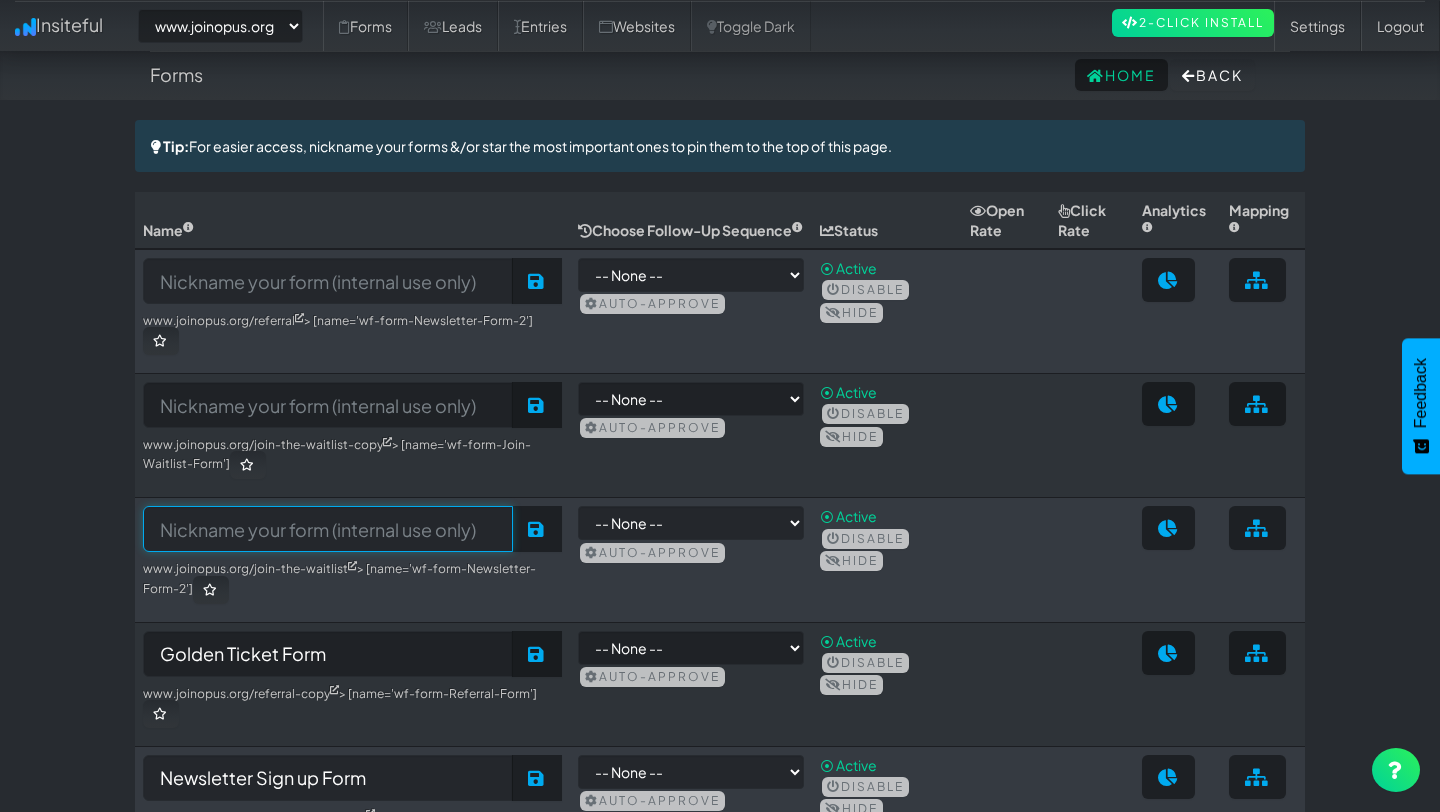 click at bounding box center (328, 529) 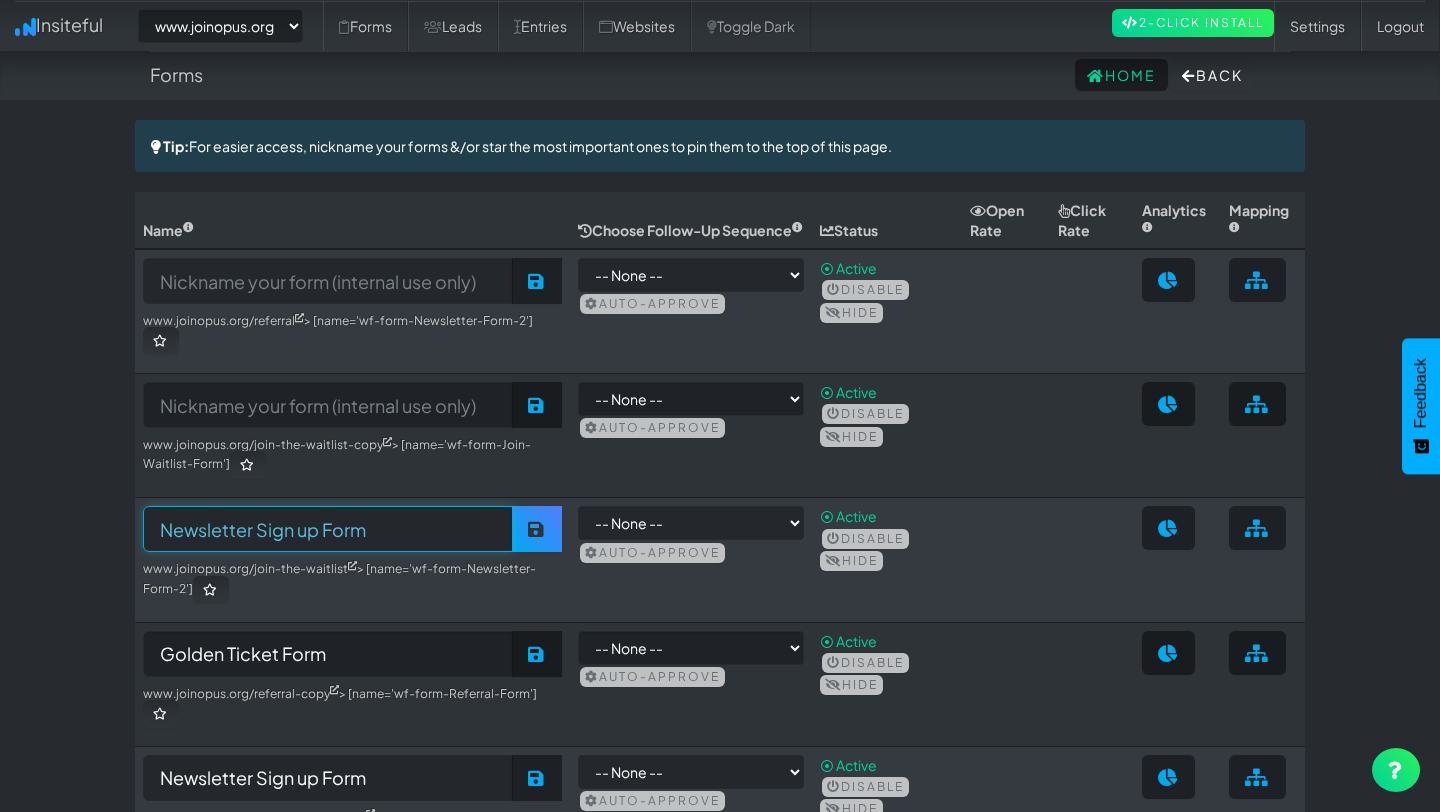type on "Newsletter Sign up Form" 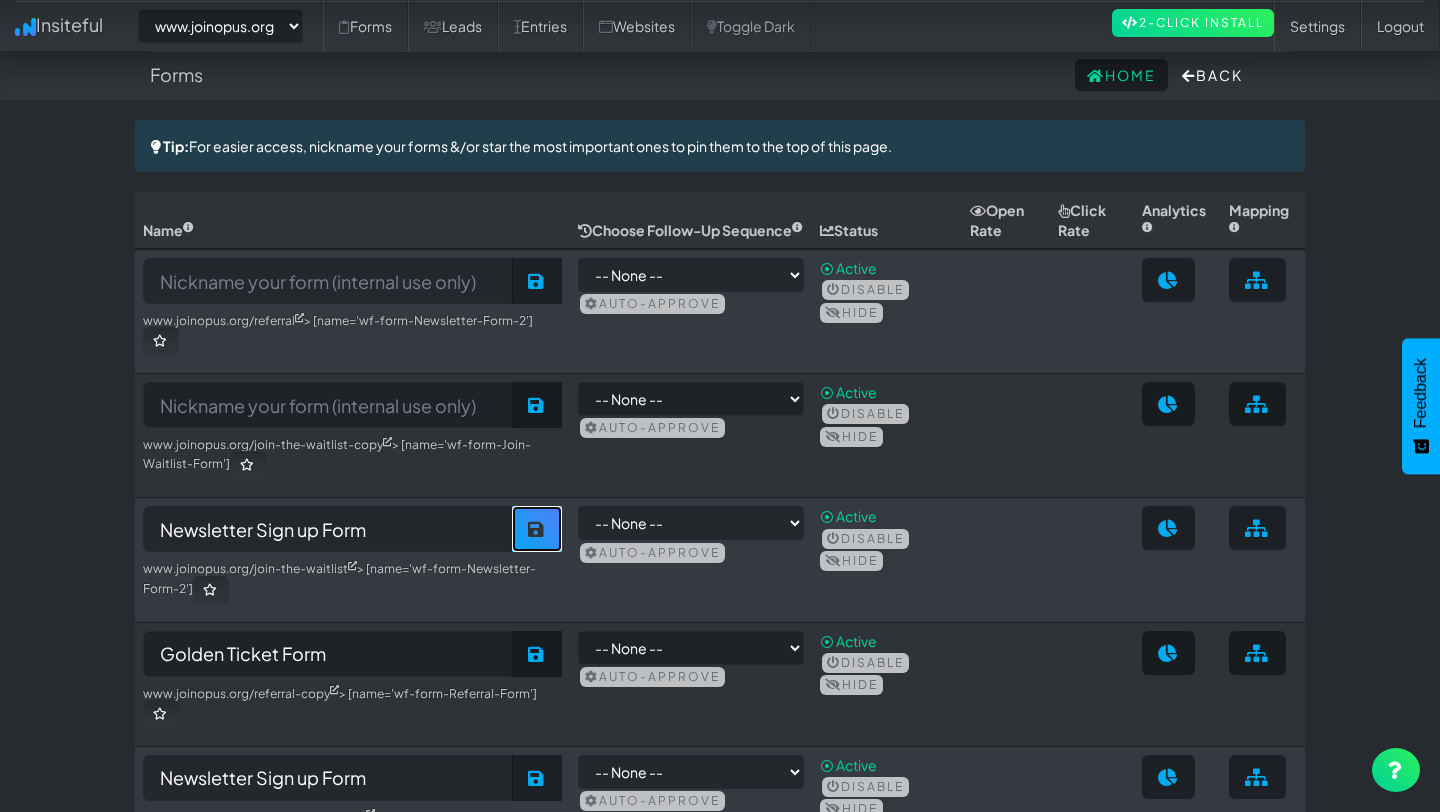 click at bounding box center (537, 529) 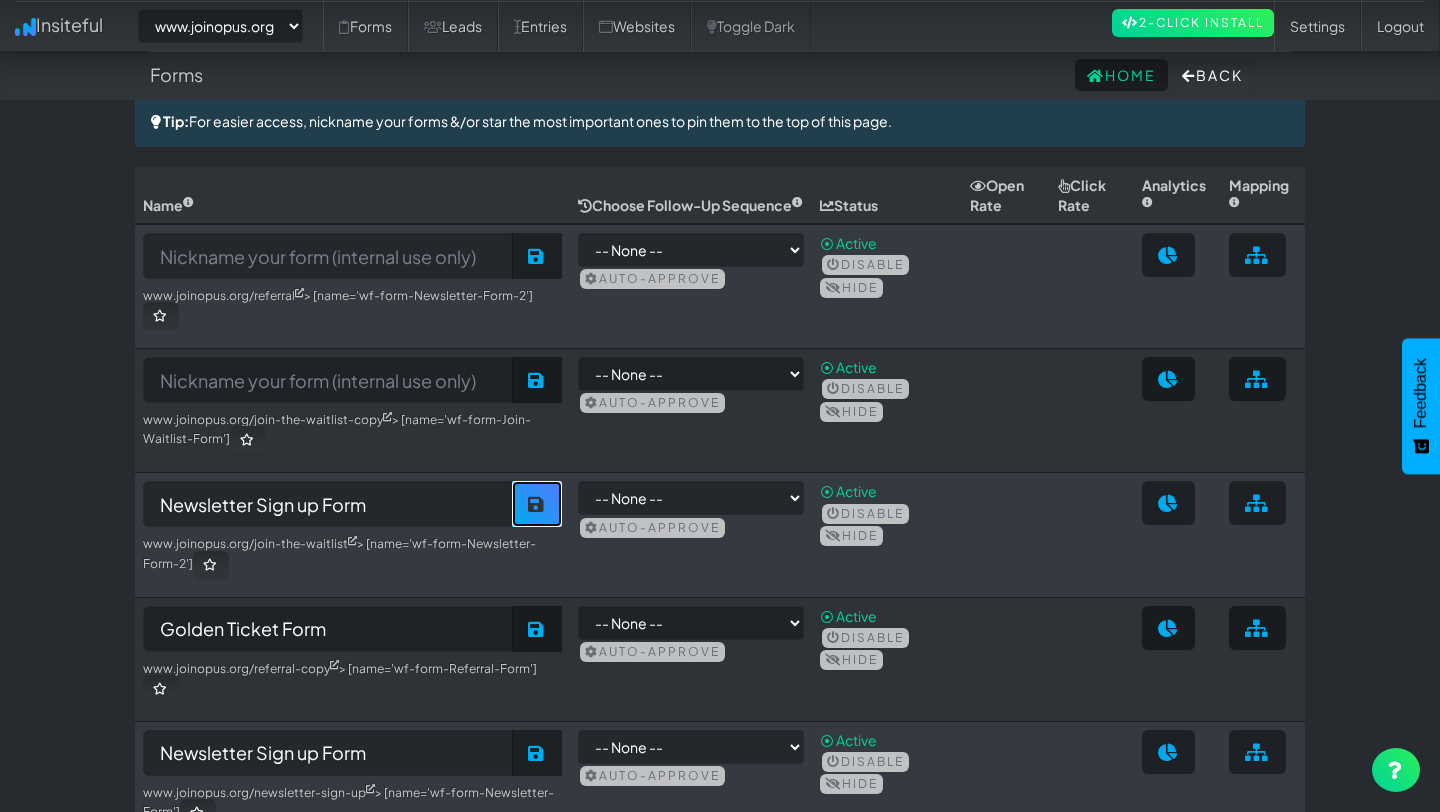 scroll, scrollTop: 0, scrollLeft: 0, axis: both 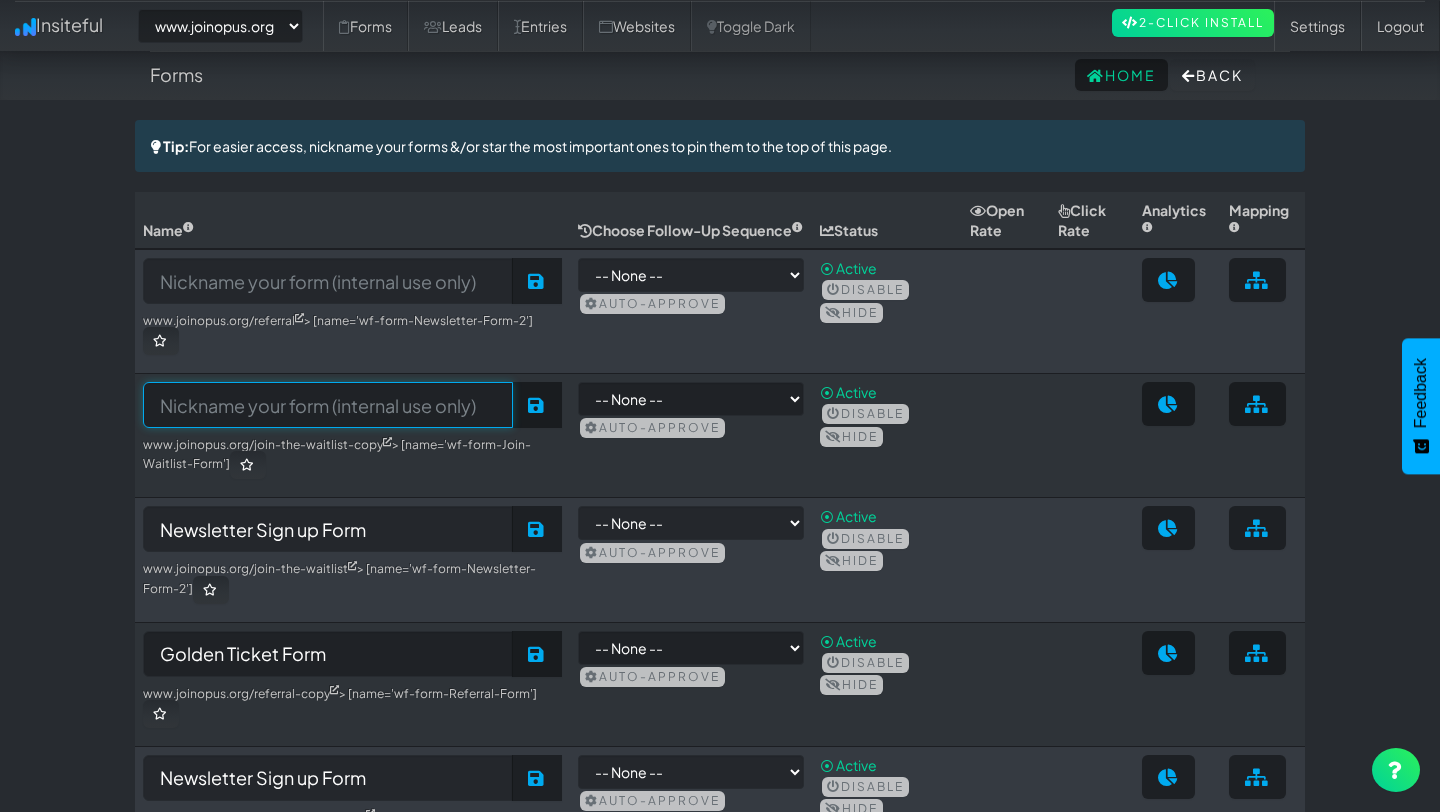 click at bounding box center [328, 405] 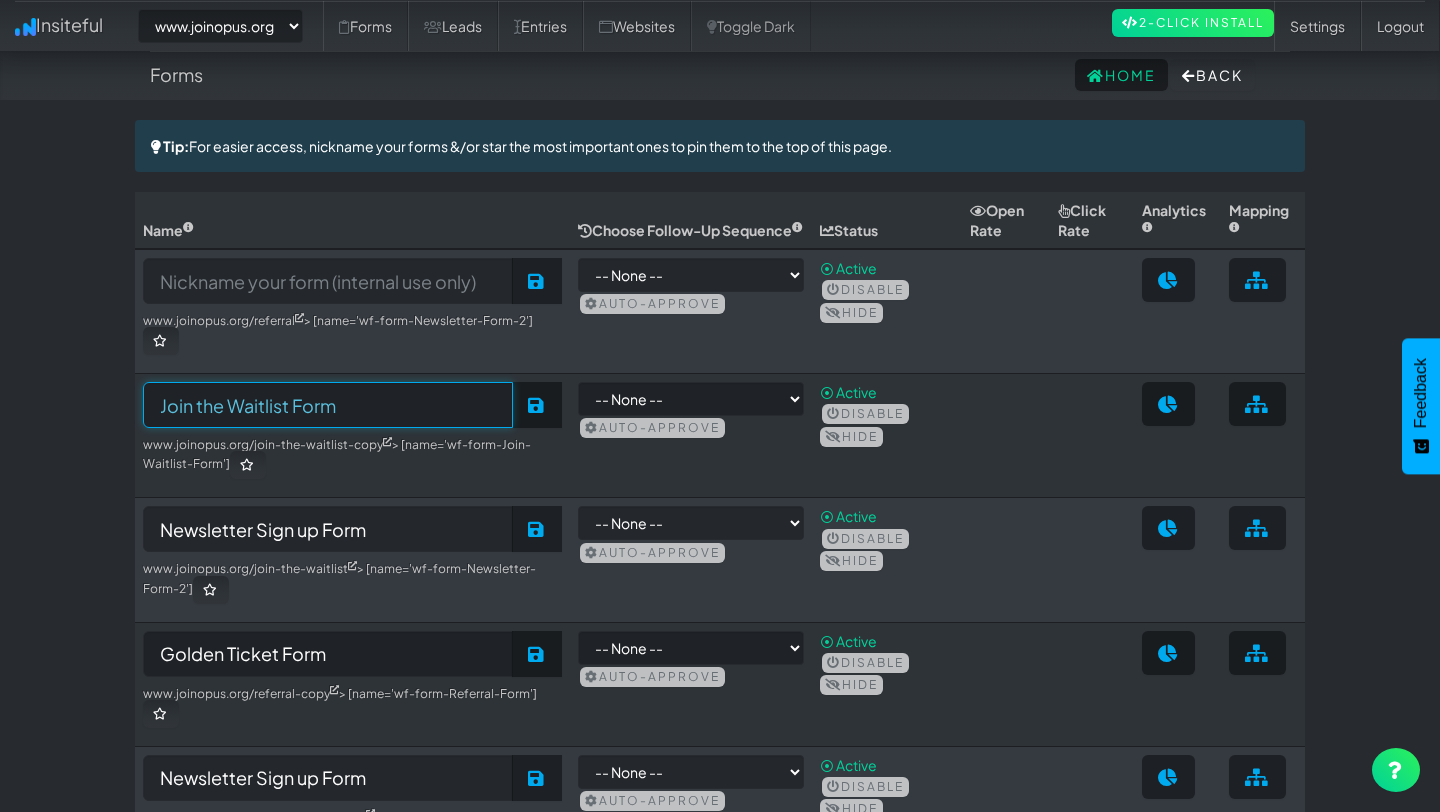 type on "Join the Waitlist Form" 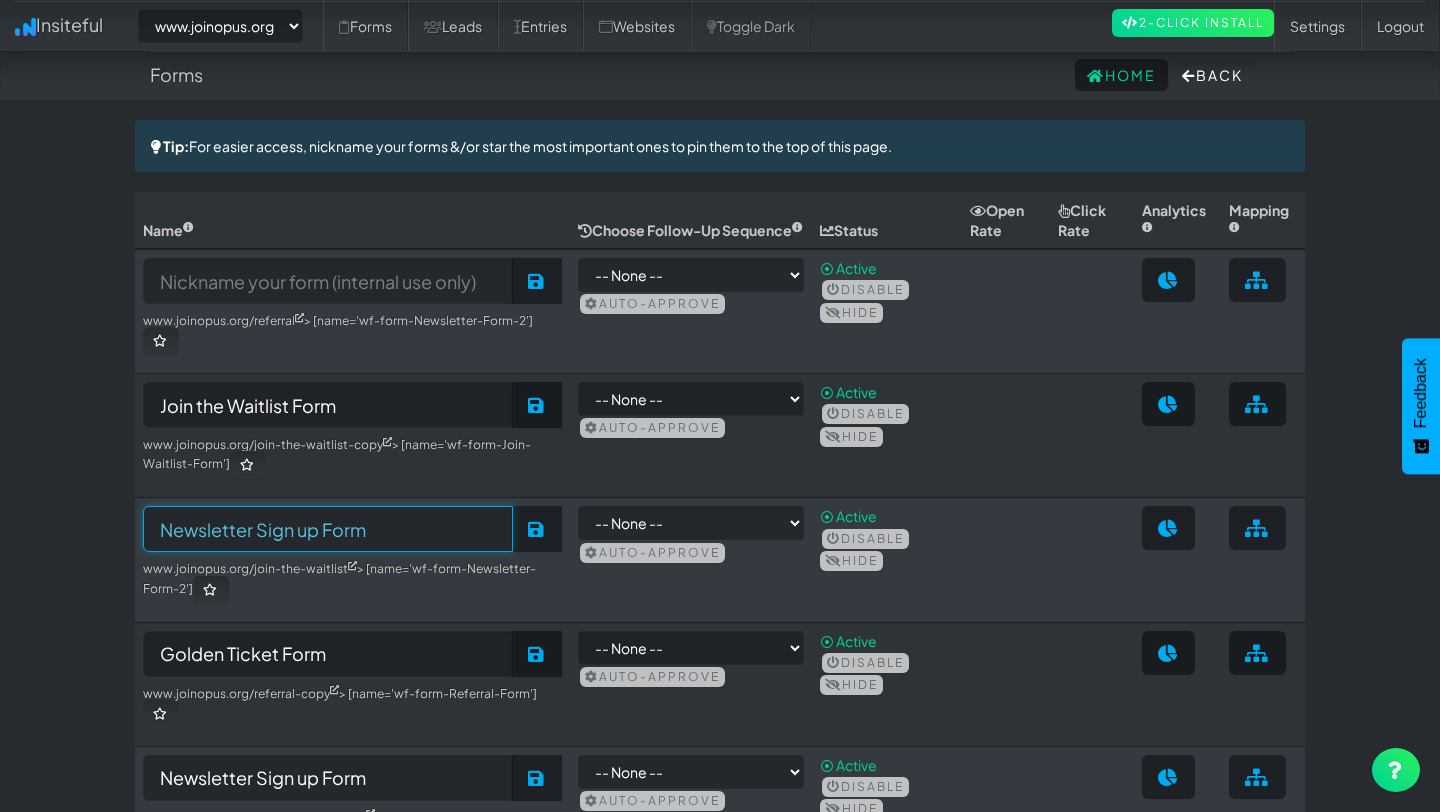 click on "Newsletter Sign up Form" at bounding box center (328, 529) 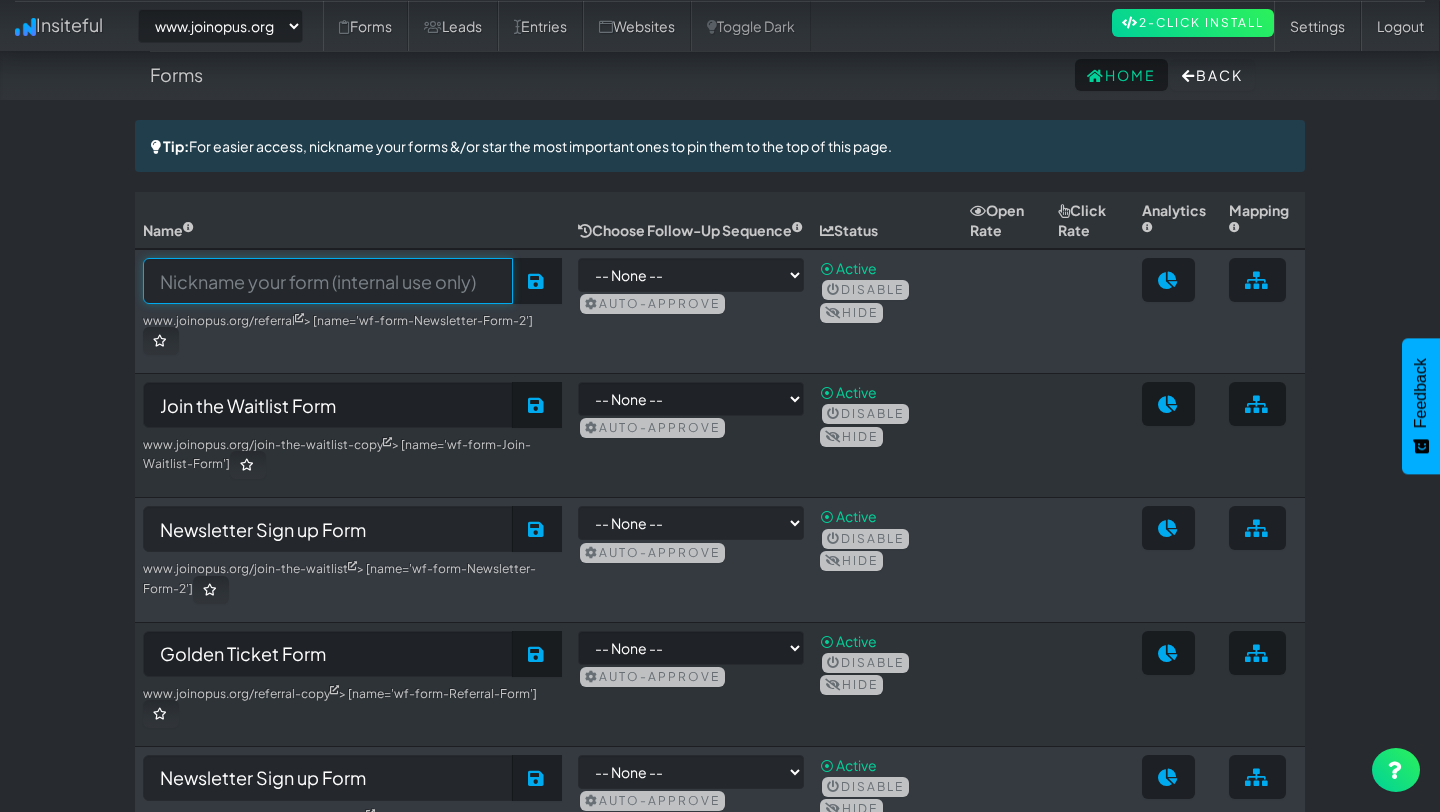 click at bounding box center [328, 281] 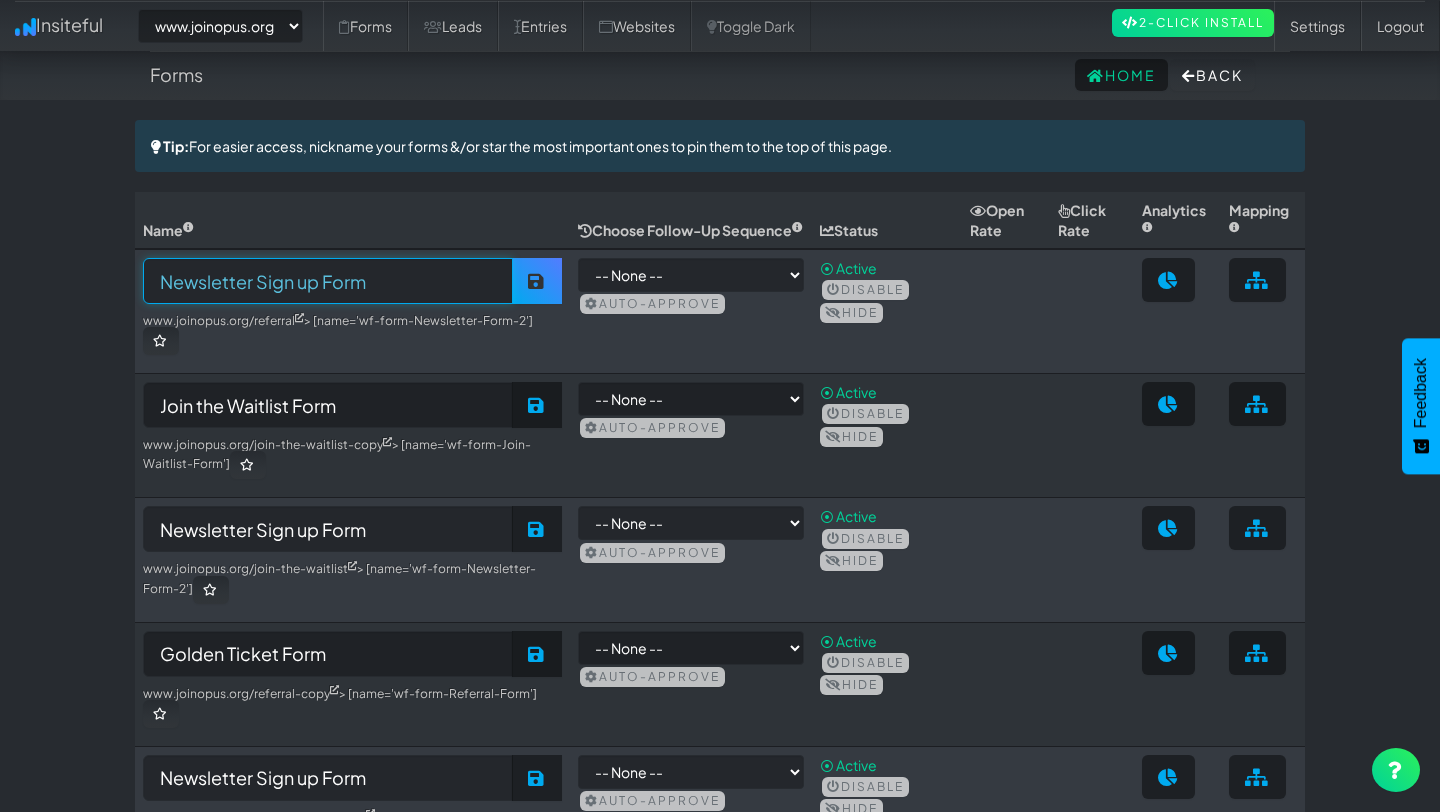 type on "Newsletter Sign up Form" 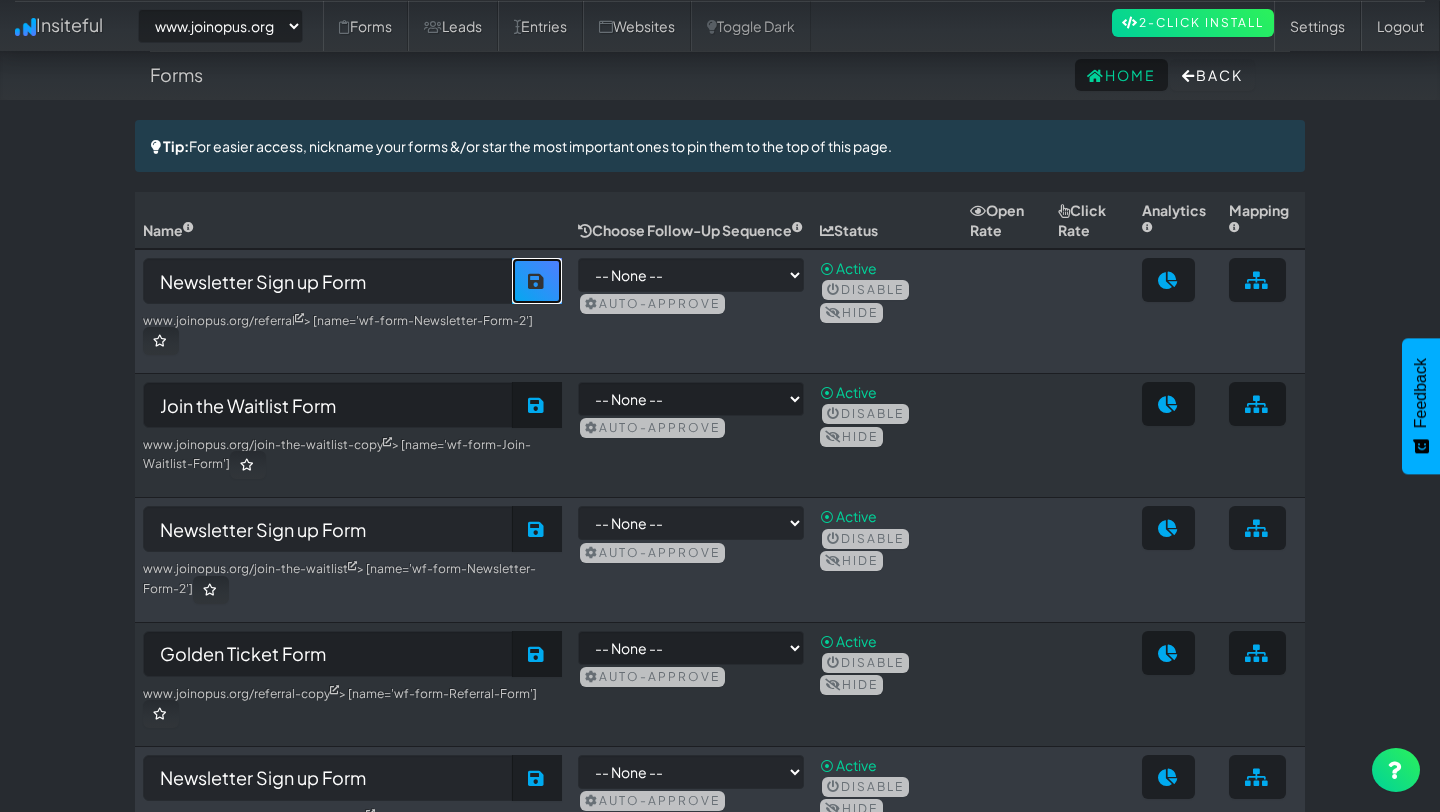 click at bounding box center [537, 281] 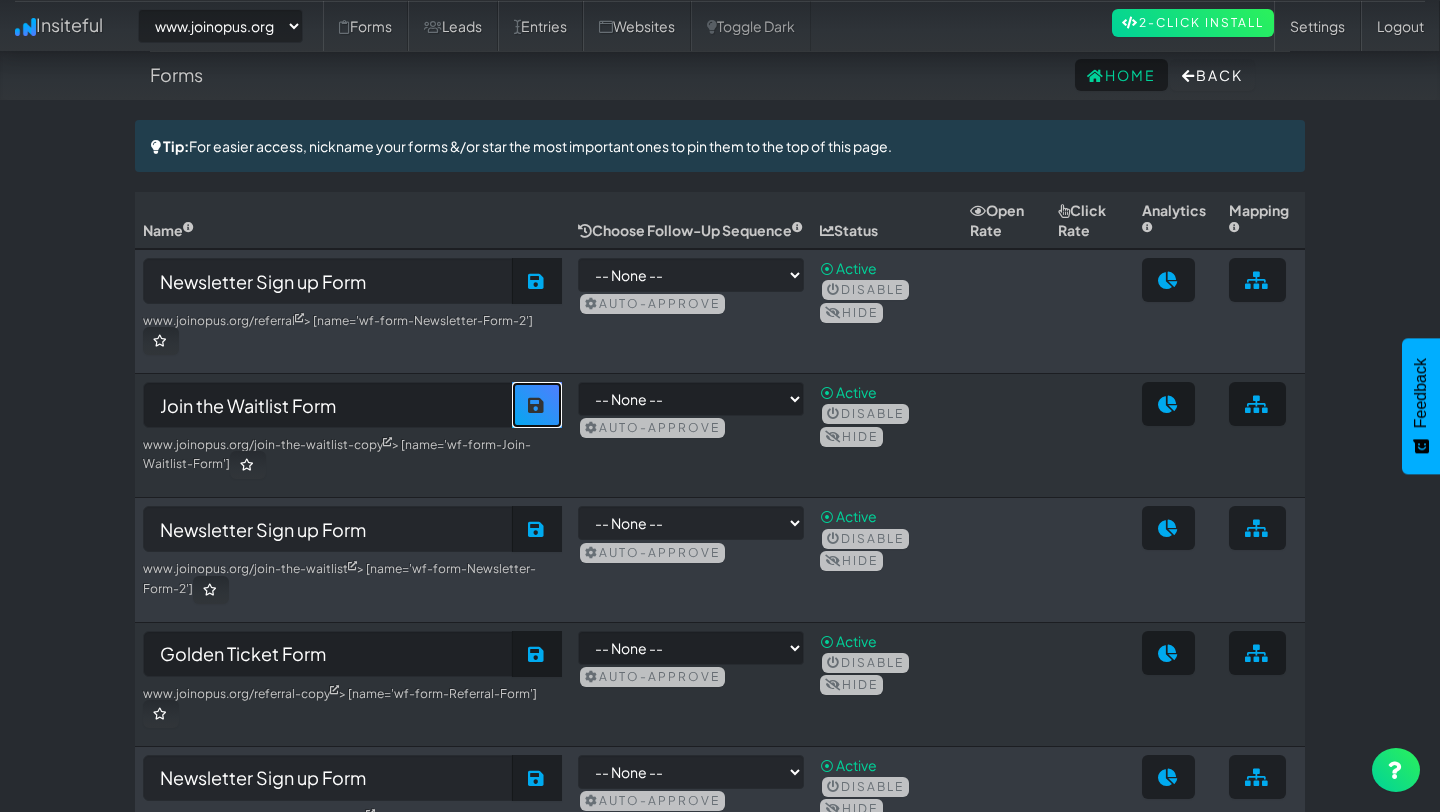 click on "Save" at bounding box center [537, 405] 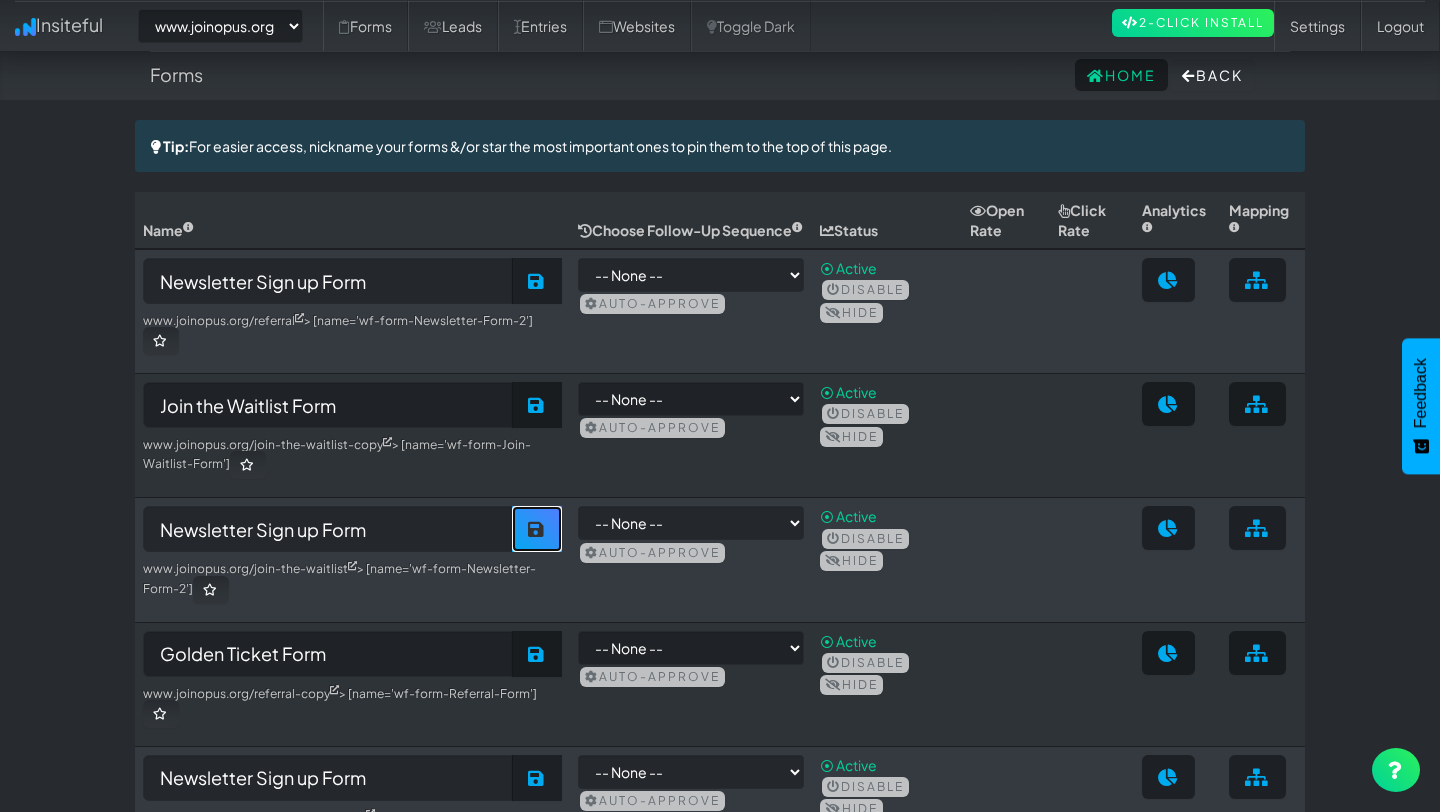 click at bounding box center [537, 529] 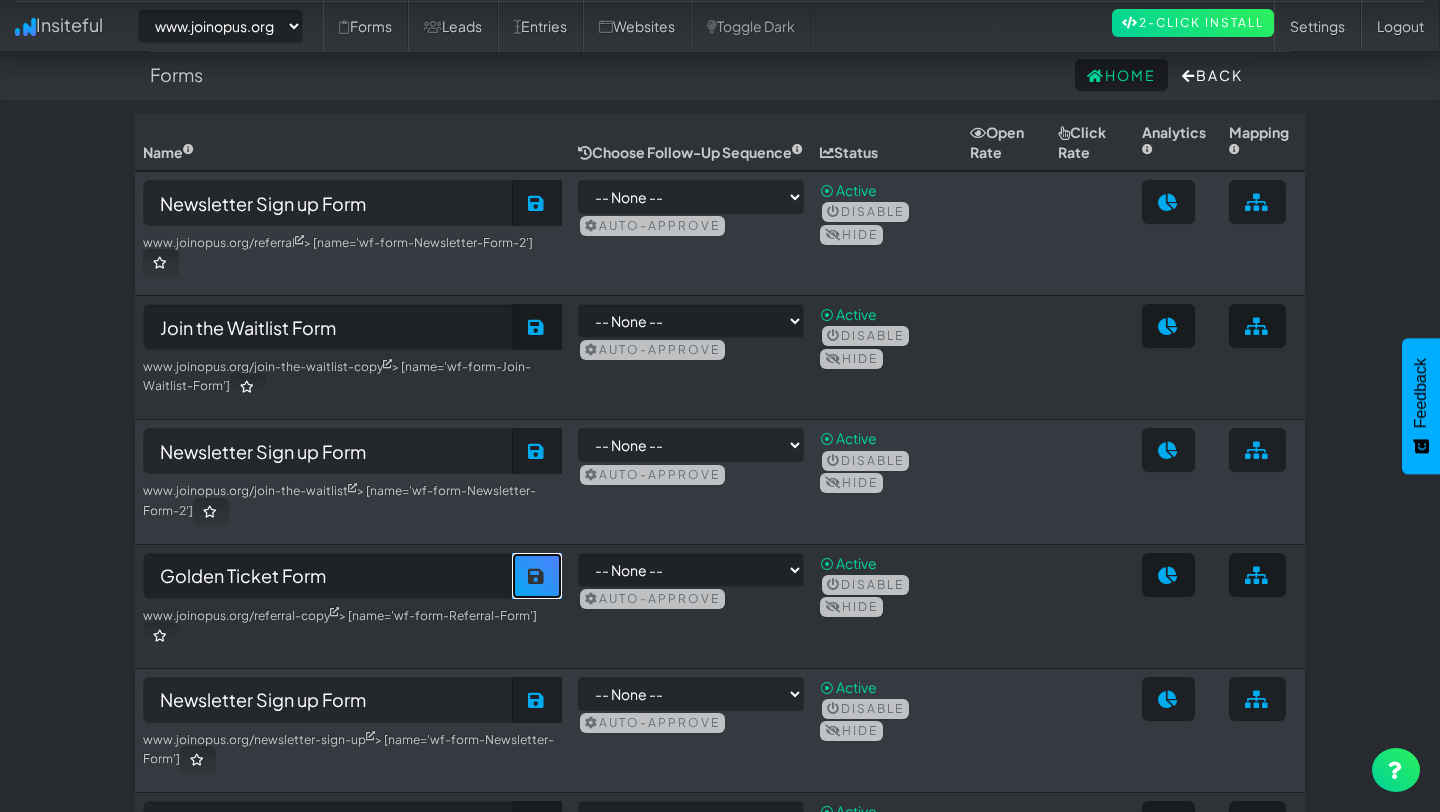 click on "Save" at bounding box center [537, 576] 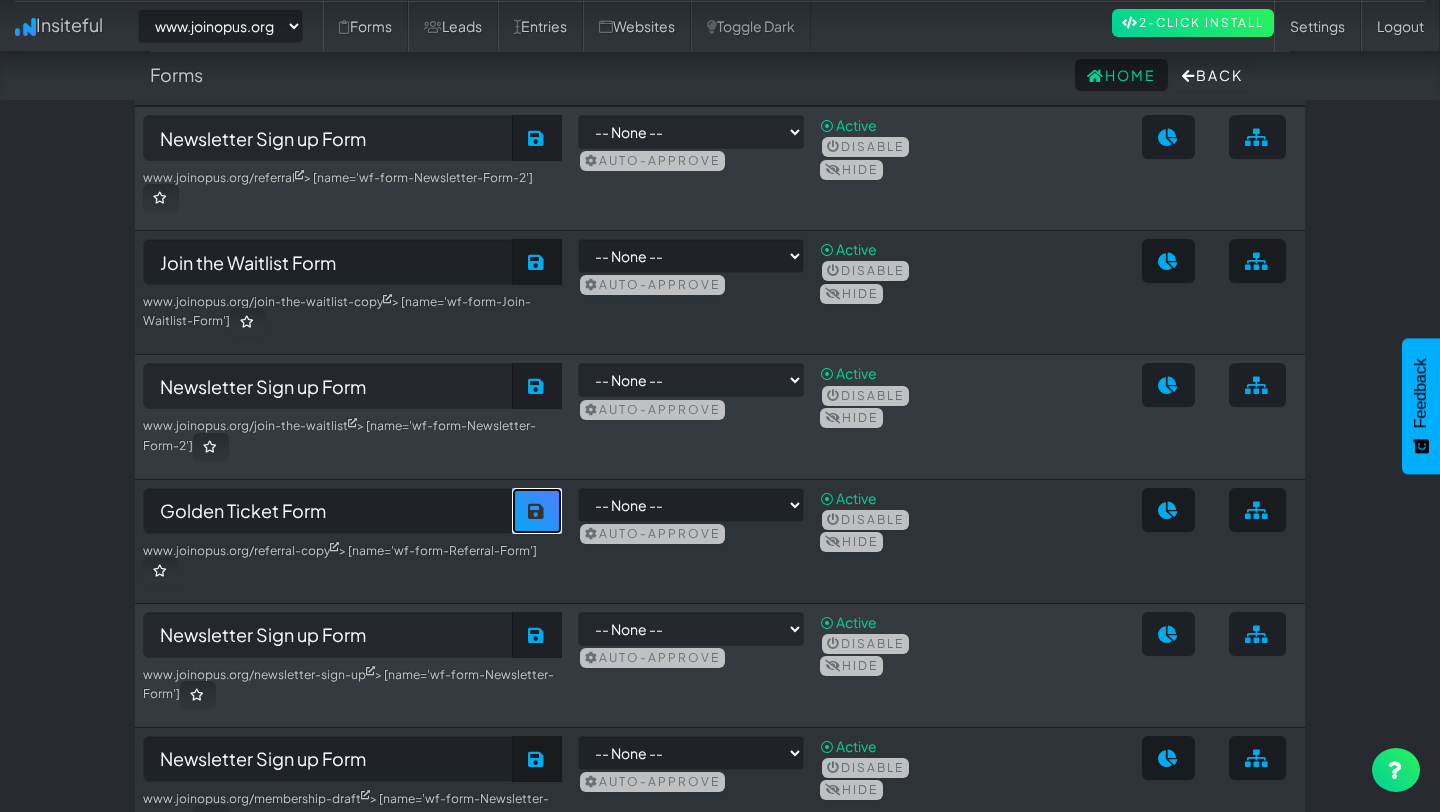 scroll, scrollTop: 190, scrollLeft: 0, axis: vertical 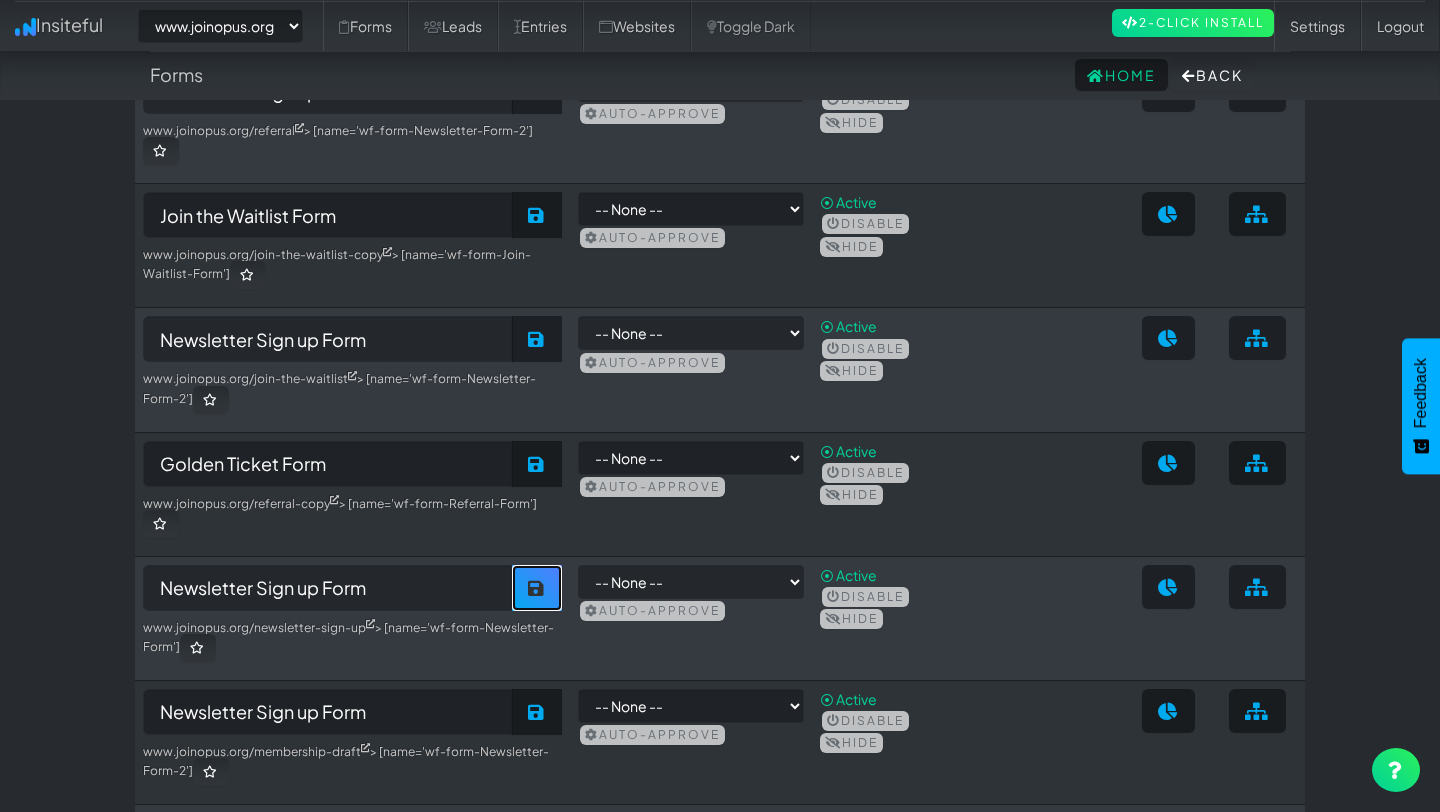 click at bounding box center [537, 588] 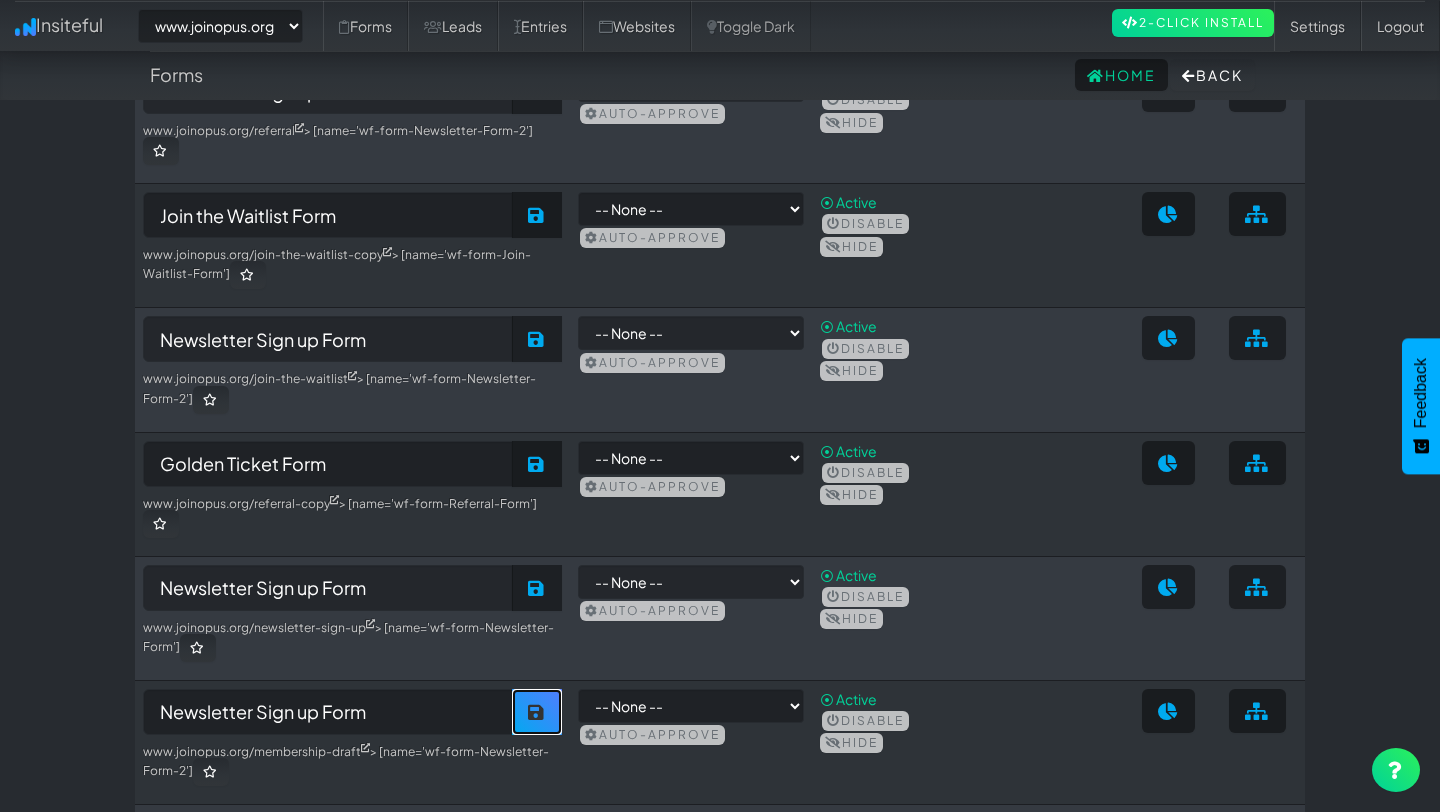 click at bounding box center (537, 712) 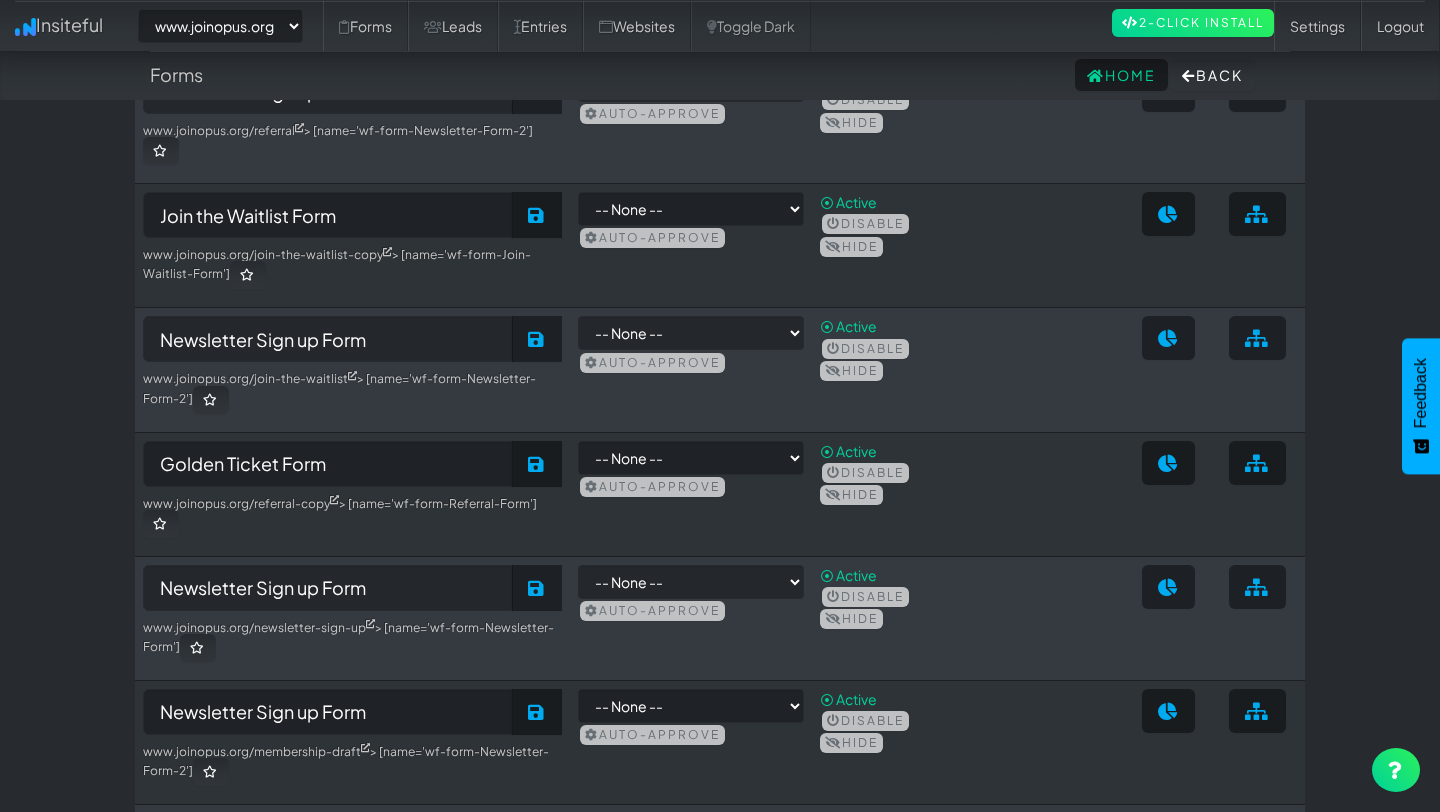 click at bounding box center (537, 836) 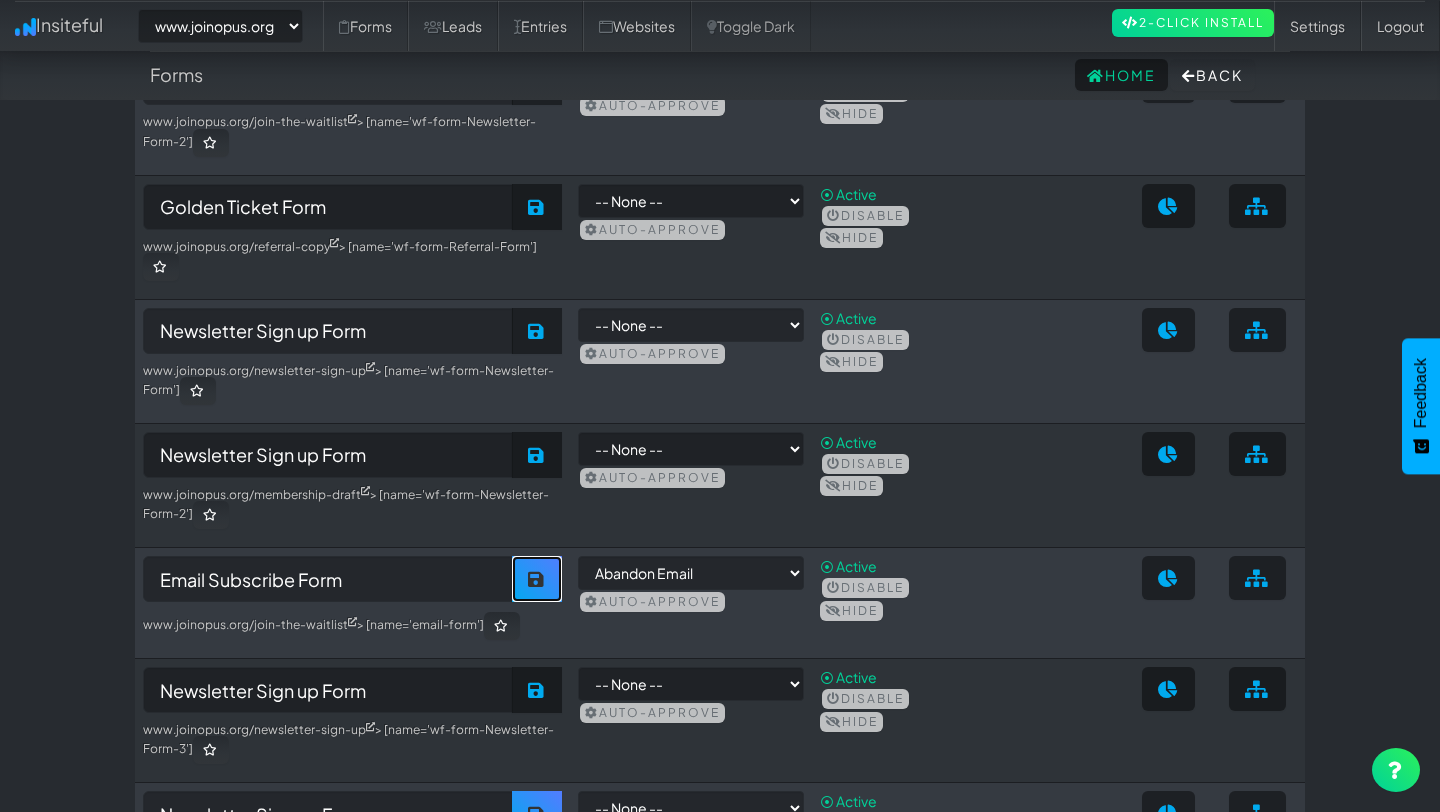 scroll, scrollTop: 456, scrollLeft: 0, axis: vertical 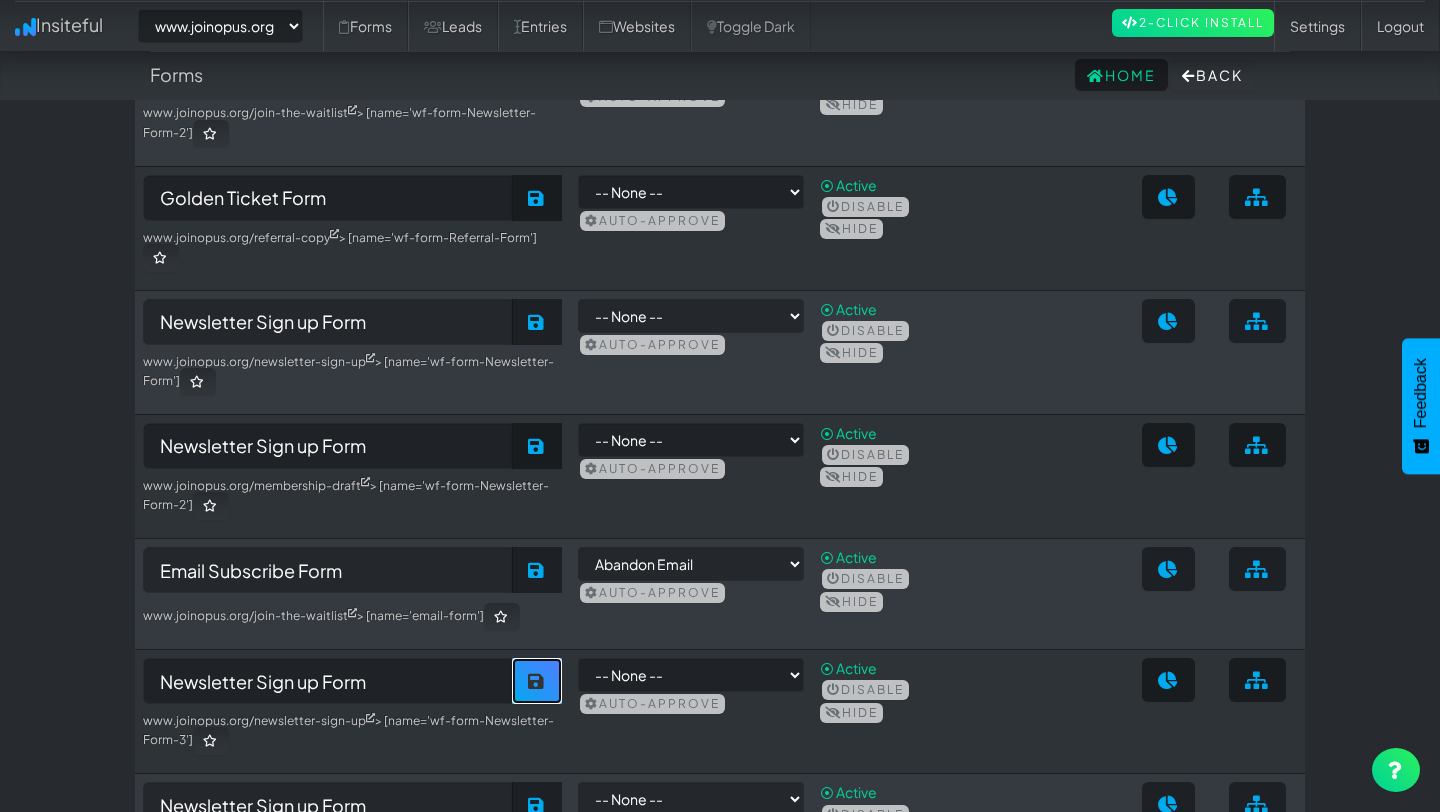 click at bounding box center (537, 681) 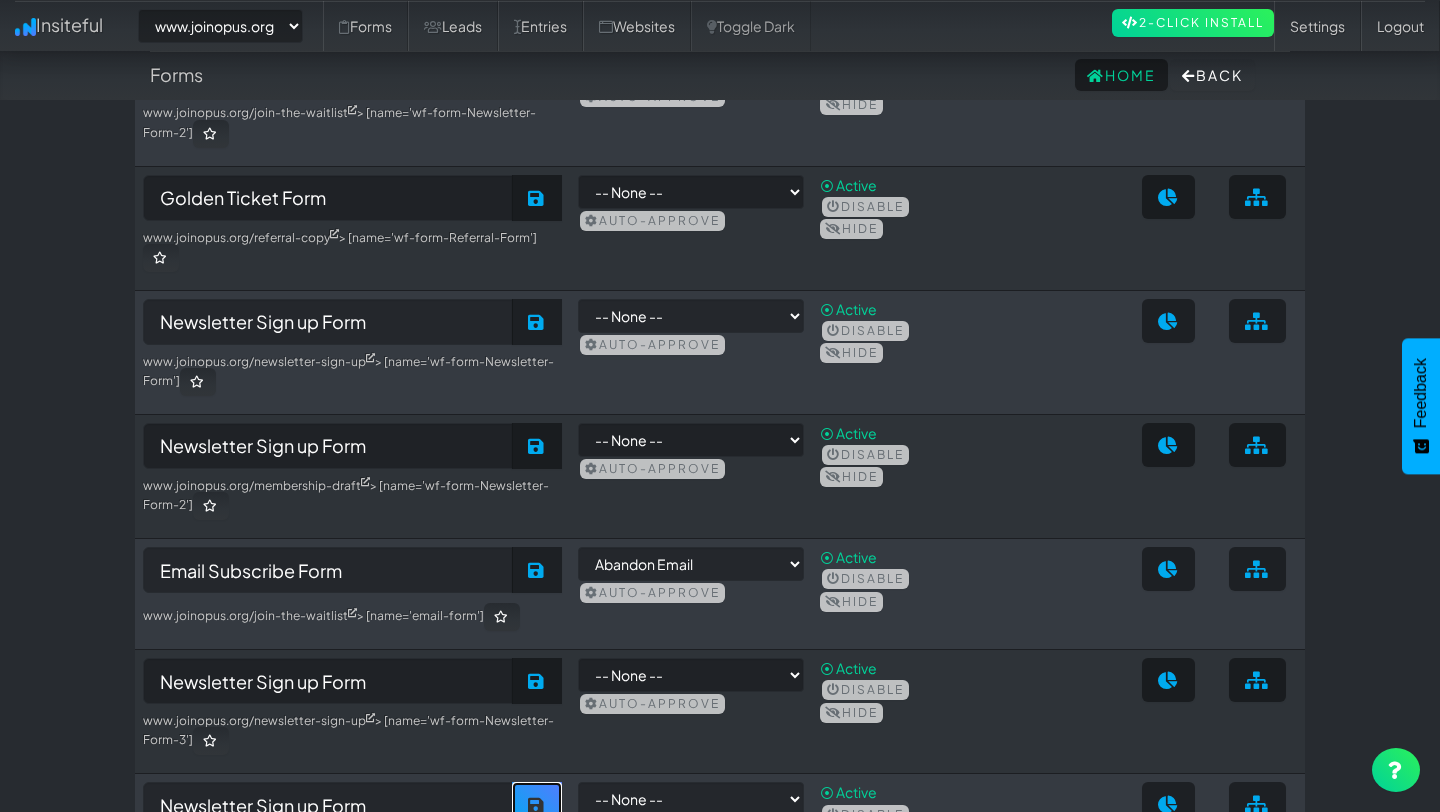 click on "Save" at bounding box center (537, 805) 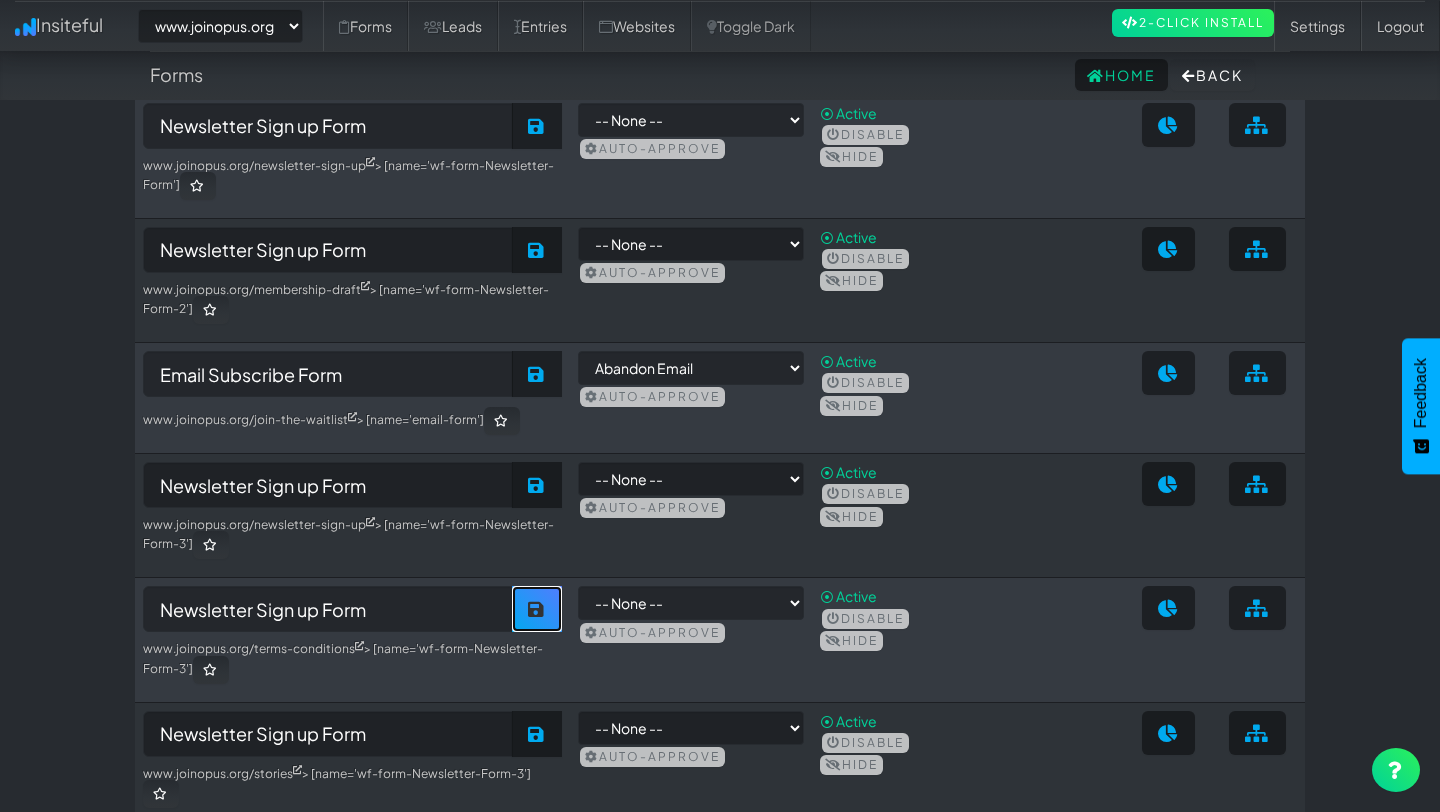 scroll, scrollTop: 653, scrollLeft: 0, axis: vertical 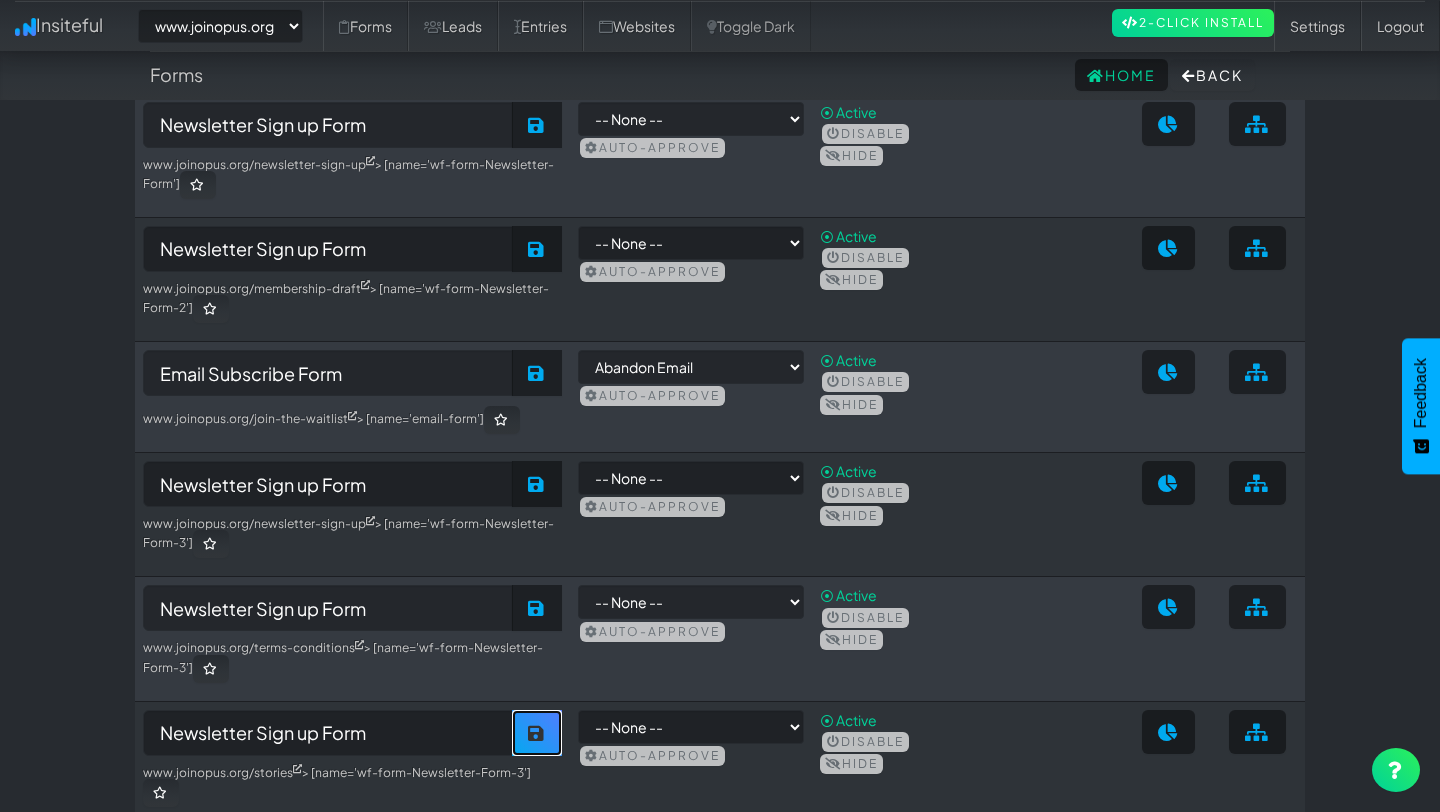 click on "Save" at bounding box center [537, 733] 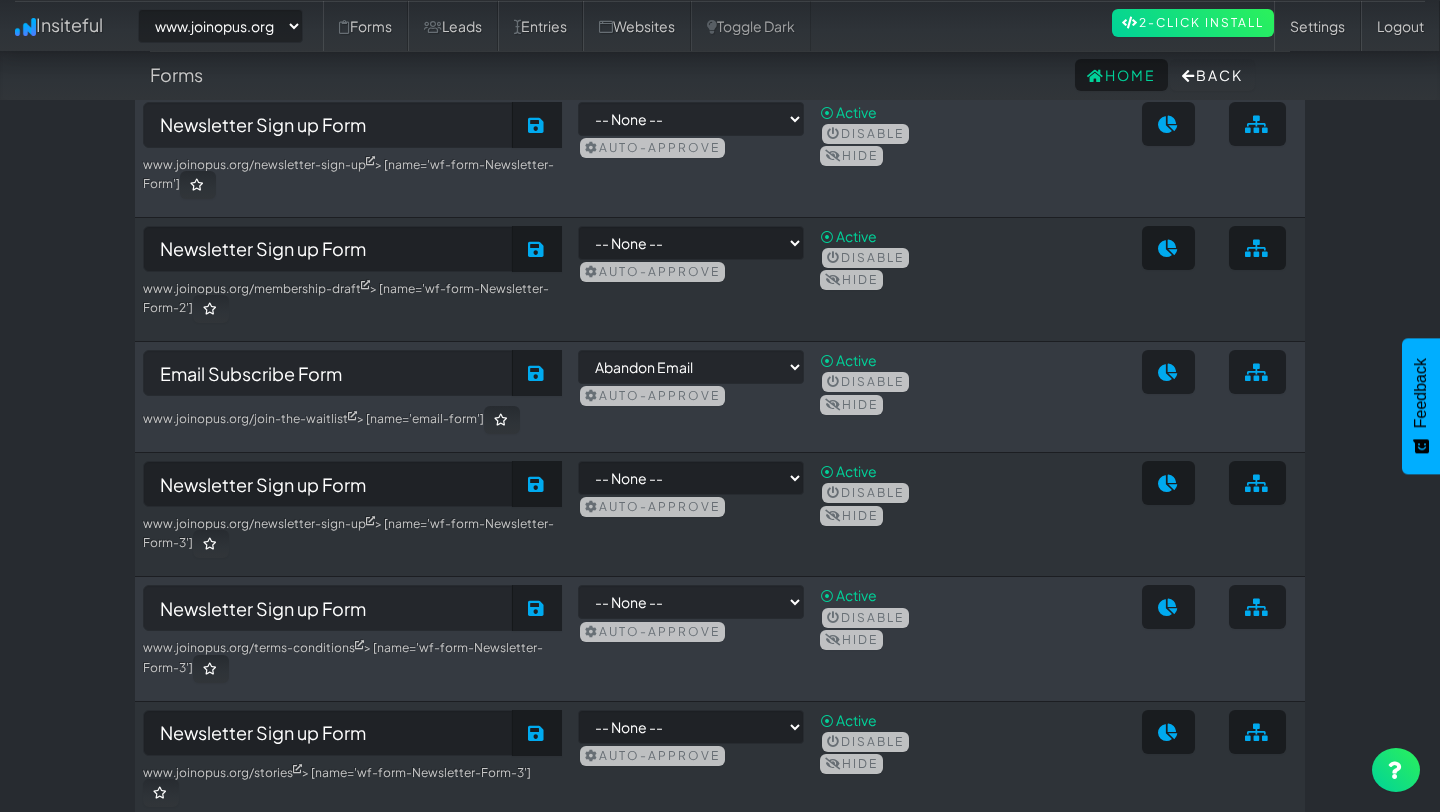 click at bounding box center [537, 857] 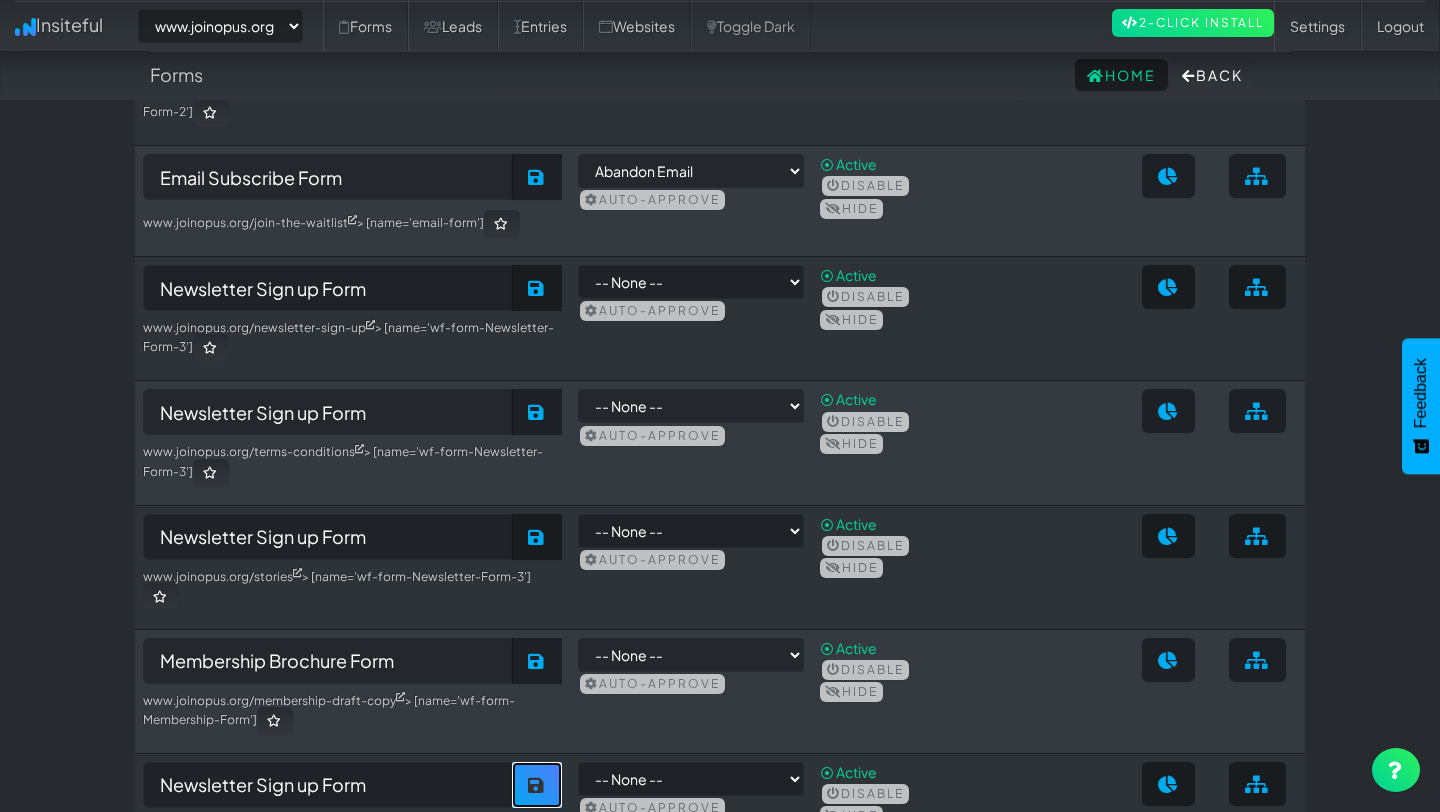 click at bounding box center [537, 785] 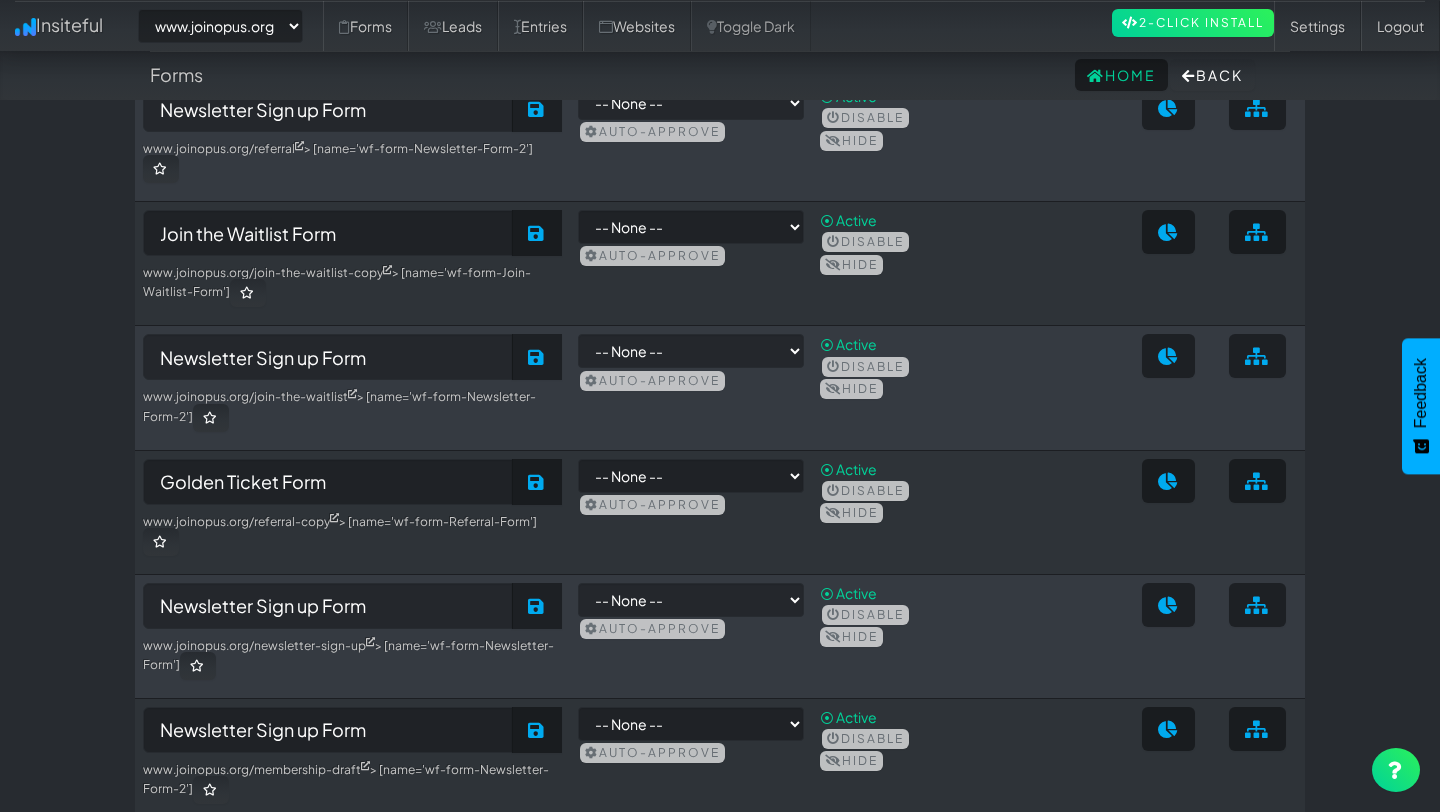 scroll, scrollTop: 0, scrollLeft: 0, axis: both 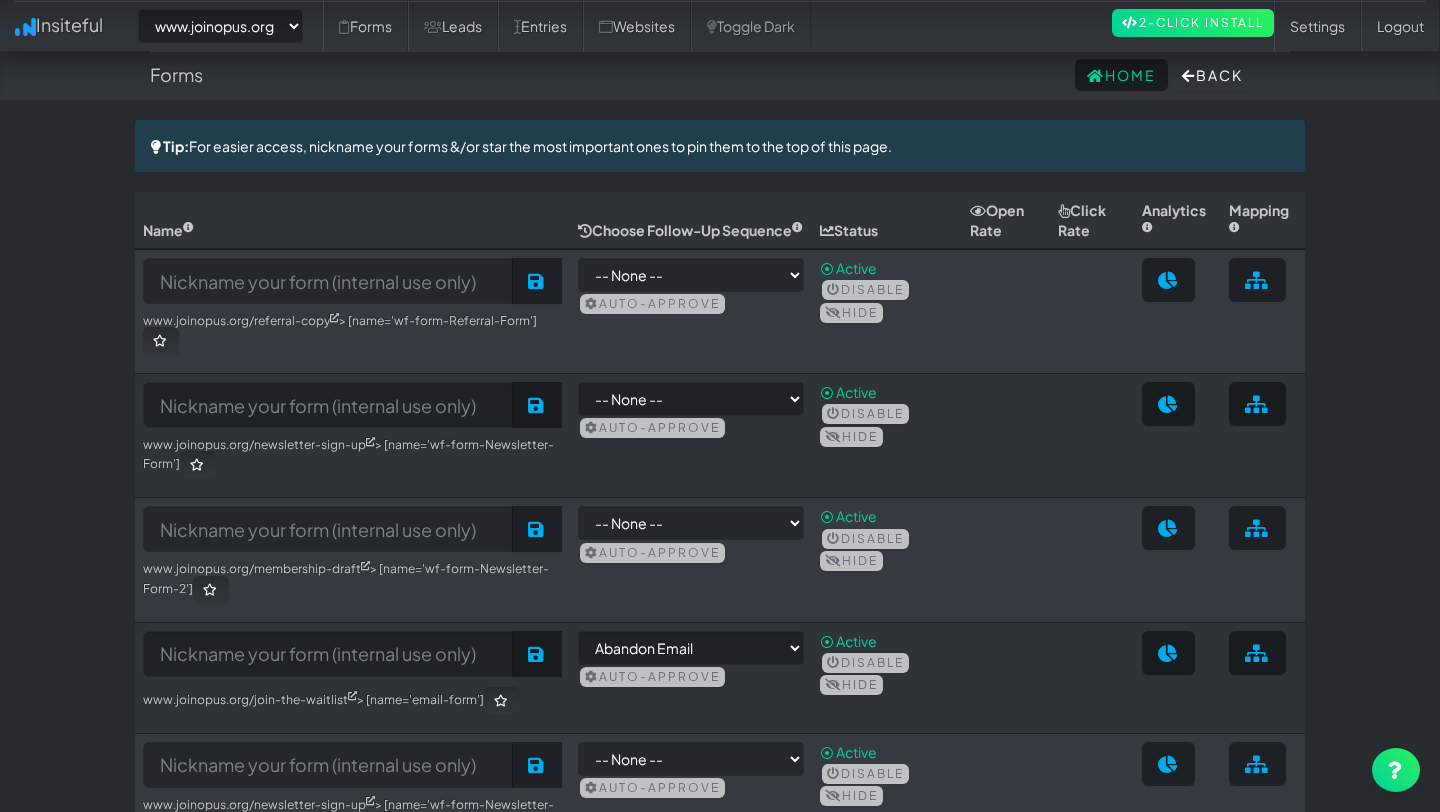 select on "2352" 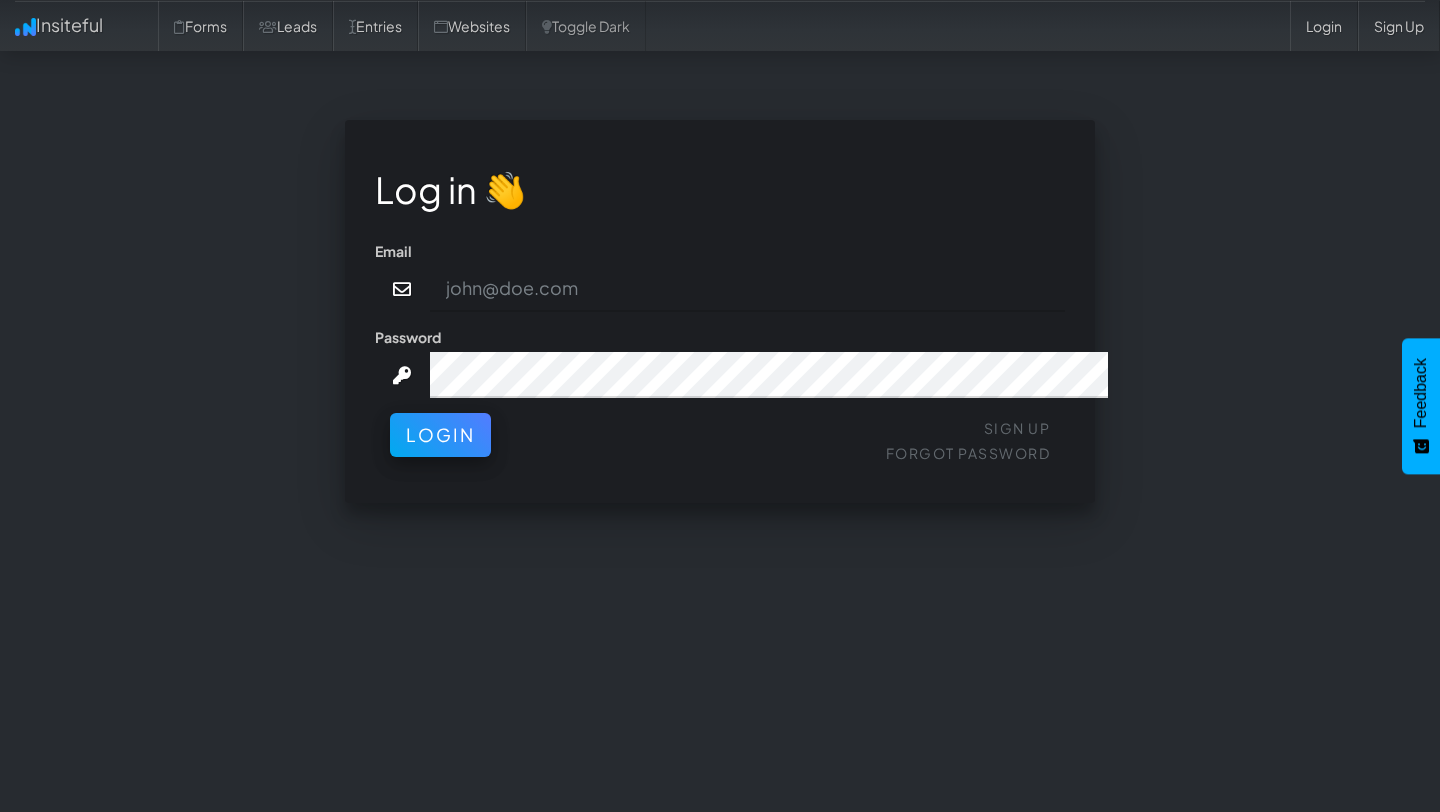 scroll, scrollTop: 0, scrollLeft: 0, axis: both 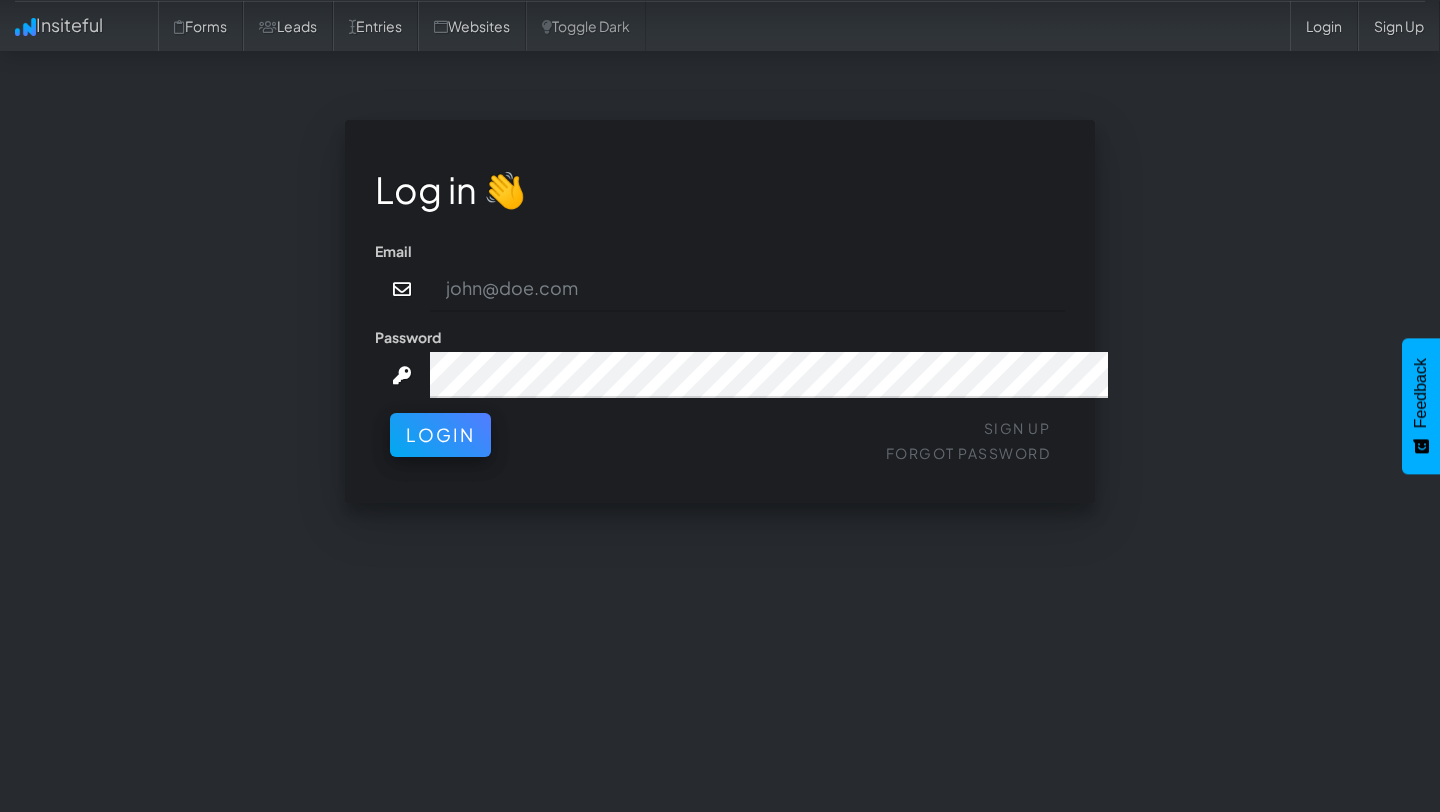 click at bounding box center [748, 289] 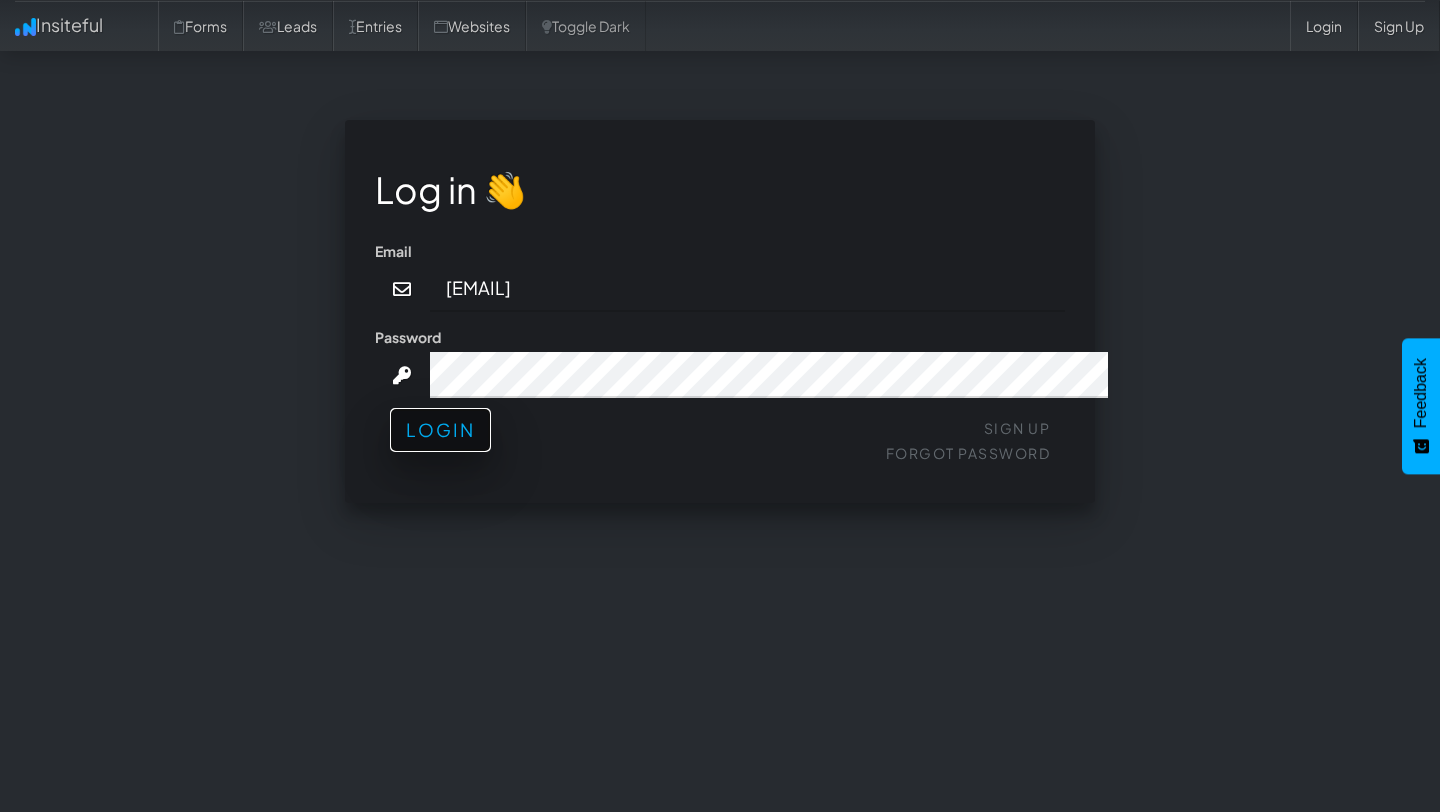 click on "Login" at bounding box center [440, 430] 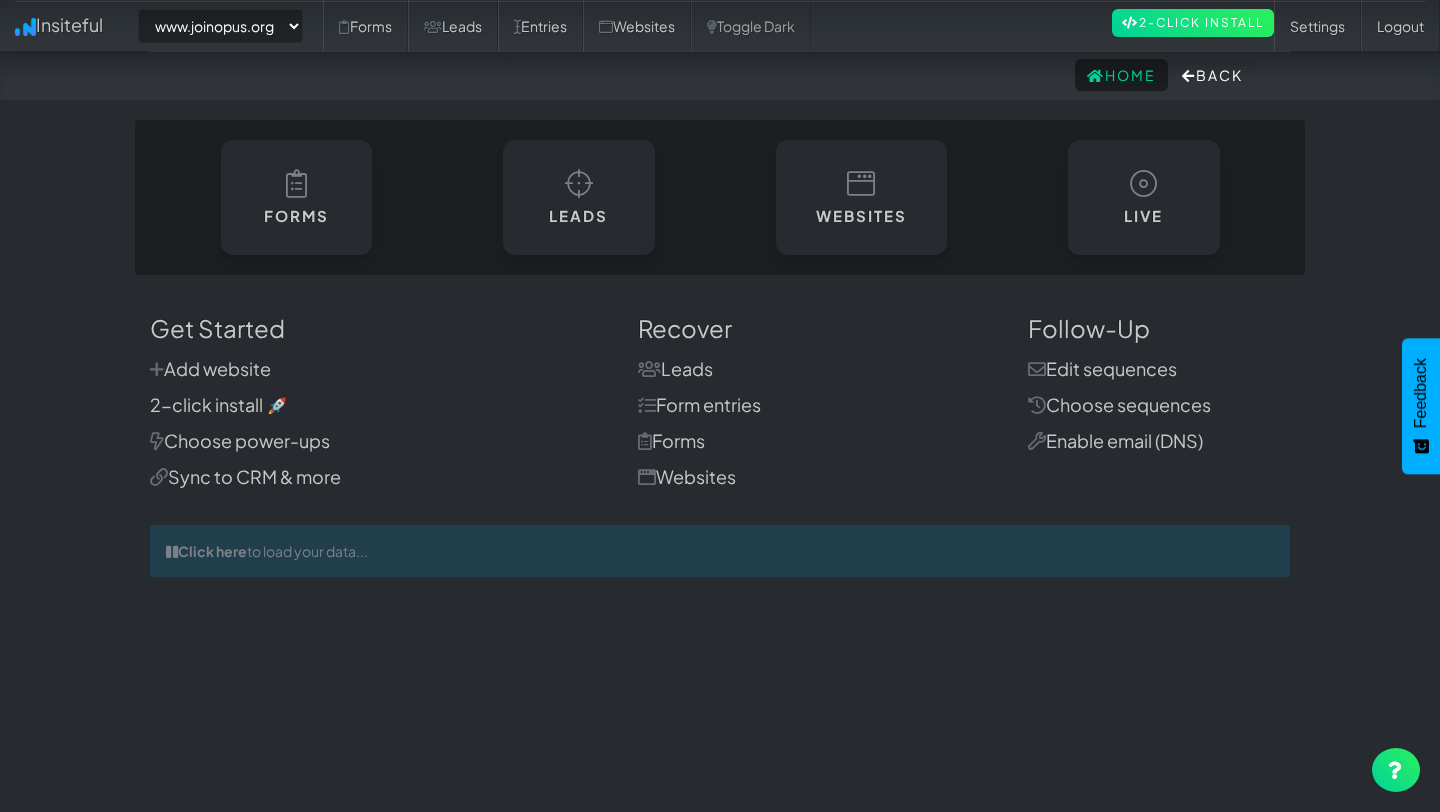 select on "2352" 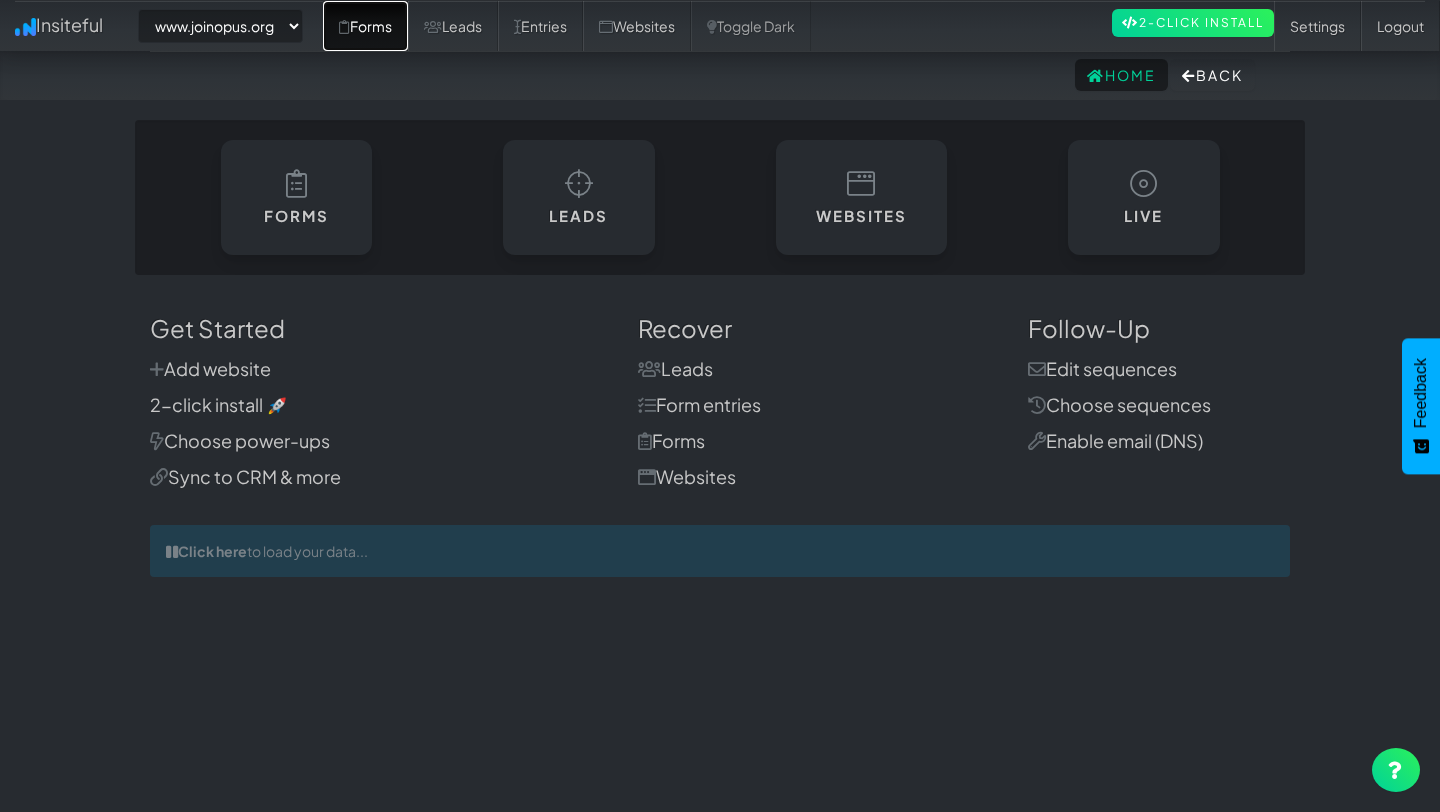 click on "Forms" at bounding box center (365, 26) 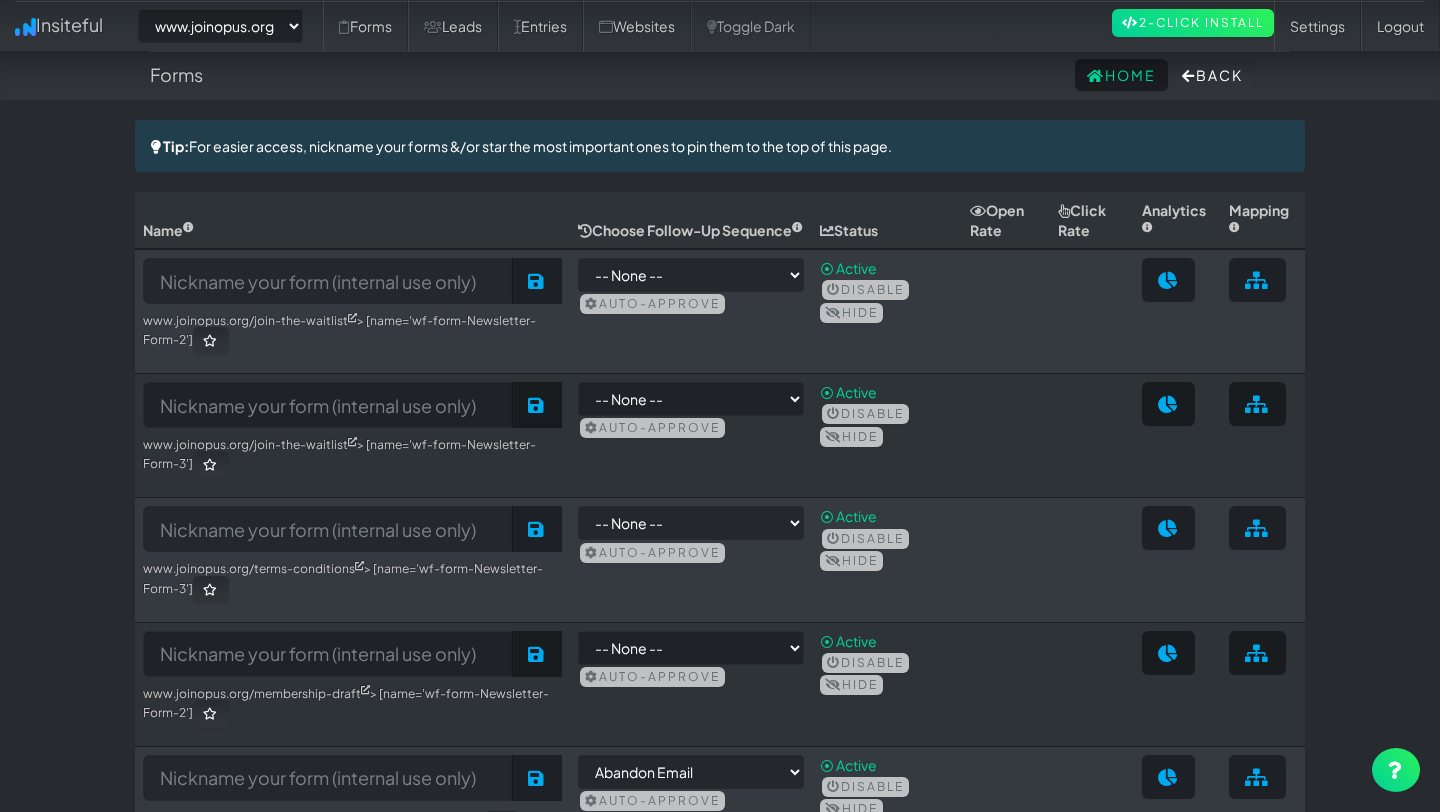 select on "2352" 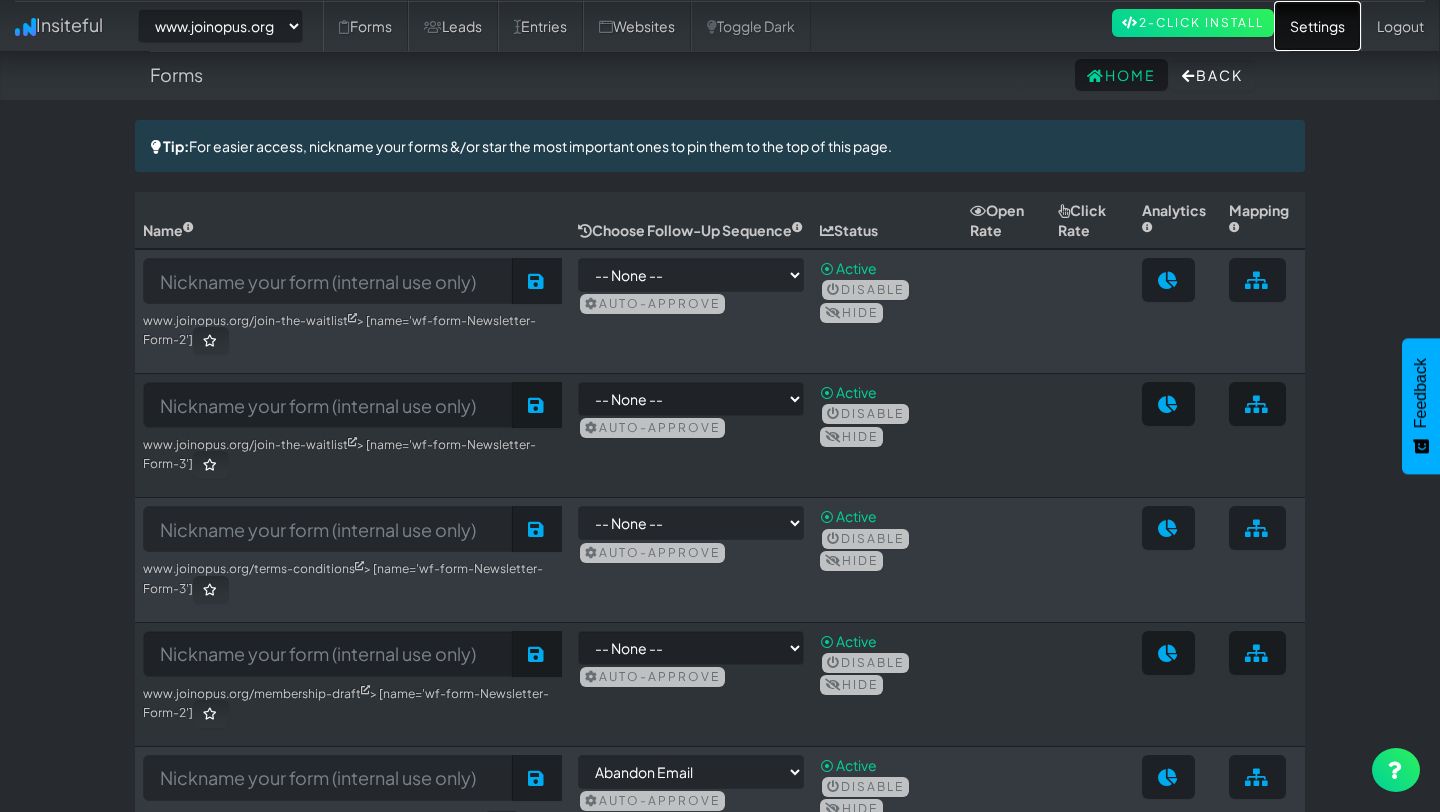 click on "Settings" at bounding box center [1317, 26] 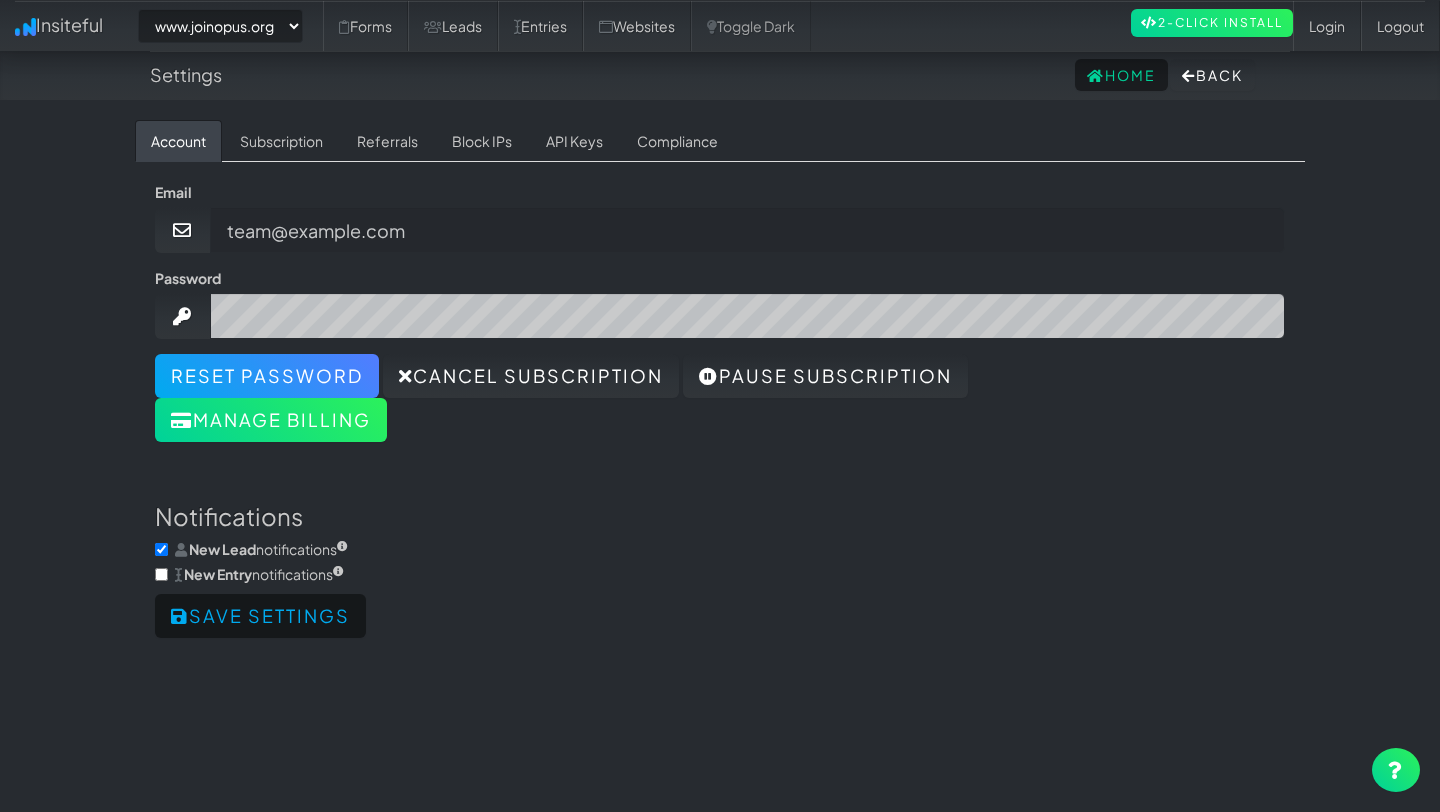 select on "2352" 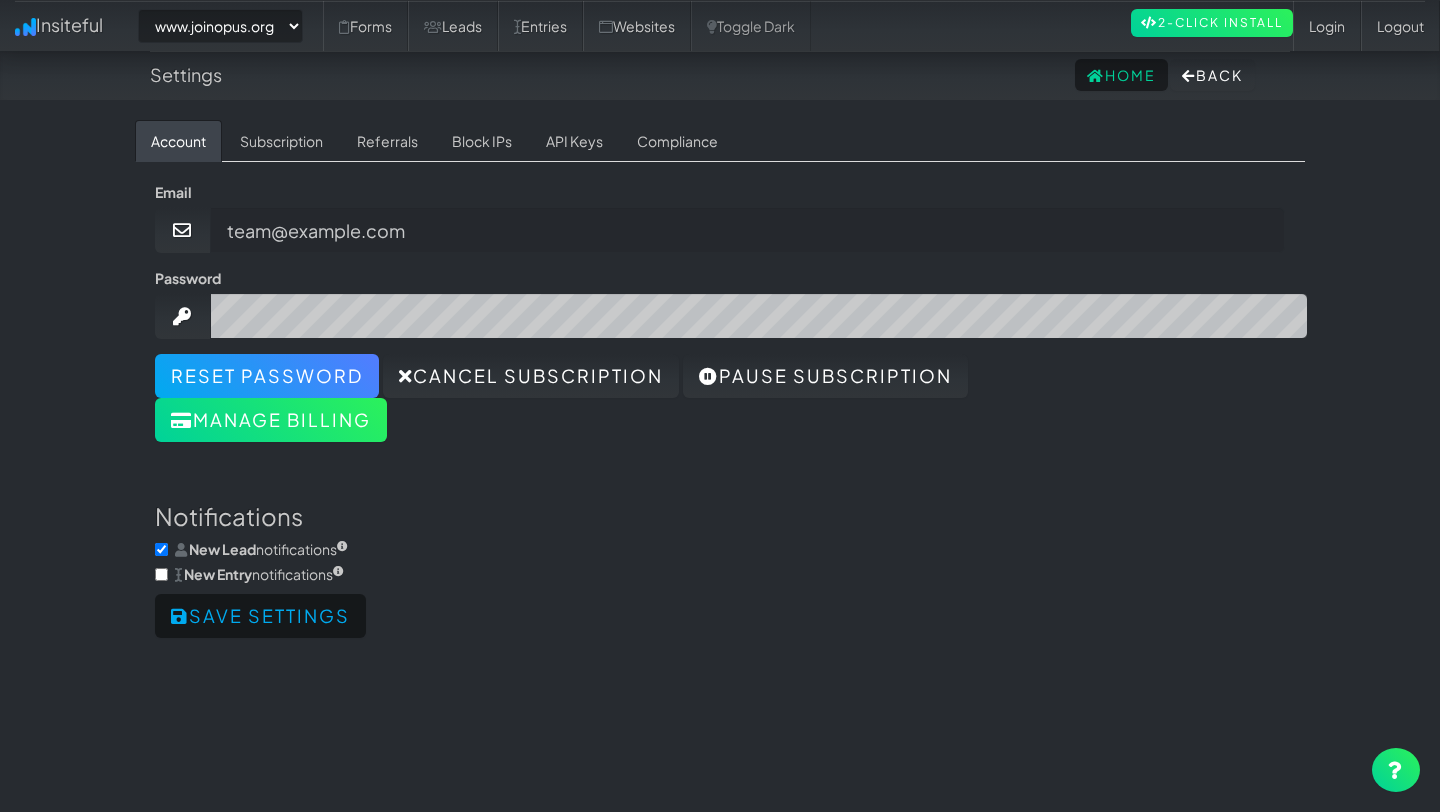 scroll, scrollTop: 0, scrollLeft: 0, axis: both 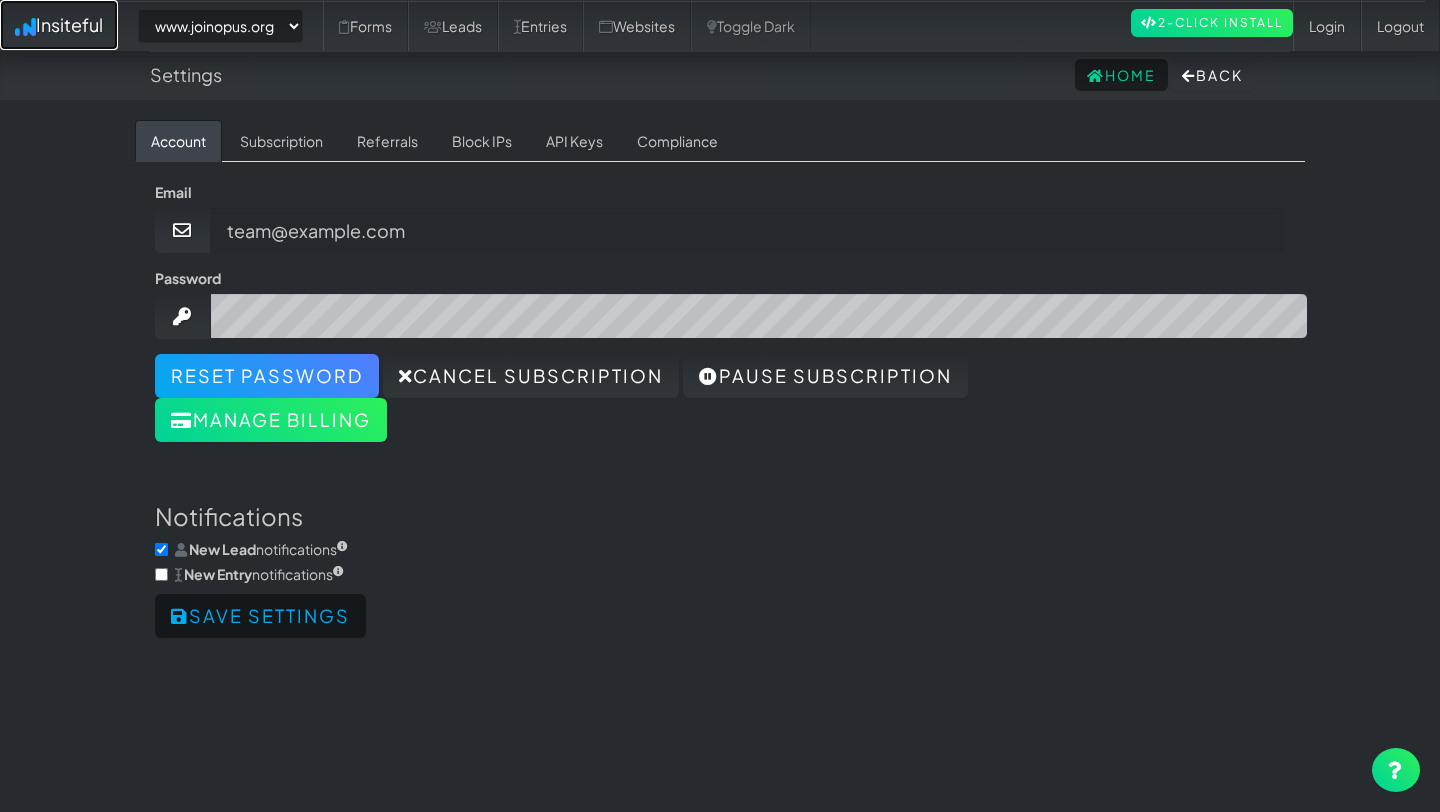 click at bounding box center (25, 27) 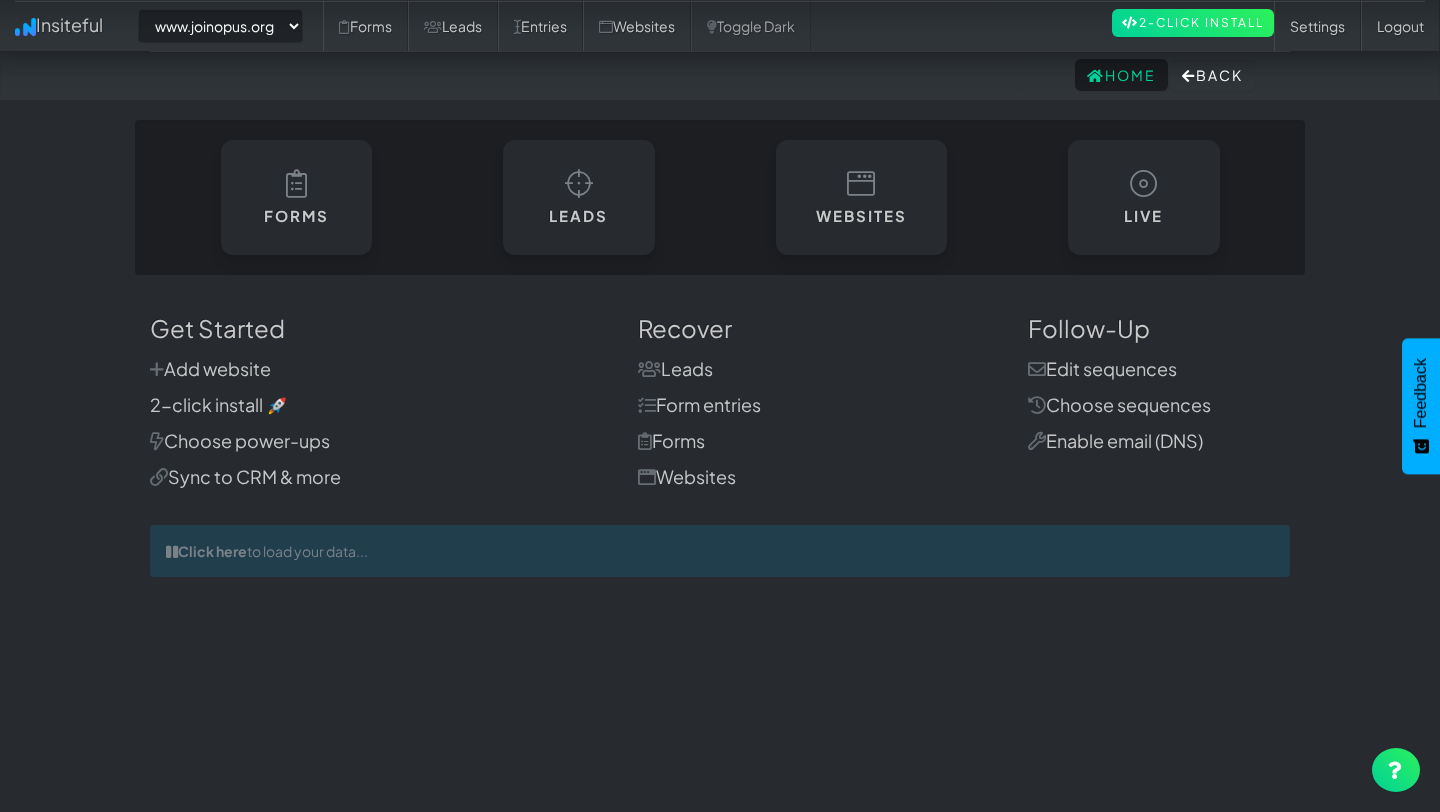 select on "2352" 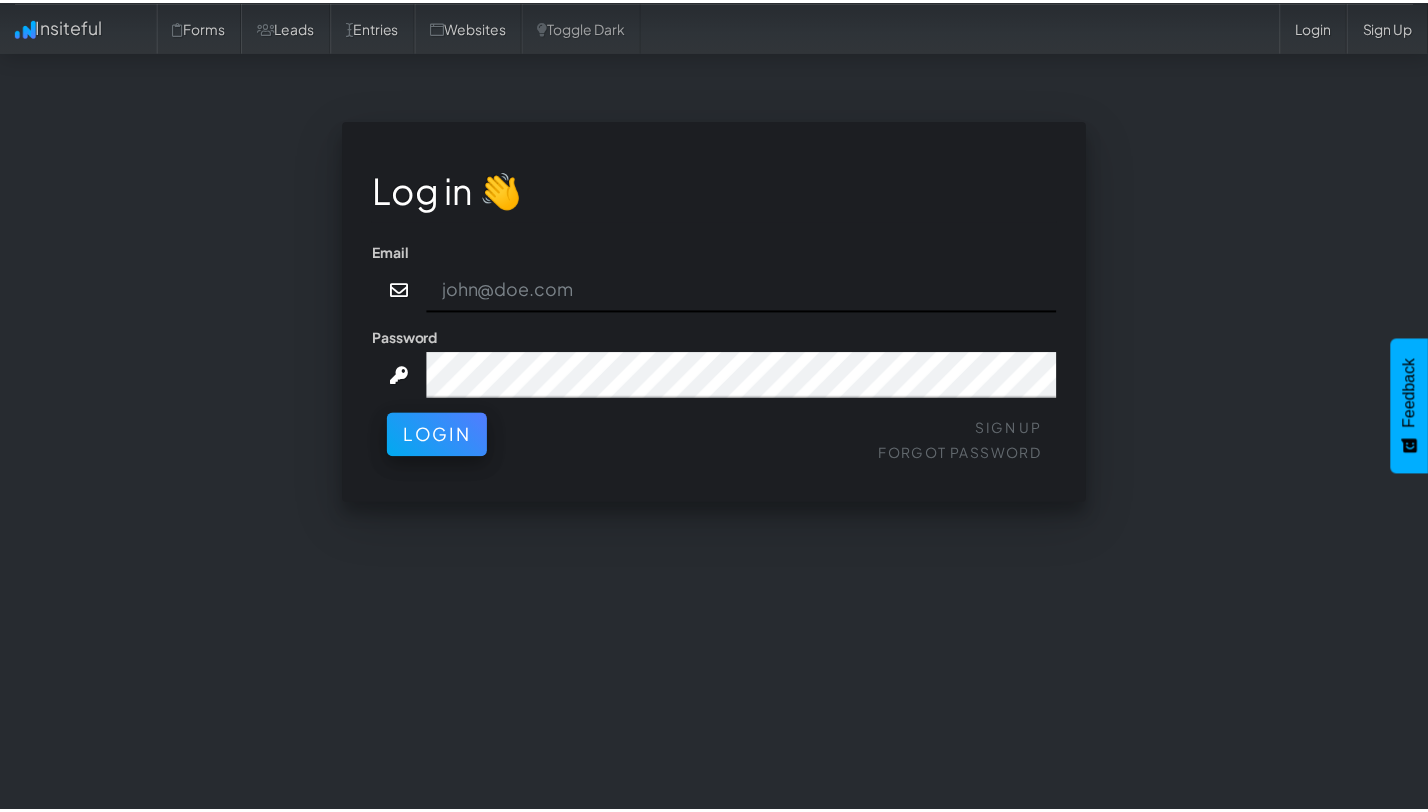scroll, scrollTop: 0, scrollLeft: 0, axis: both 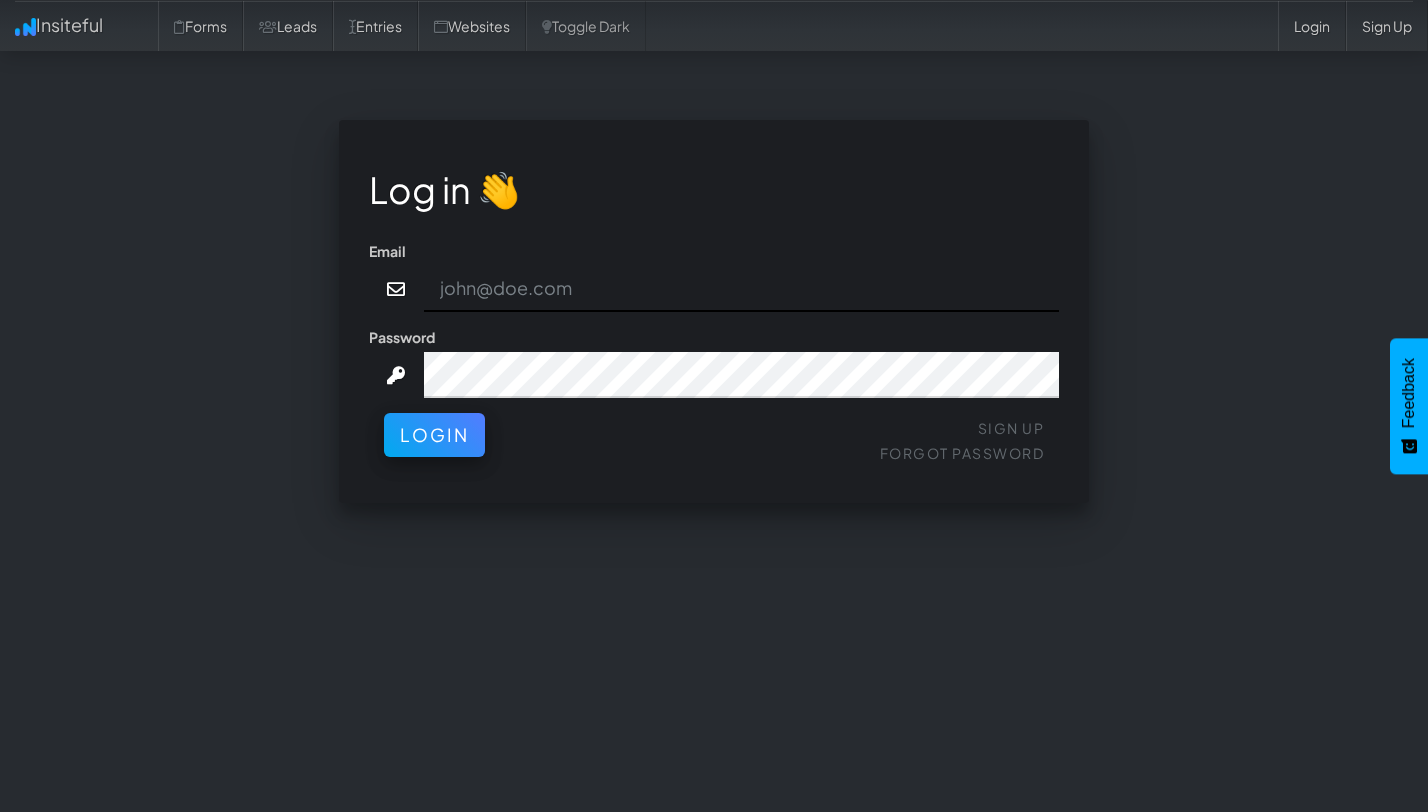 click at bounding box center [742, 289] 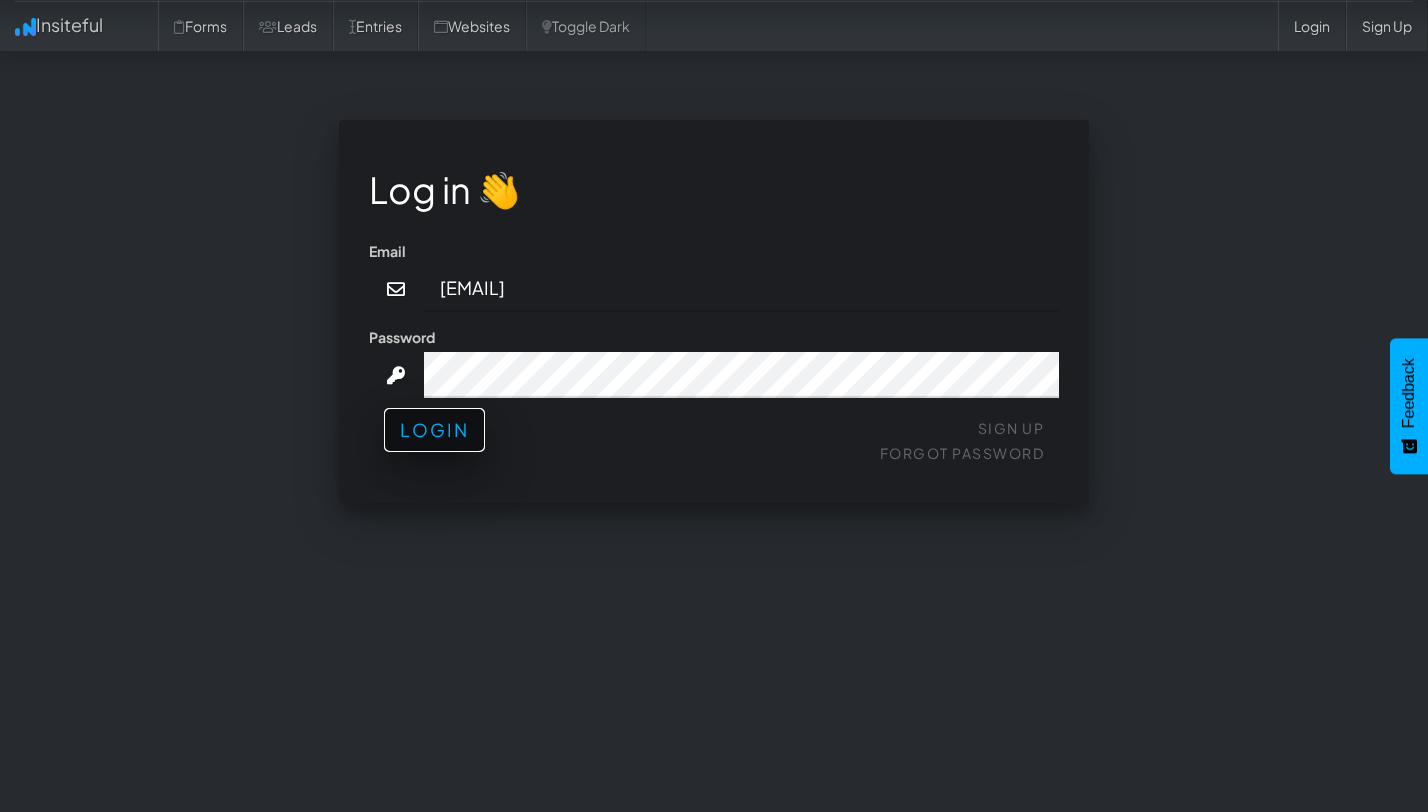 click on "Login" at bounding box center [434, 430] 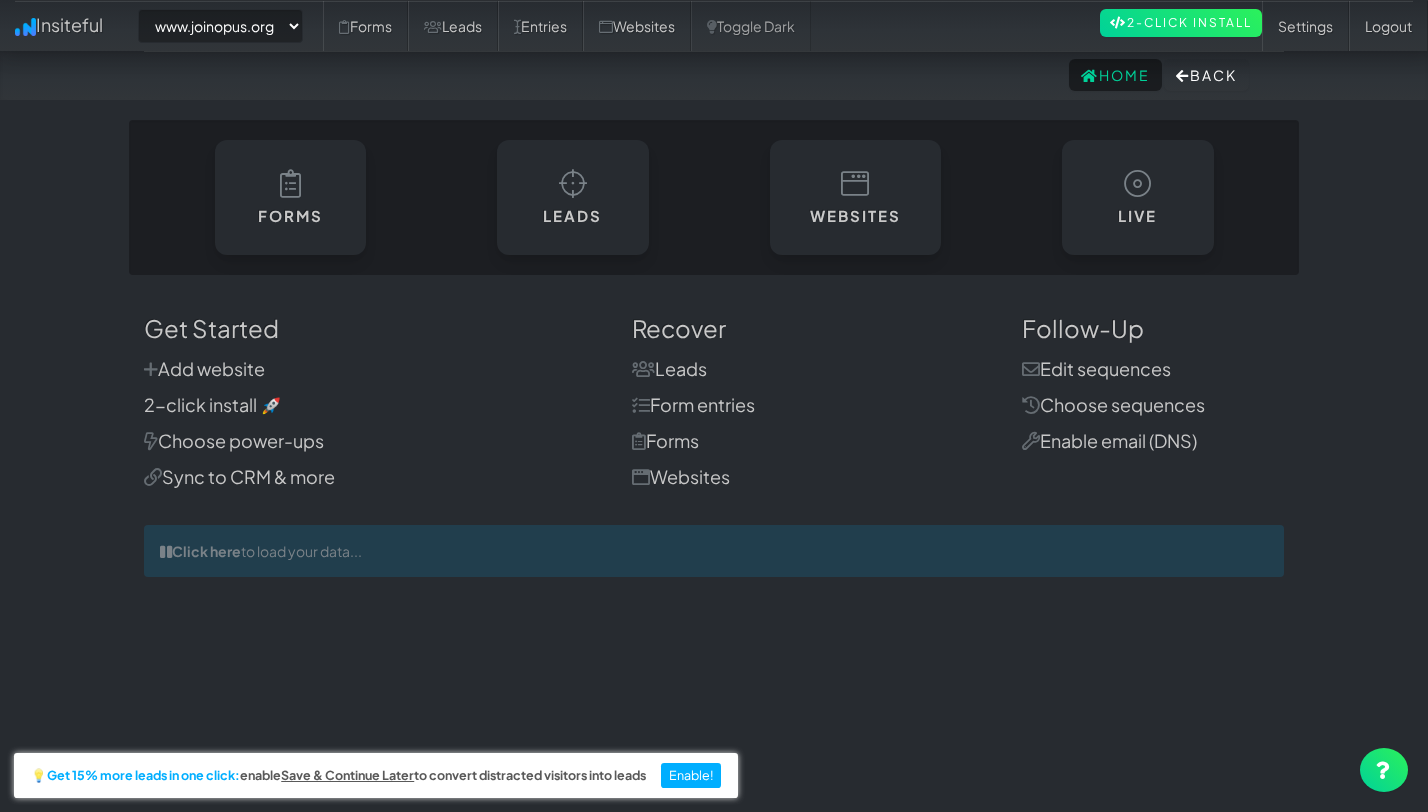 select on "2352" 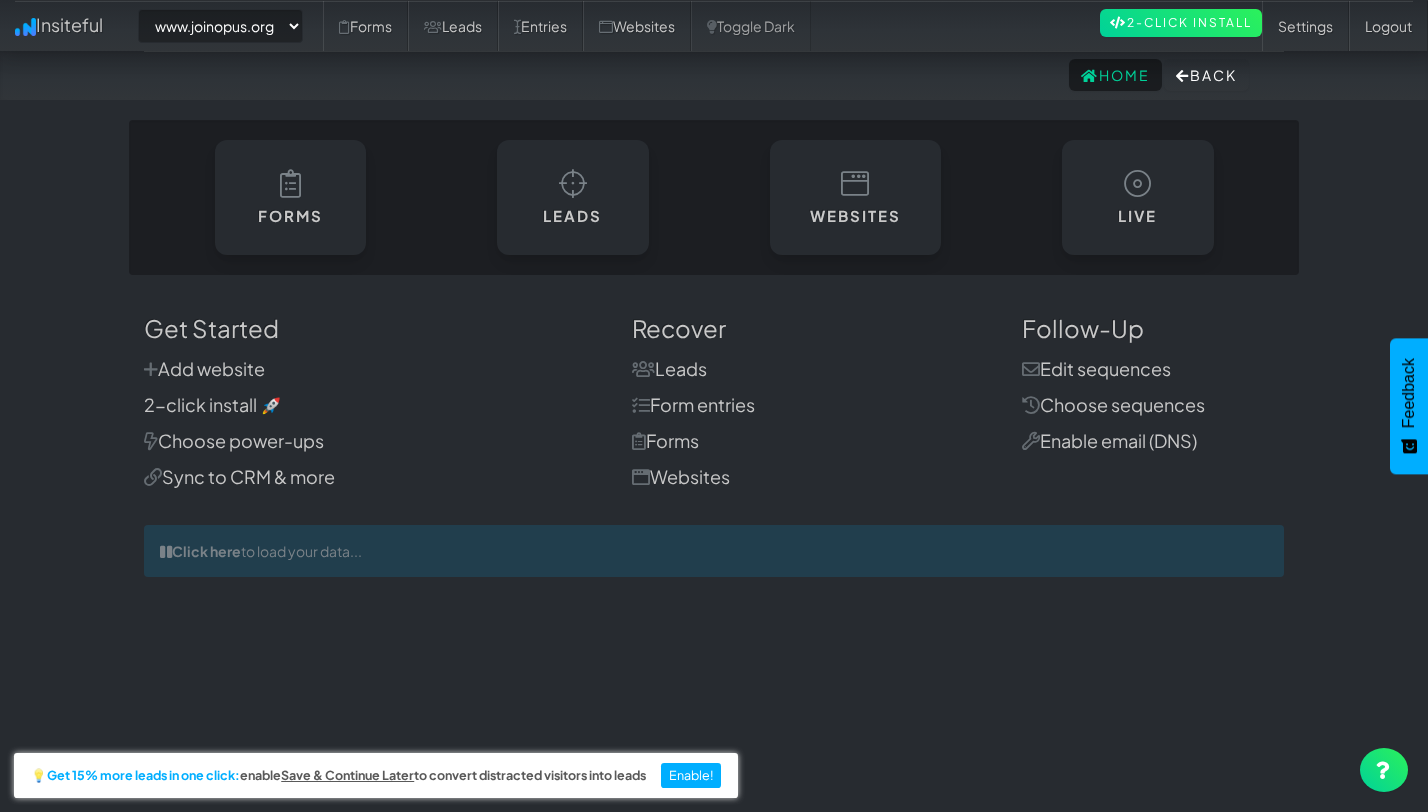 scroll, scrollTop: 0, scrollLeft: 0, axis: both 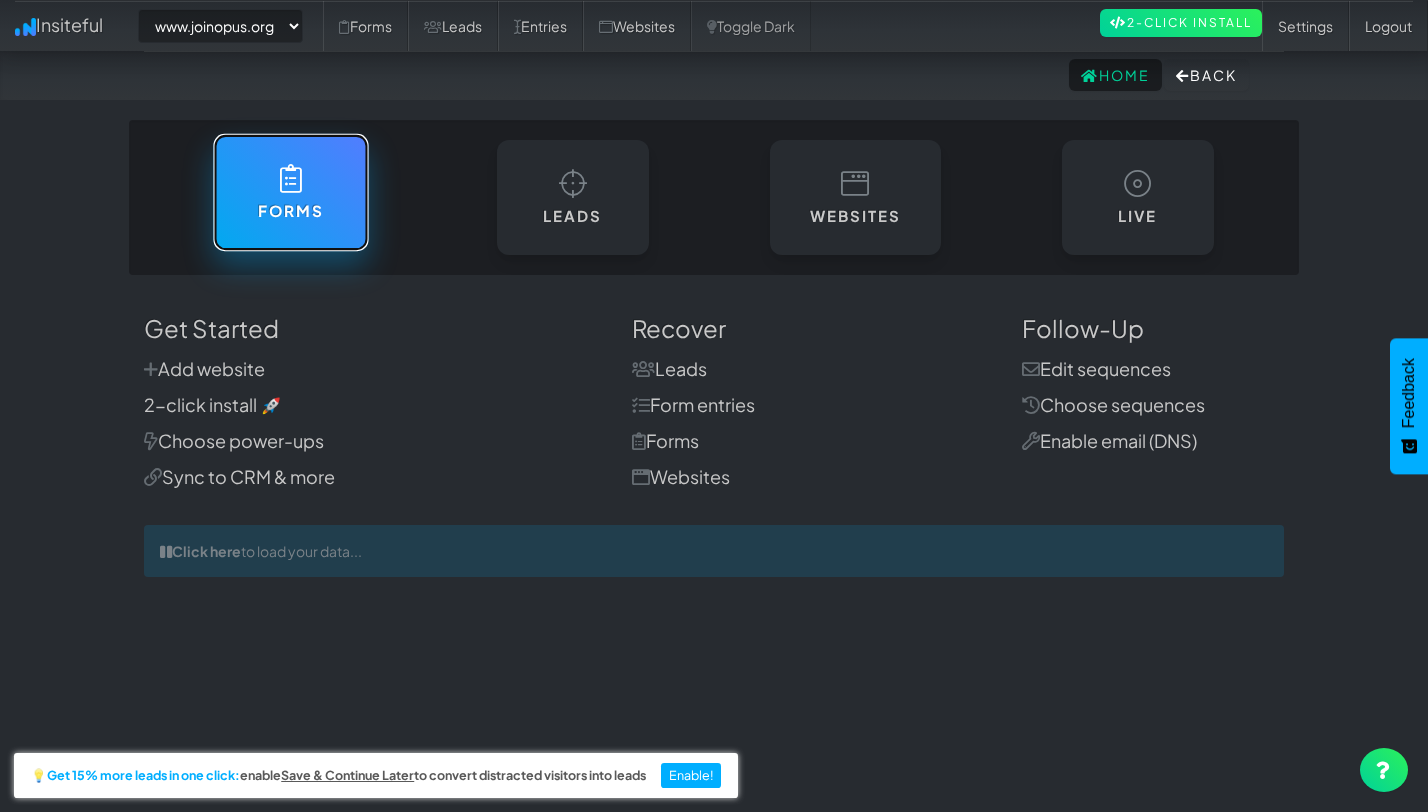 click on "Forms" at bounding box center [290, 192] 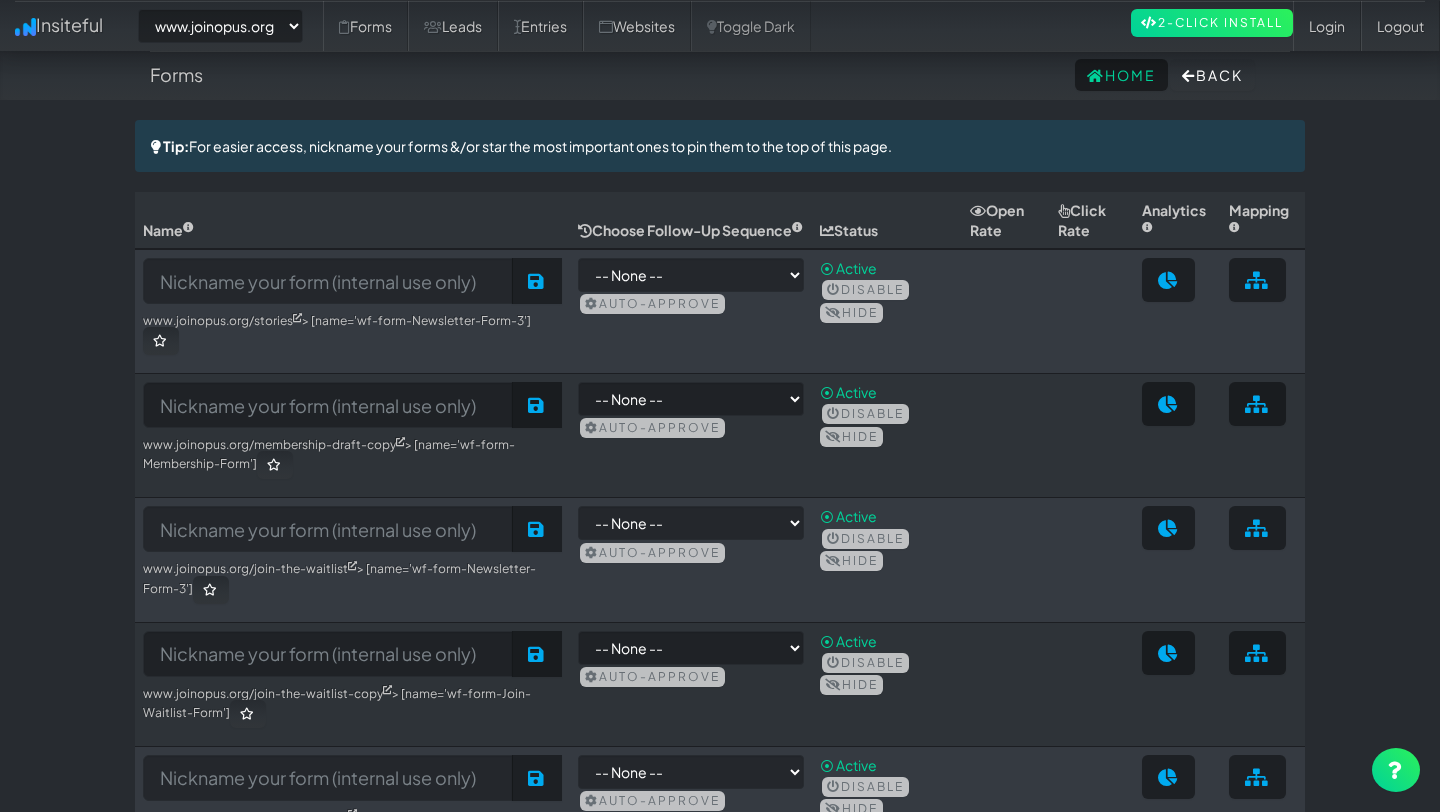 select on "2352" 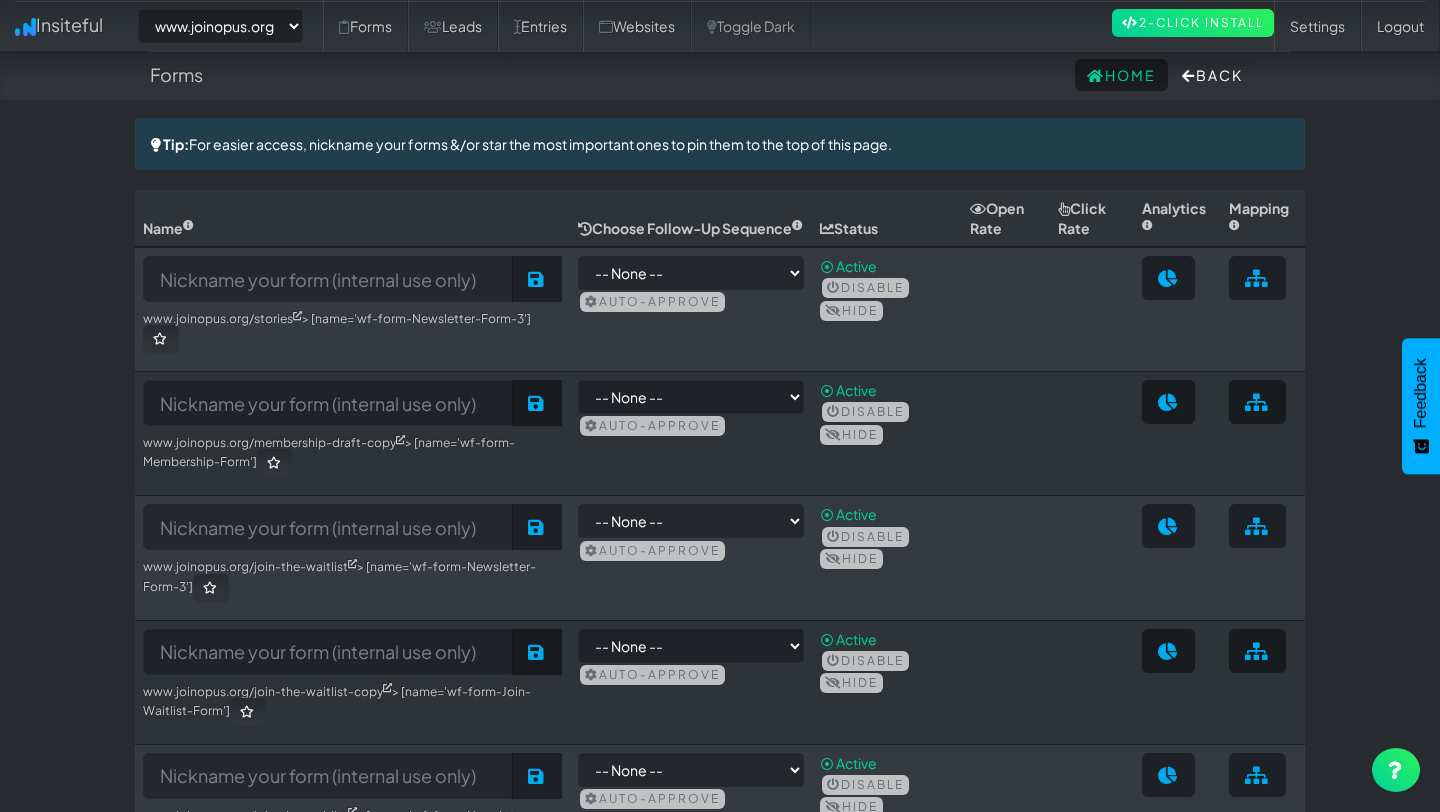 scroll, scrollTop: 0, scrollLeft: 0, axis: both 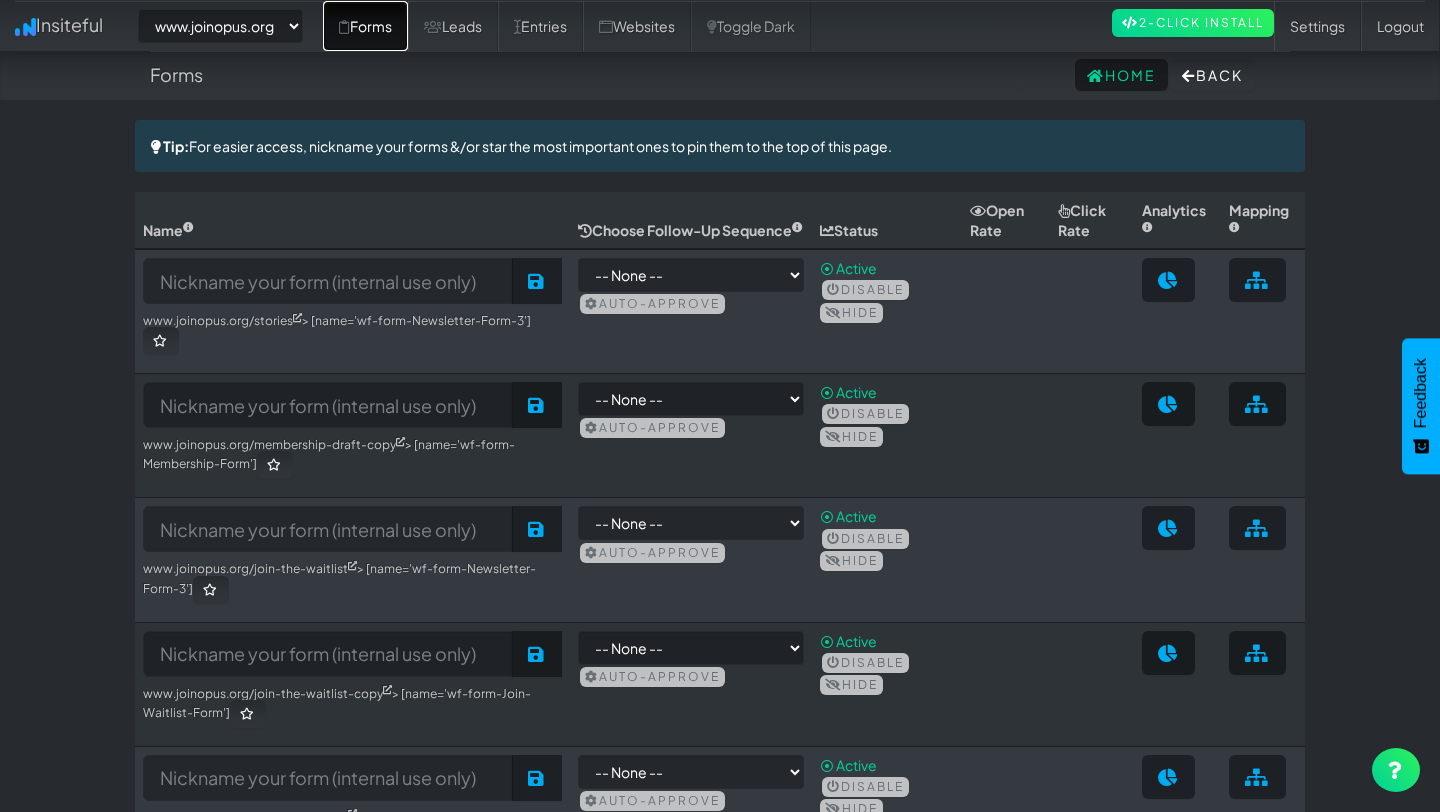 click on "Forms" at bounding box center (365, 26) 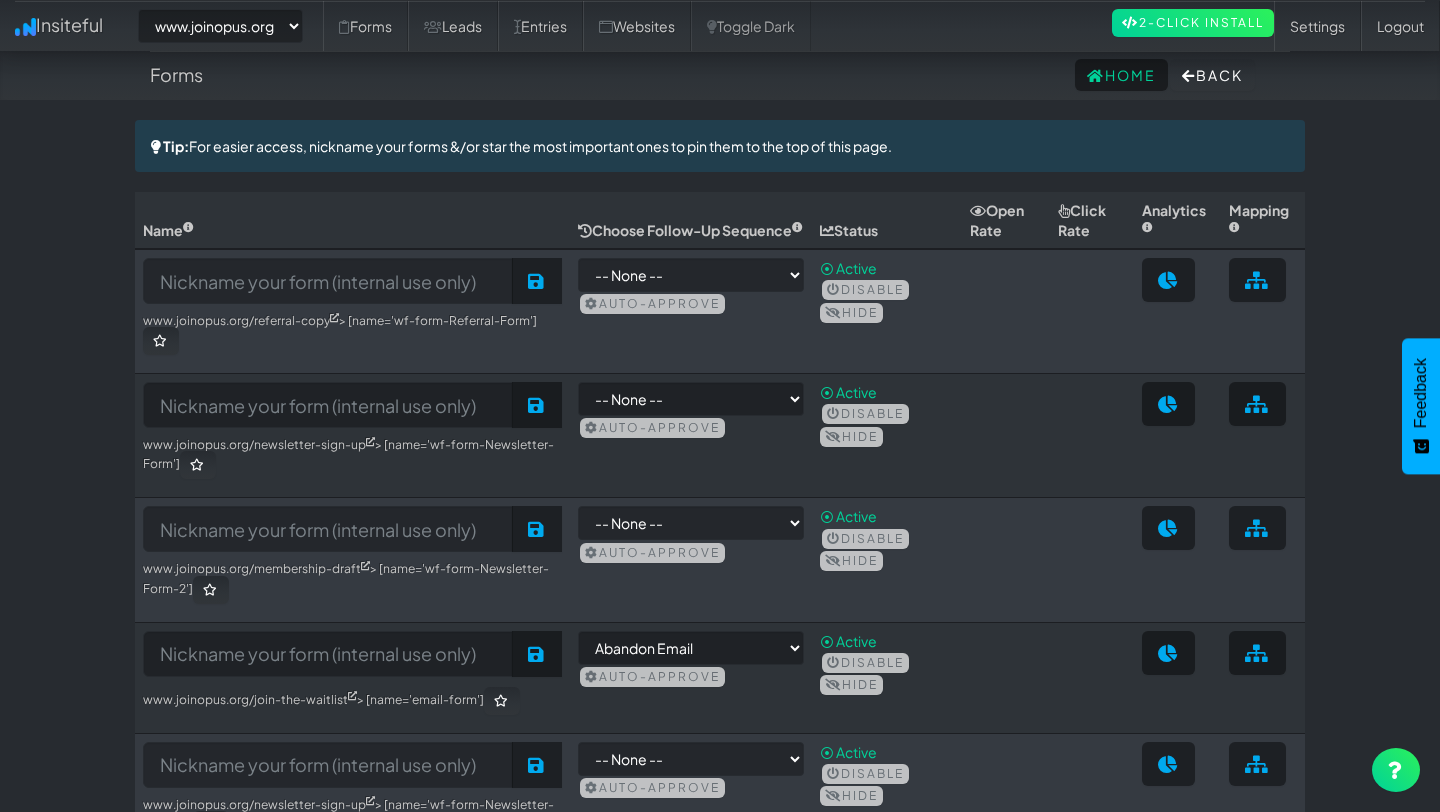 select on "2352" 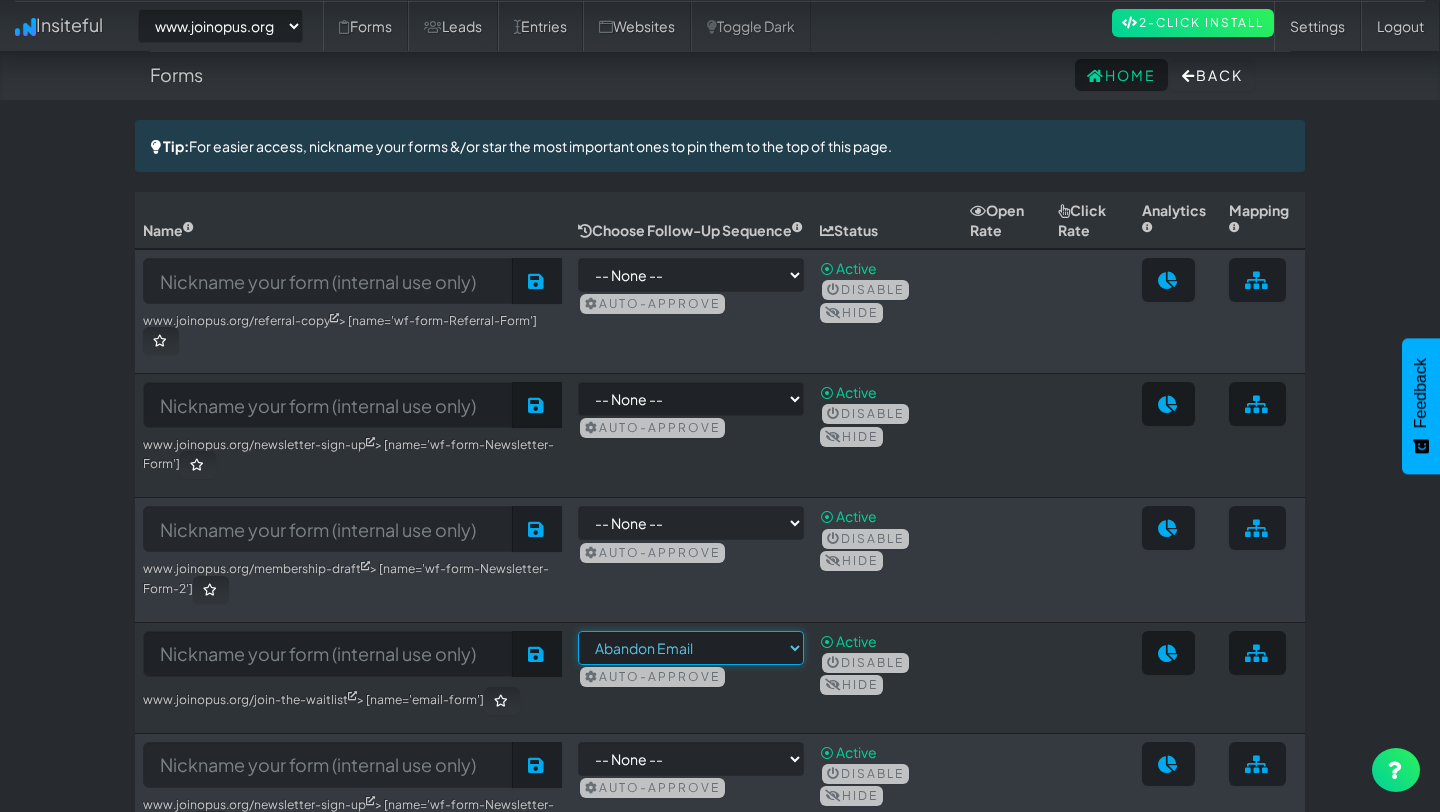 click on "-- None --  B2B (Plain) by Insiteful Checkout (Rich HTML) by Insiteful Checkout (Plain Text) by Insiteful Register (Rich HTML) by Insiteful Register (Plain) by Insiteful Offers (Rich HTML) by Insiteful Abandon Email" at bounding box center [691, 648] 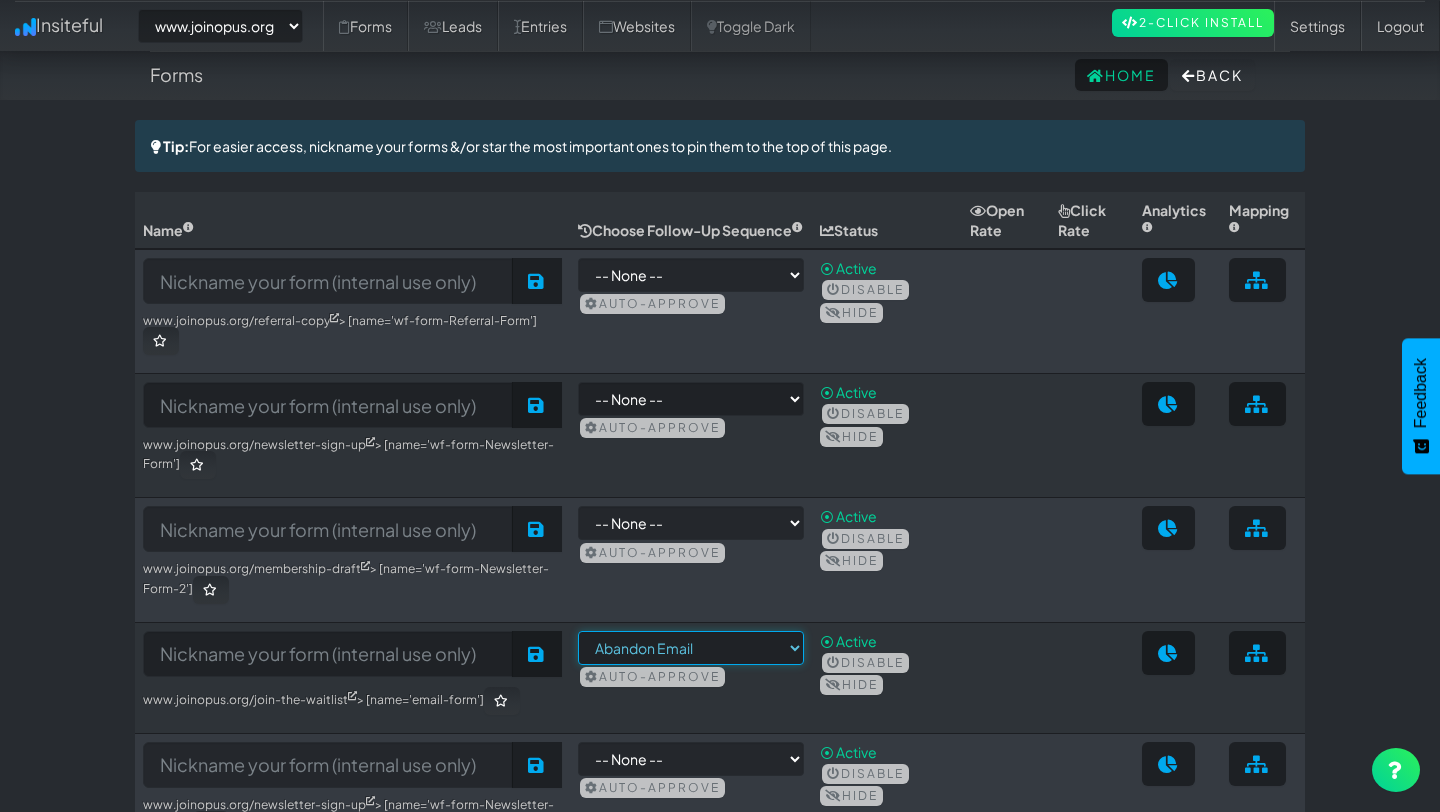 select 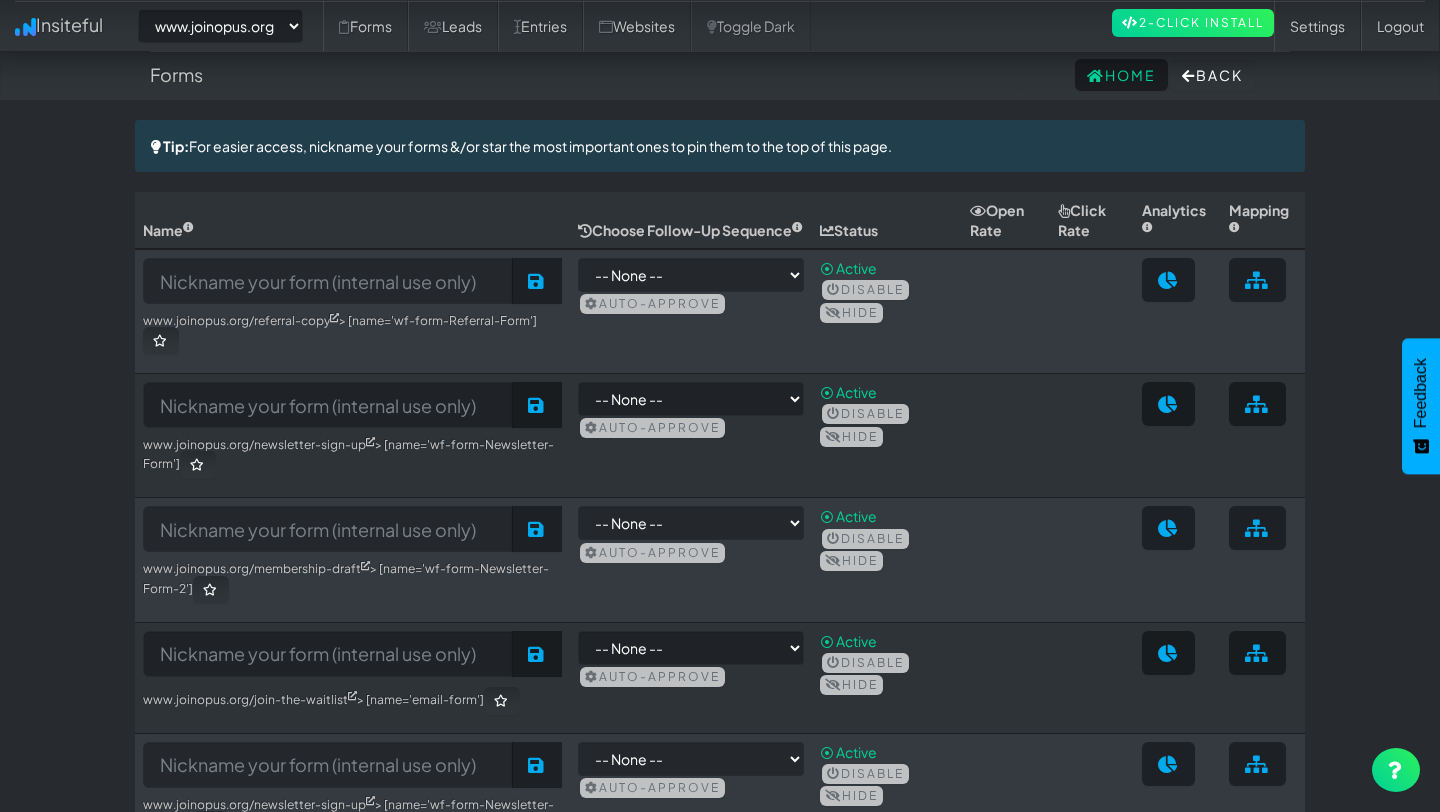 click on "-- None --  B2B (Plain) by Insiteful Checkout (Rich HTML) by Insiteful Checkout (Plain Text) by Insiteful Register (Rich HTML) by Insiteful Register (Plain) by Insiteful Offers (Rich HTML) by Insiteful Abandon Email     Auto-approve" at bounding box center [691, 677] 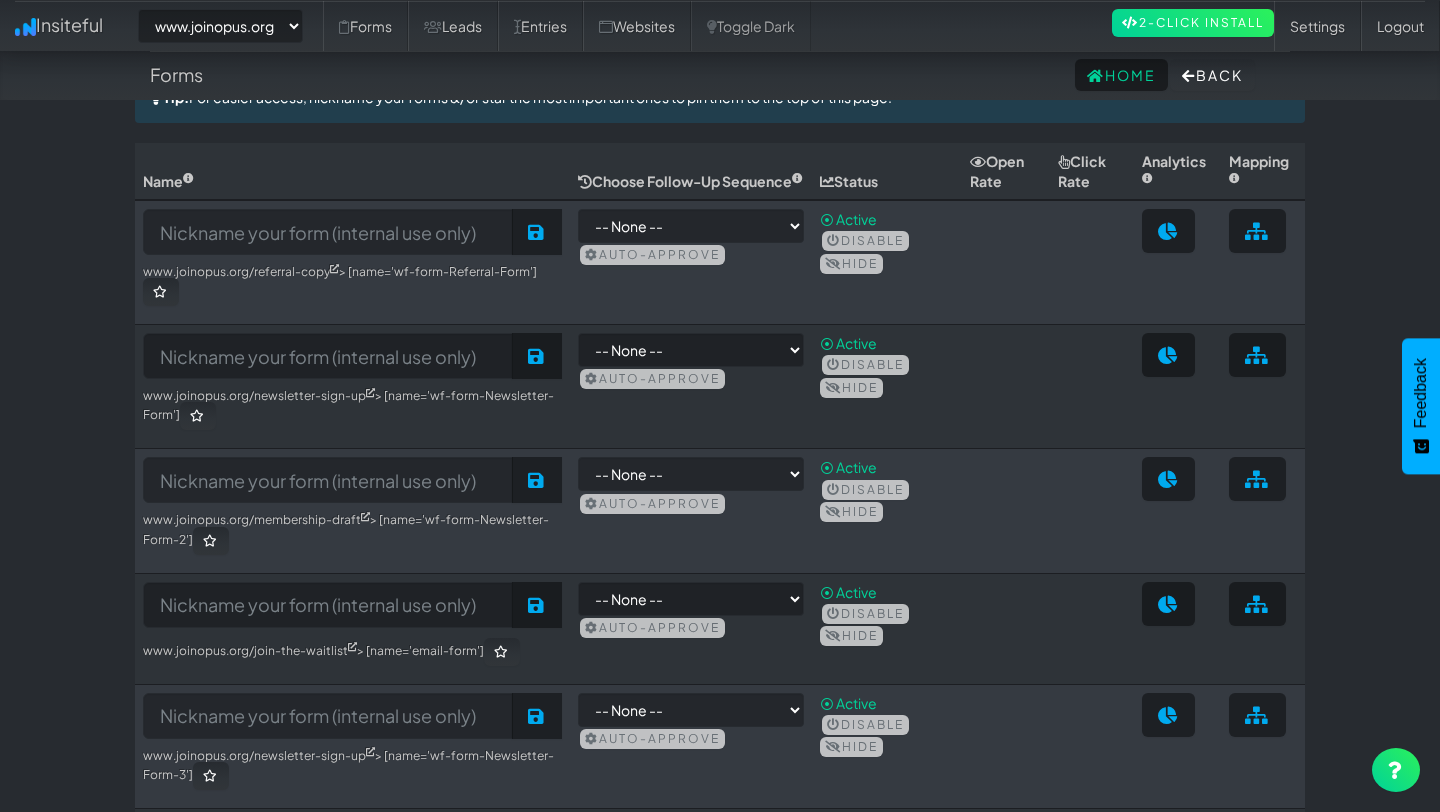 scroll, scrollTop: 50, scrollLeft: 0, axis: vertical 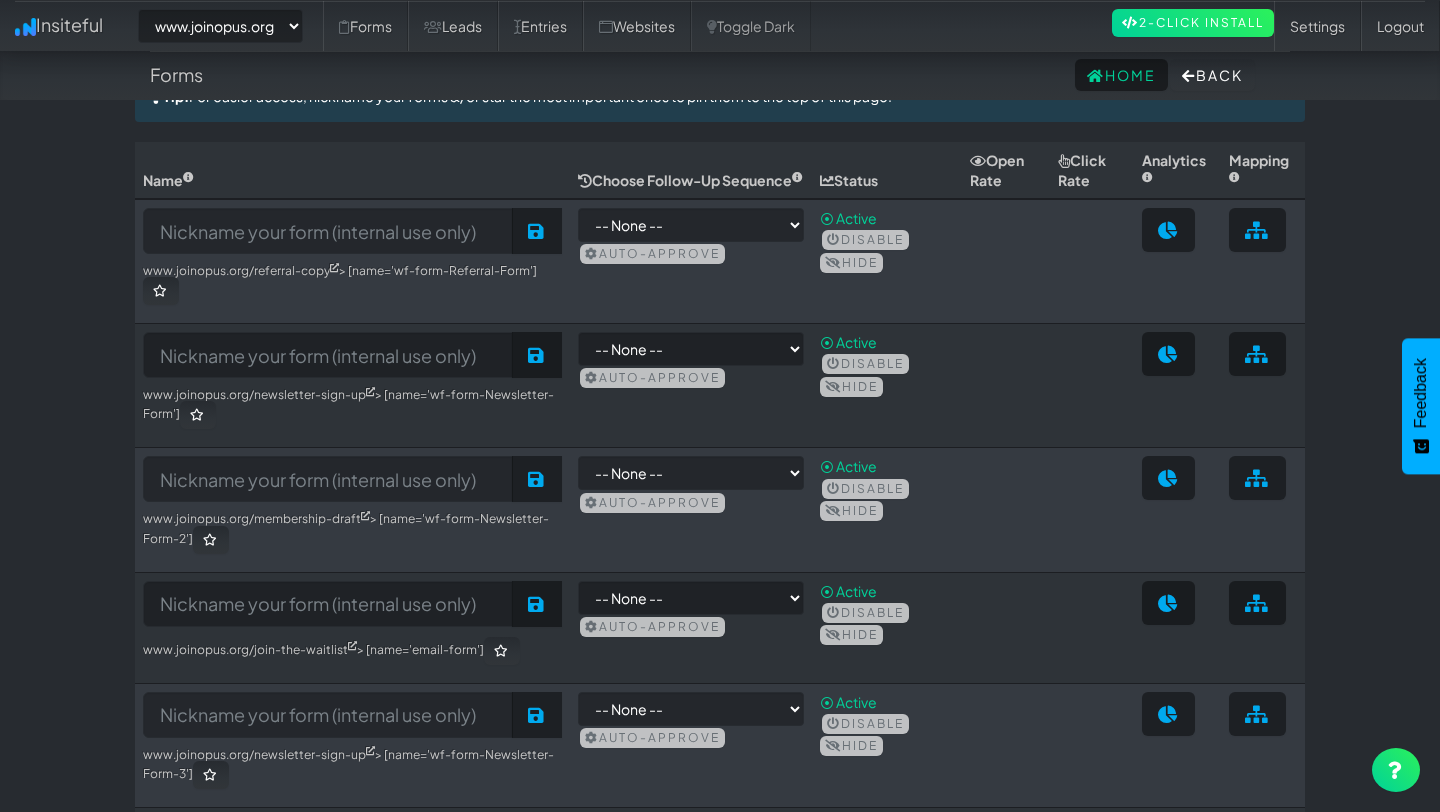 click on "www.joinopus.org/join-the-waitlist   > [name='email-form']" at bounding box center (352, 651) 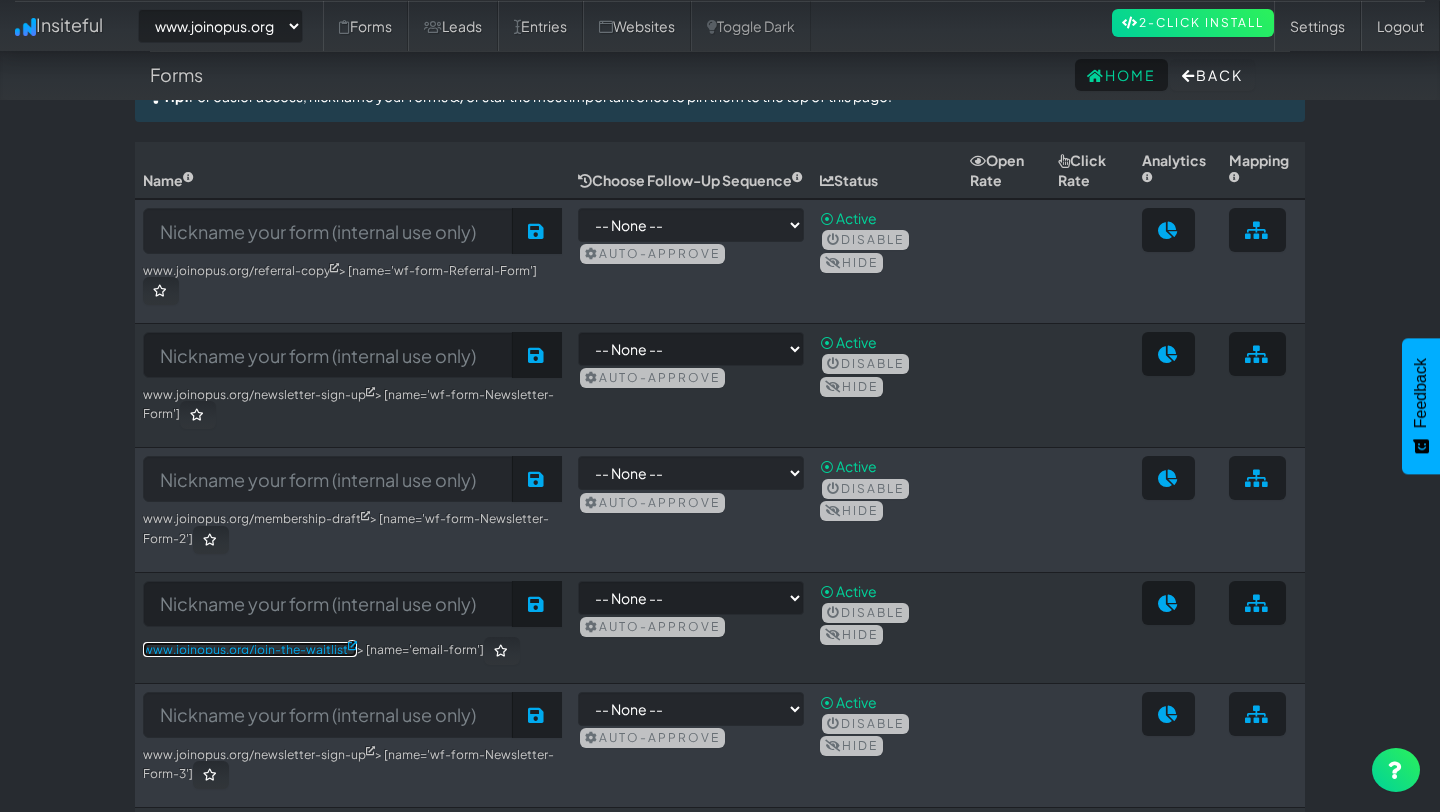 click on "www.joinopus.org/join-the-waitlist" at bounding box center (250, 649) 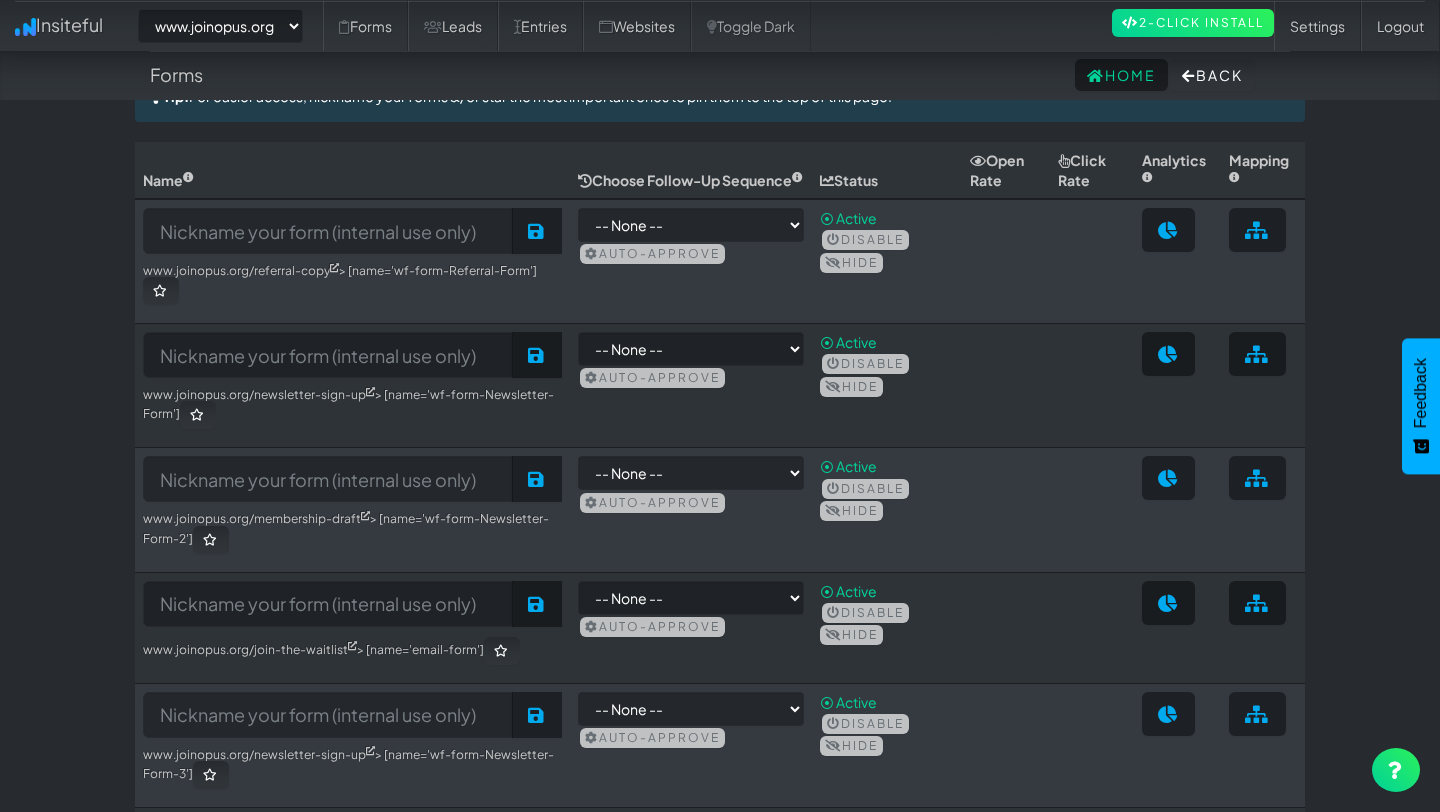 click on "www.joinopus.org/join-the-waitlist   > [name='email-form']" at bounding box center (352, 651) 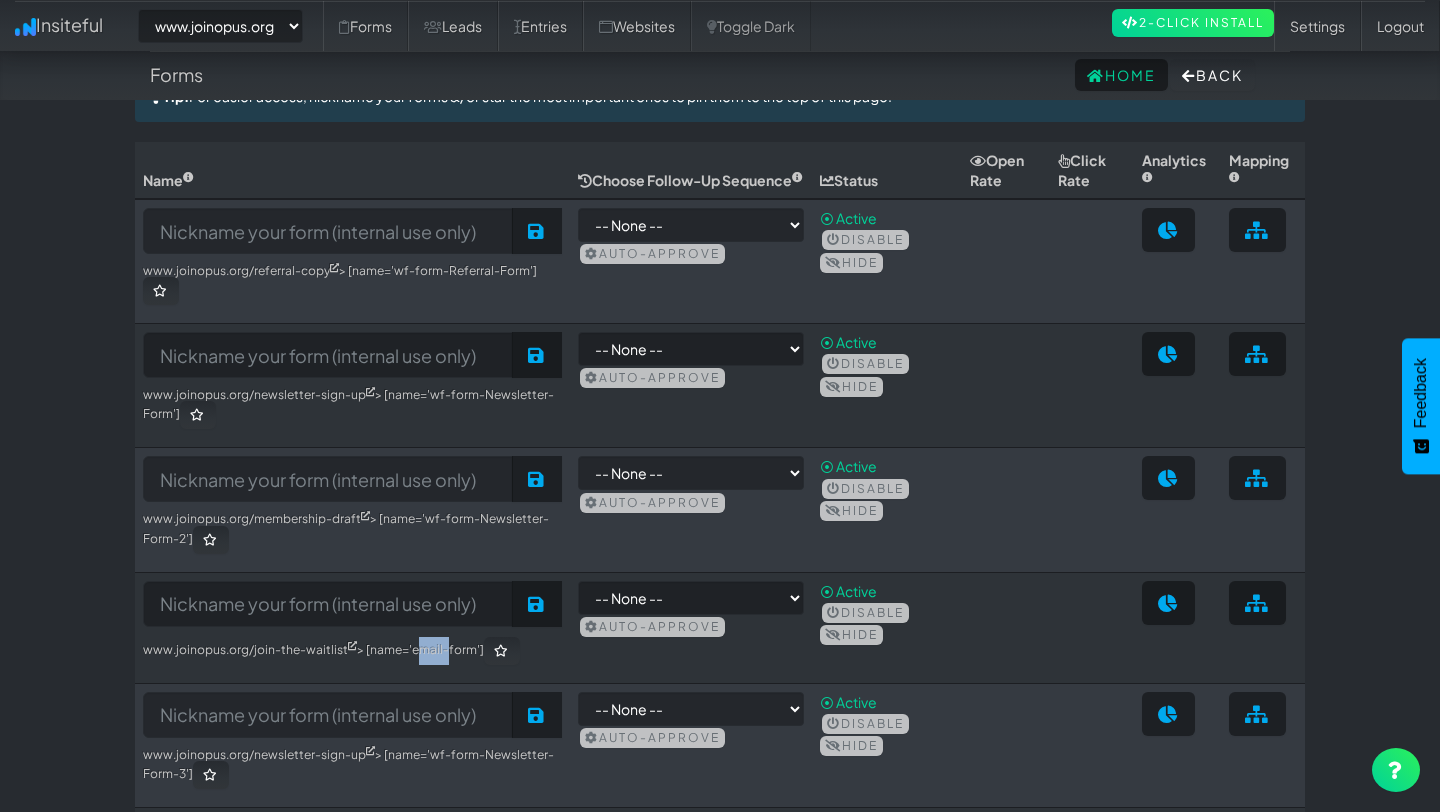 click on "www.joinopus.org/join-the-waitlist   > [name='email-form']" at bounding box center [352, 651] 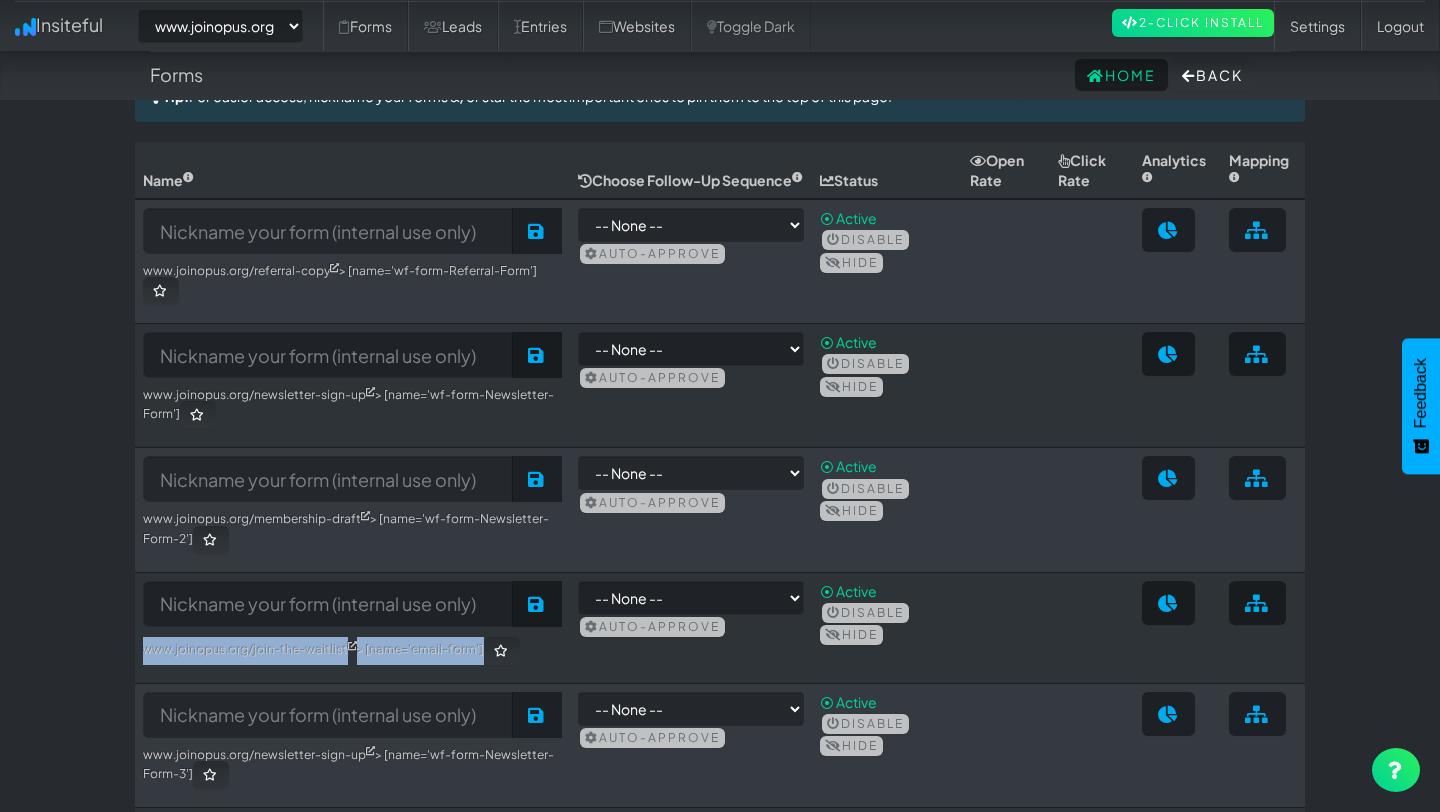 click on "www.joinopus.org/join-the-waitlist   > [name='email-form']" at bounding box center (352, 651) 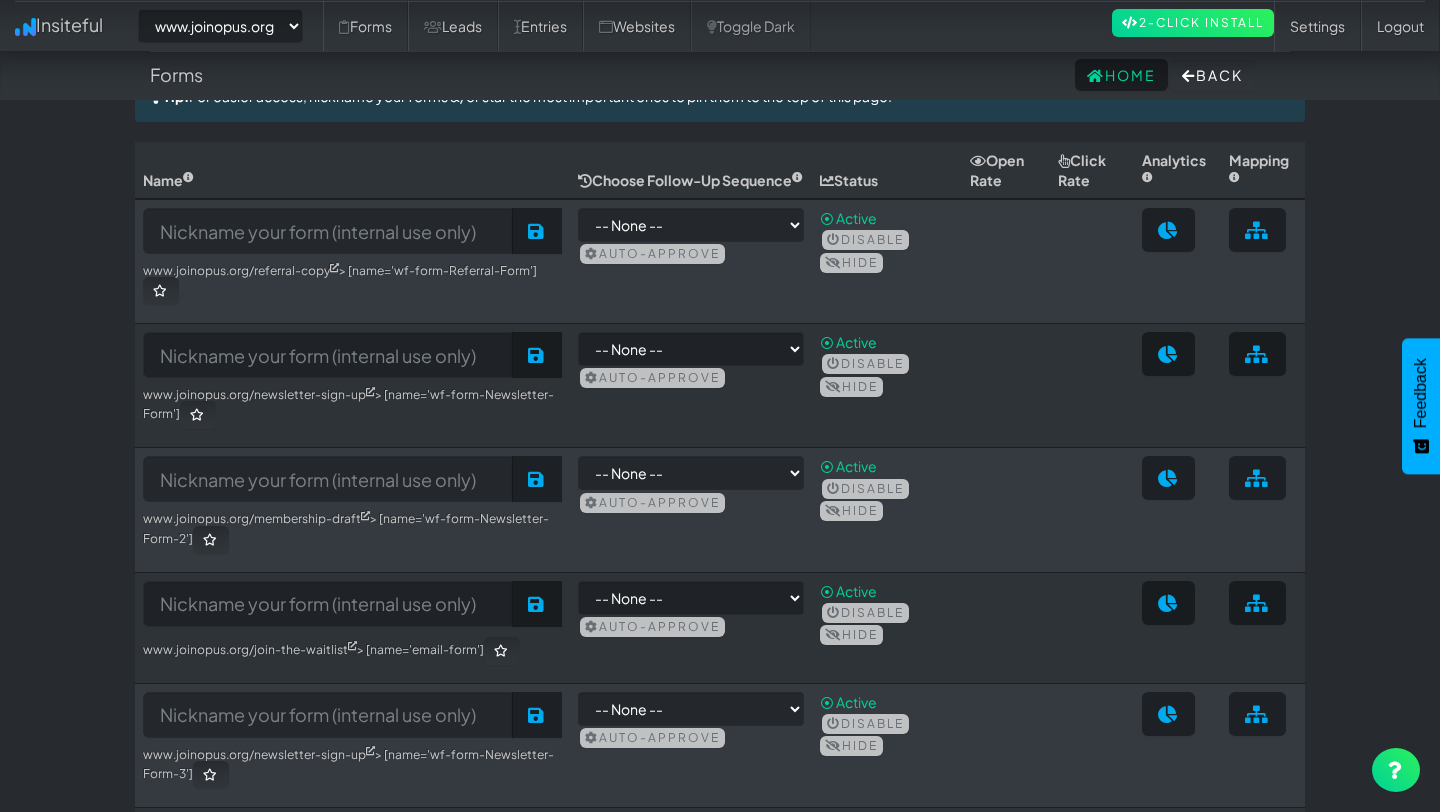 click on "www.joinopus.org/join-the-waitlist   > [name='email-form']" at bounding box center (352, 651) 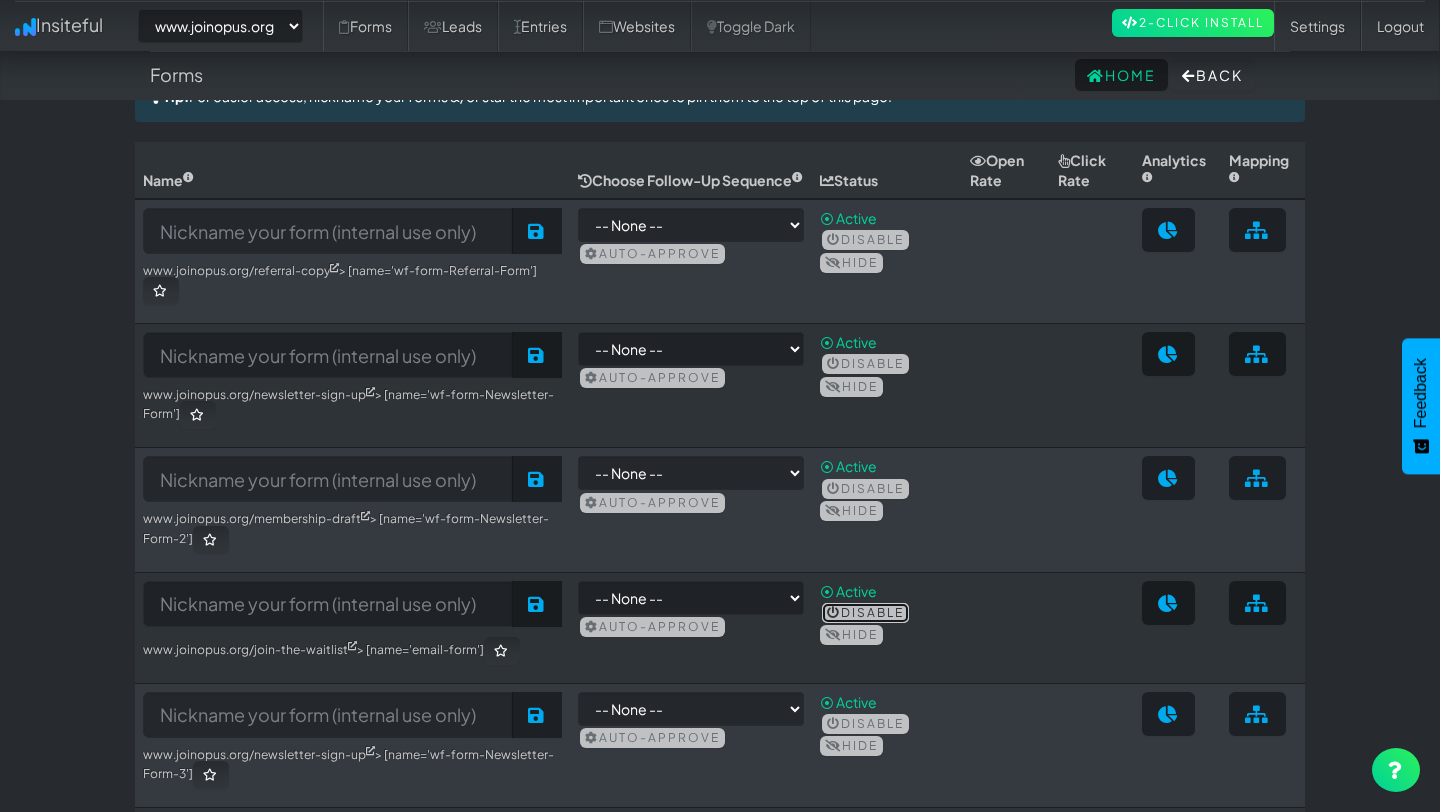 click on "Disable" at bounding box center (865, 613) 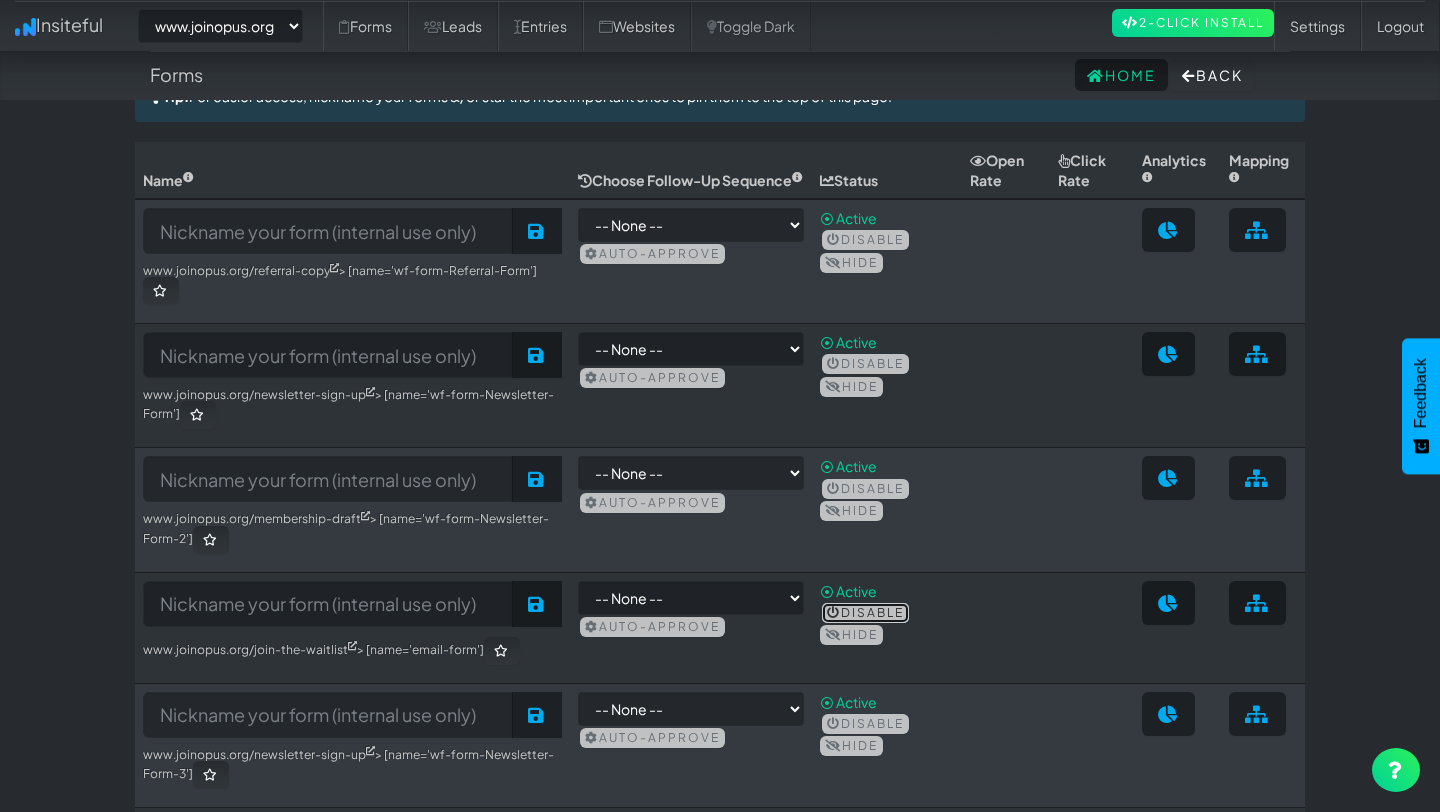 click on "Disable" at bounding box center [865, 613] 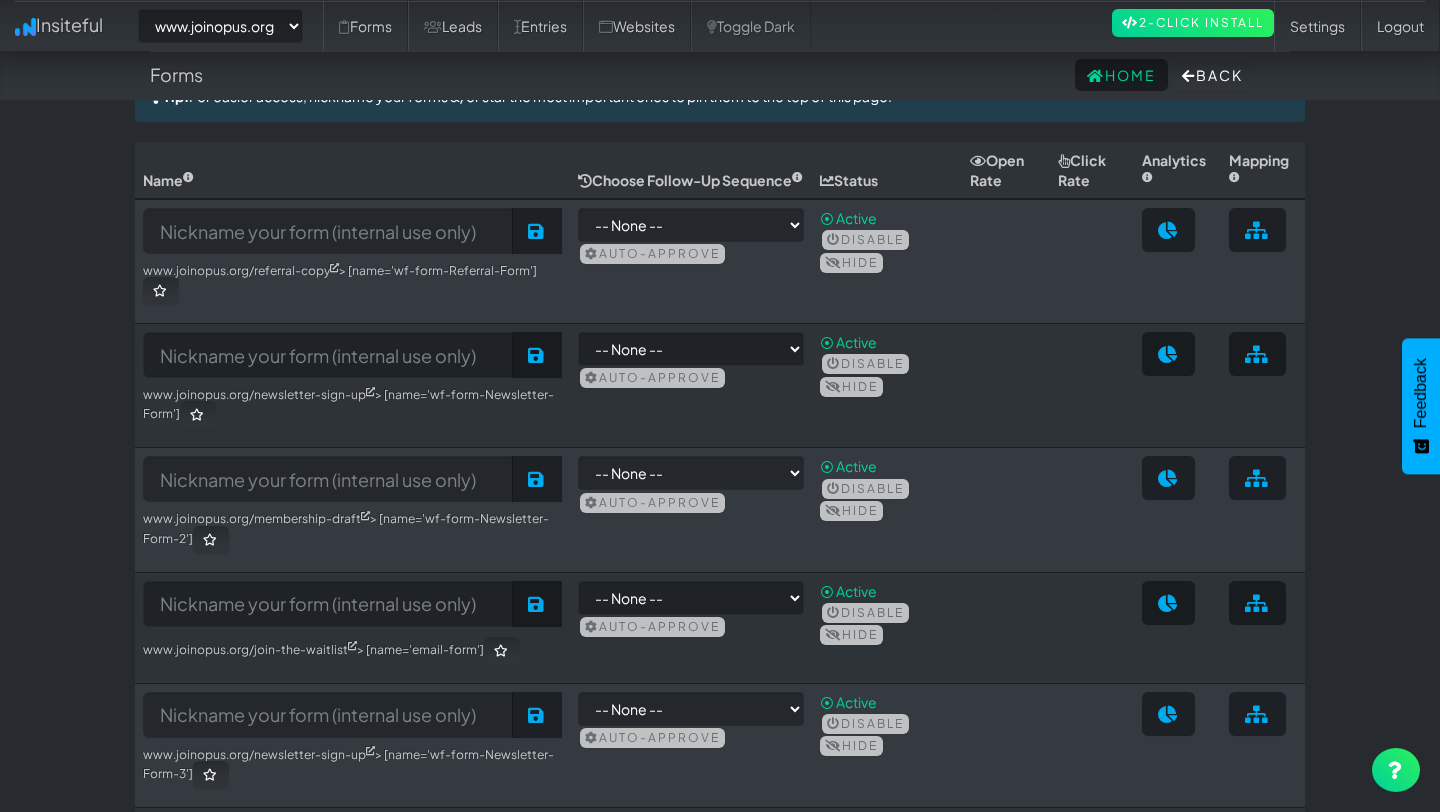 click on "⦿ Active     Disable     Hide" at bounding box center (887, 627) 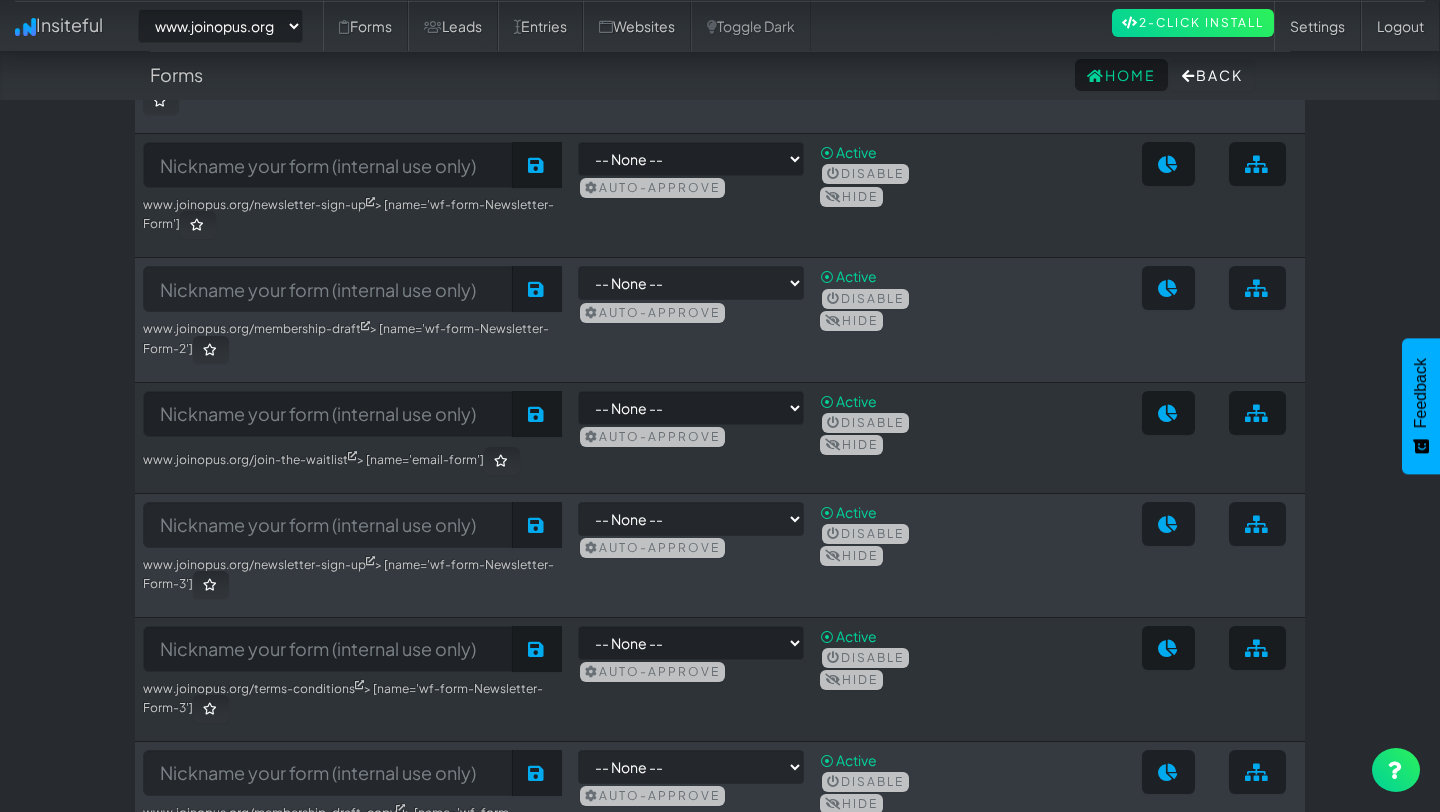 scroll, scrollTop: 749, scrollLeft: 0, axis: vertical 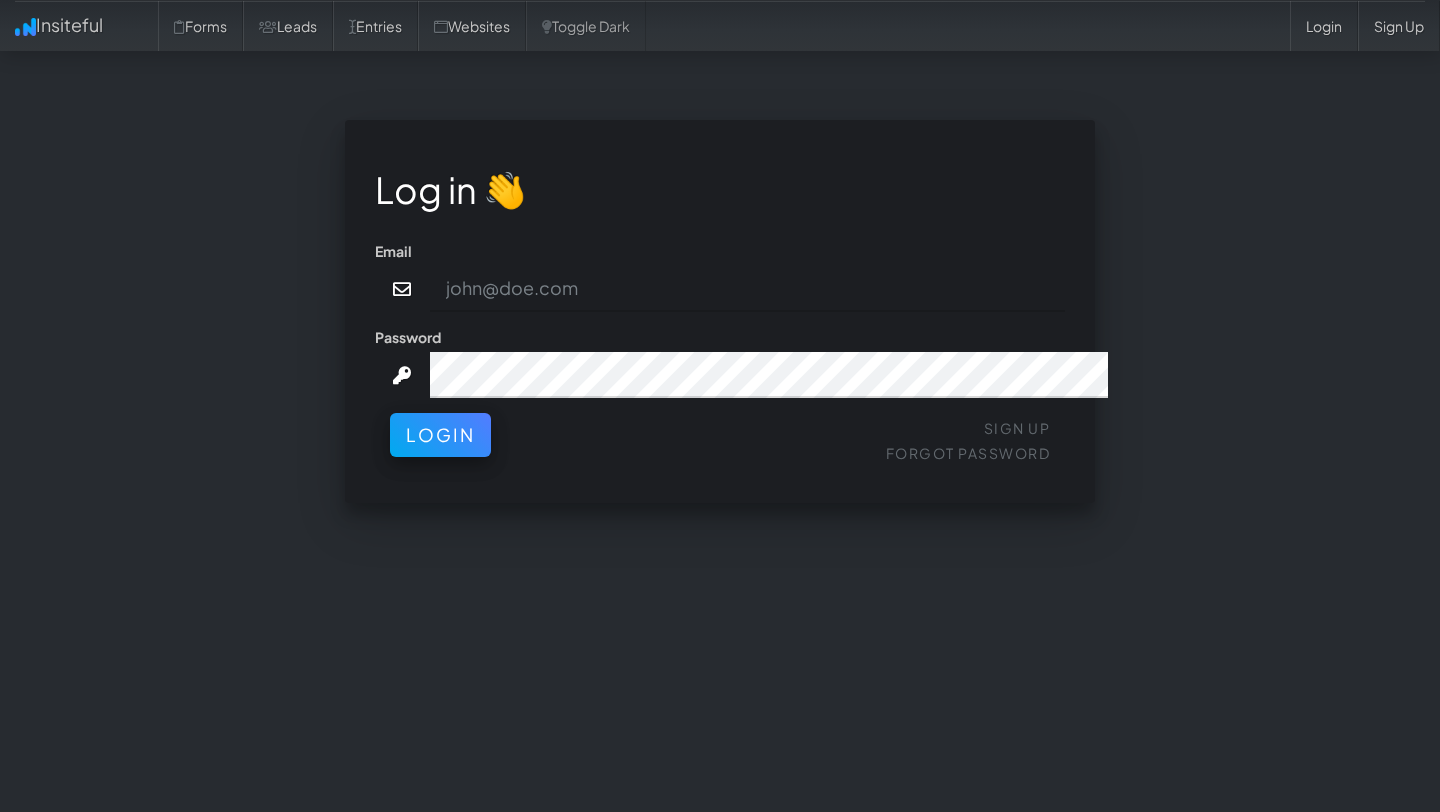 click at bounding box center (748, 289) 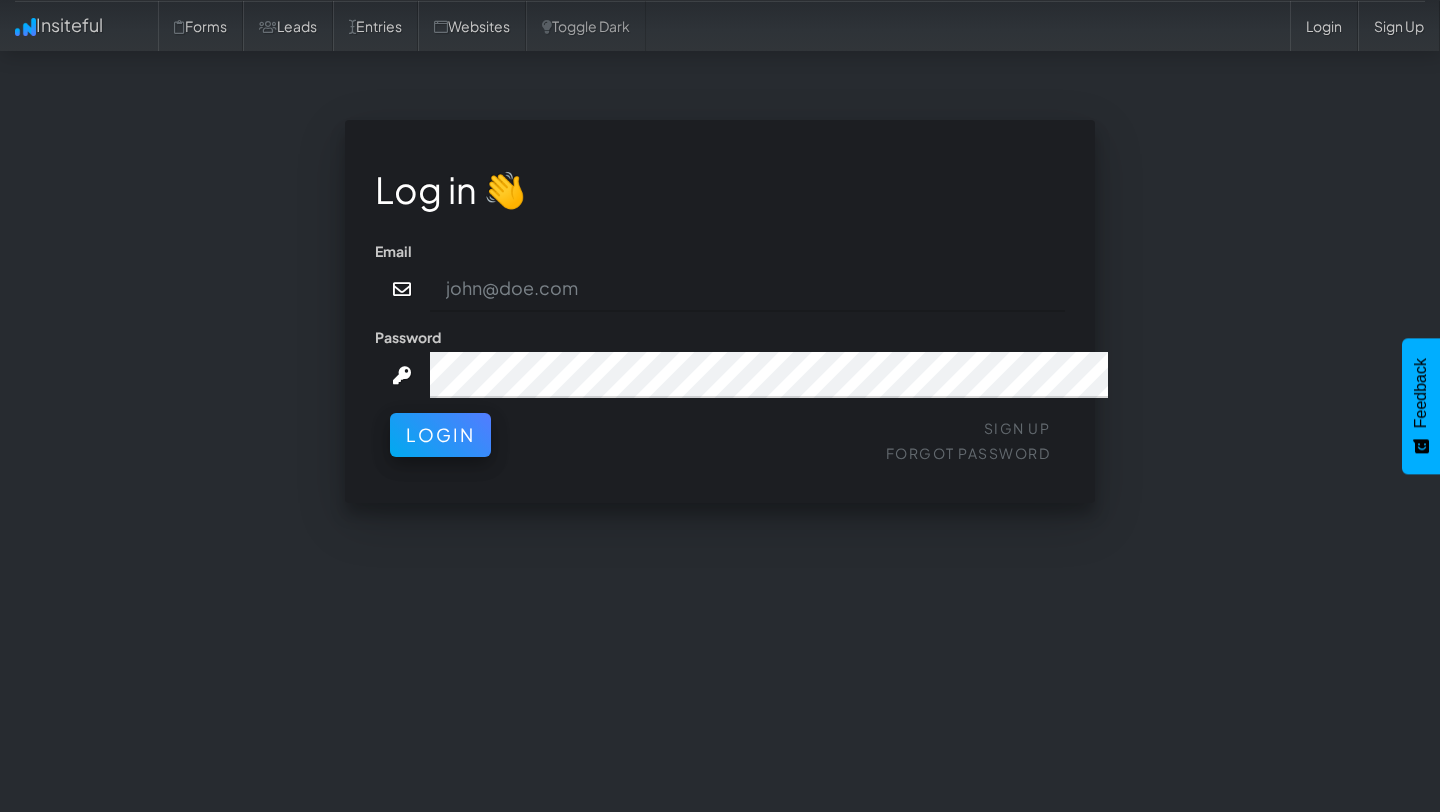 type on "team@joinopus.org" 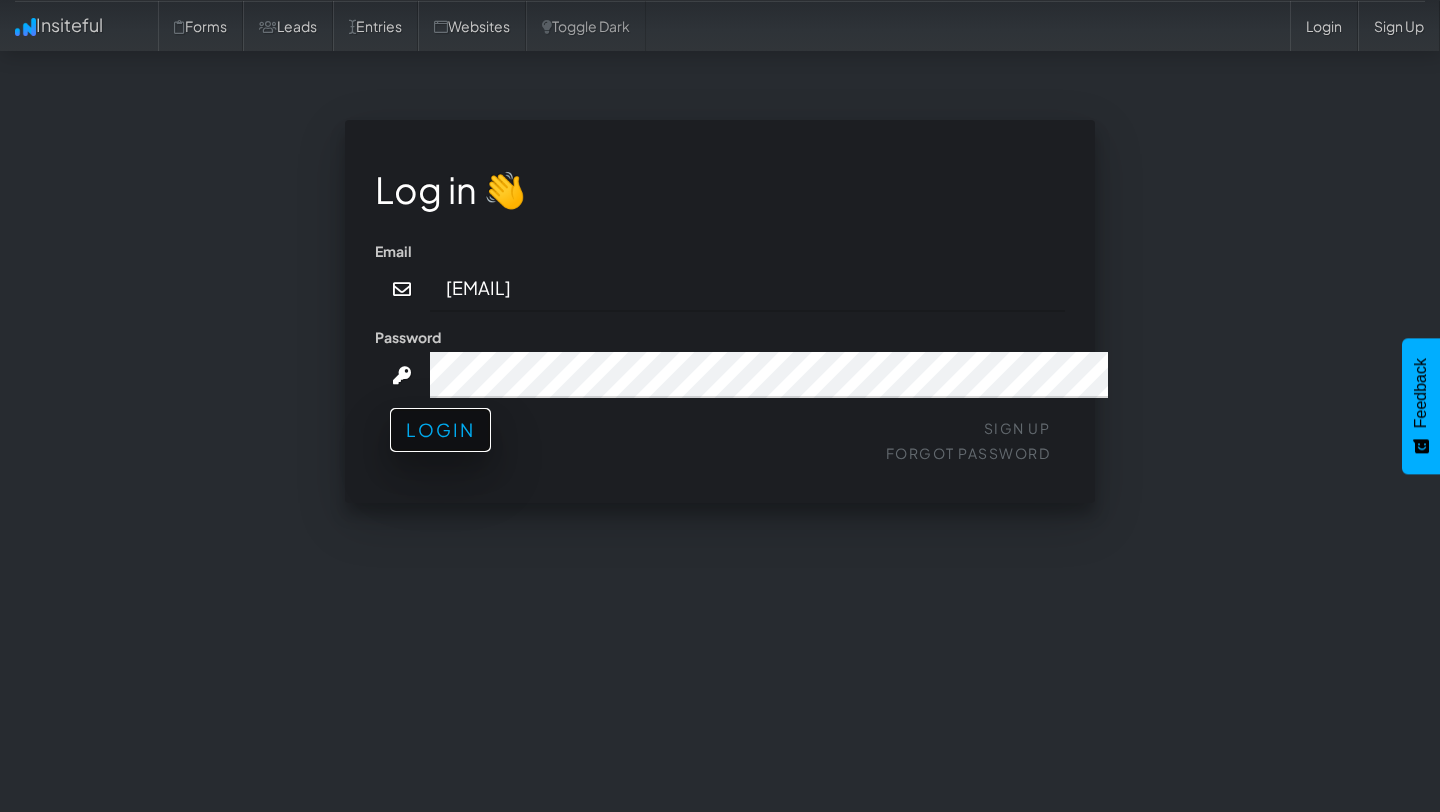 click on "Login" at bounding box center (440, 430) 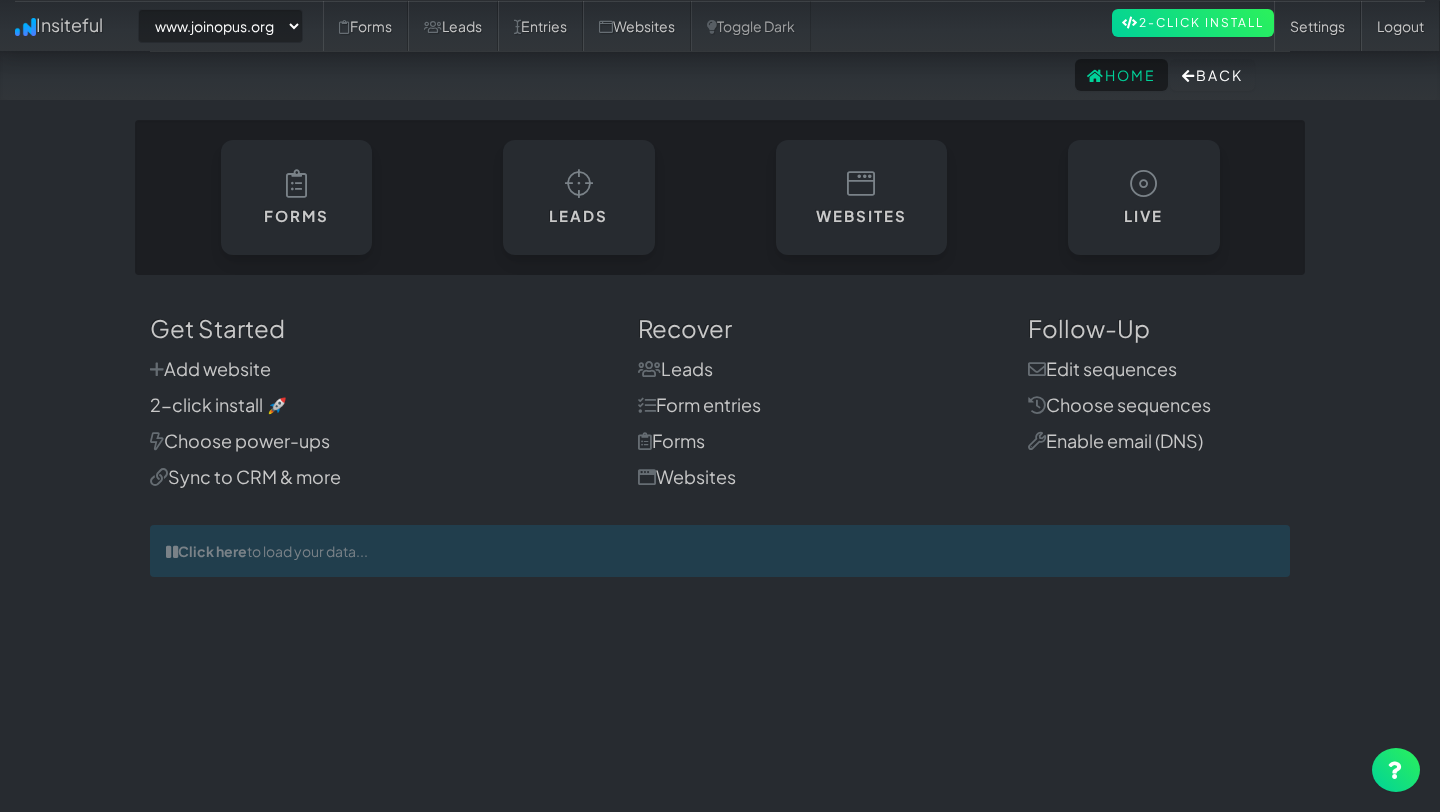select on "2352" 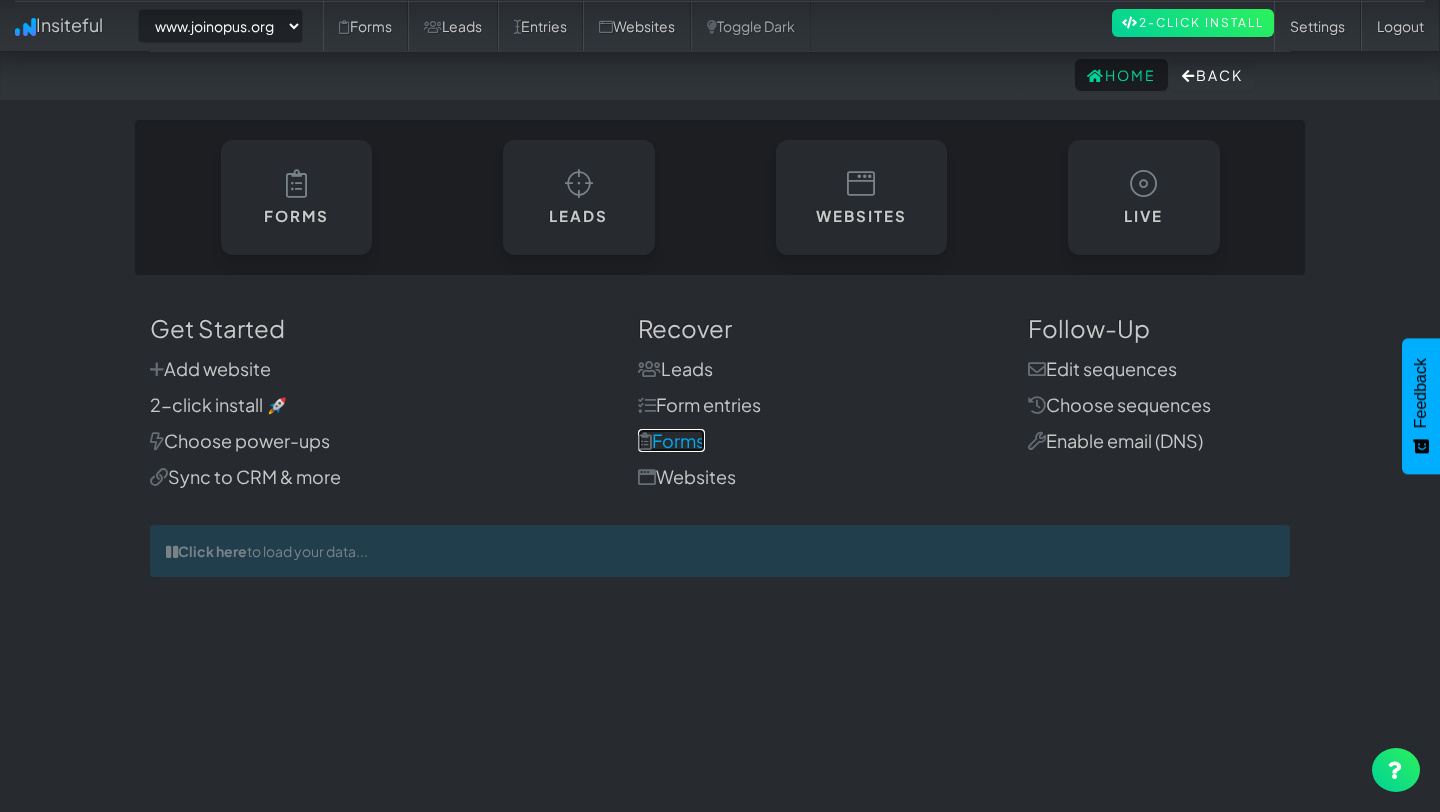 click on "Forms" at bounding box center (671, 440) 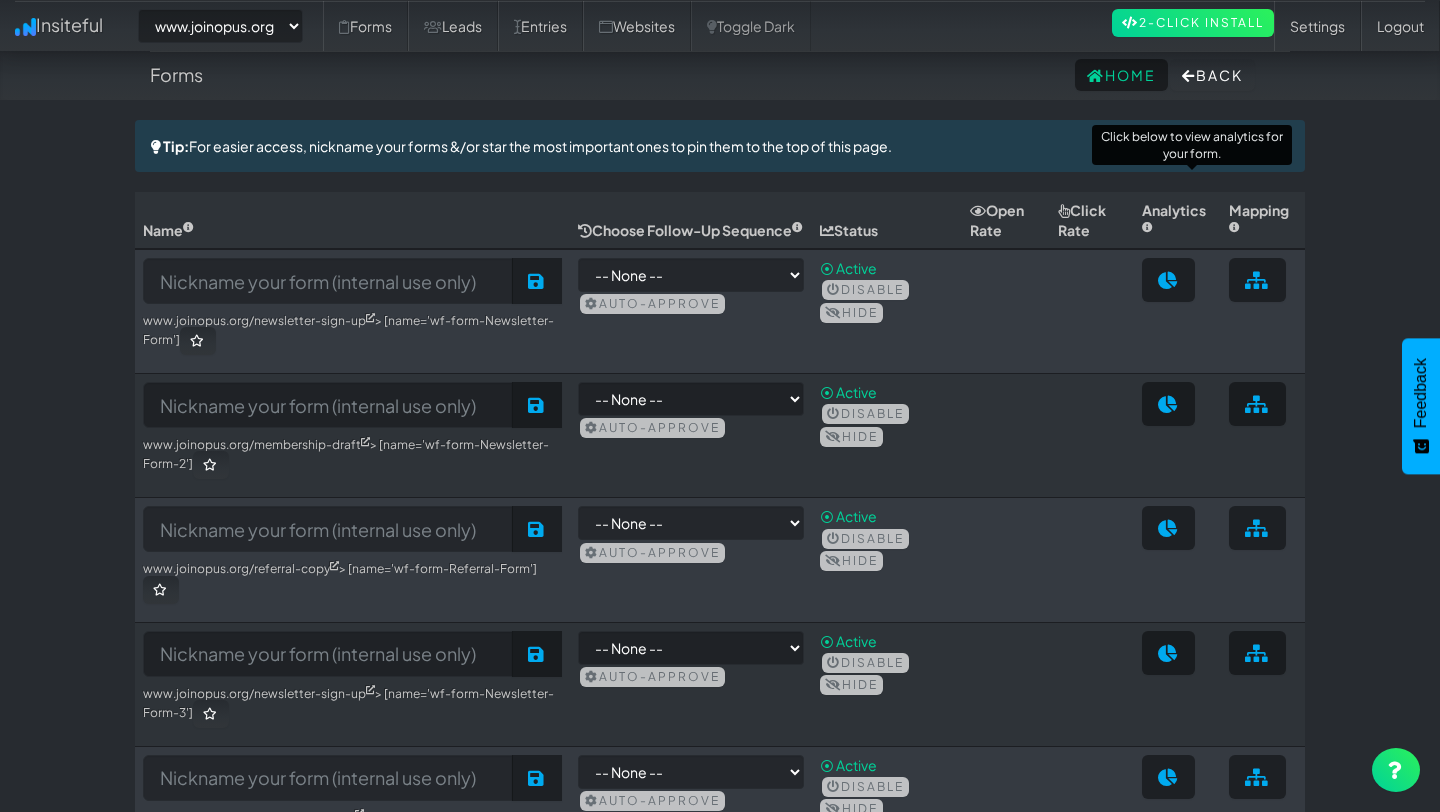 select on "2352" 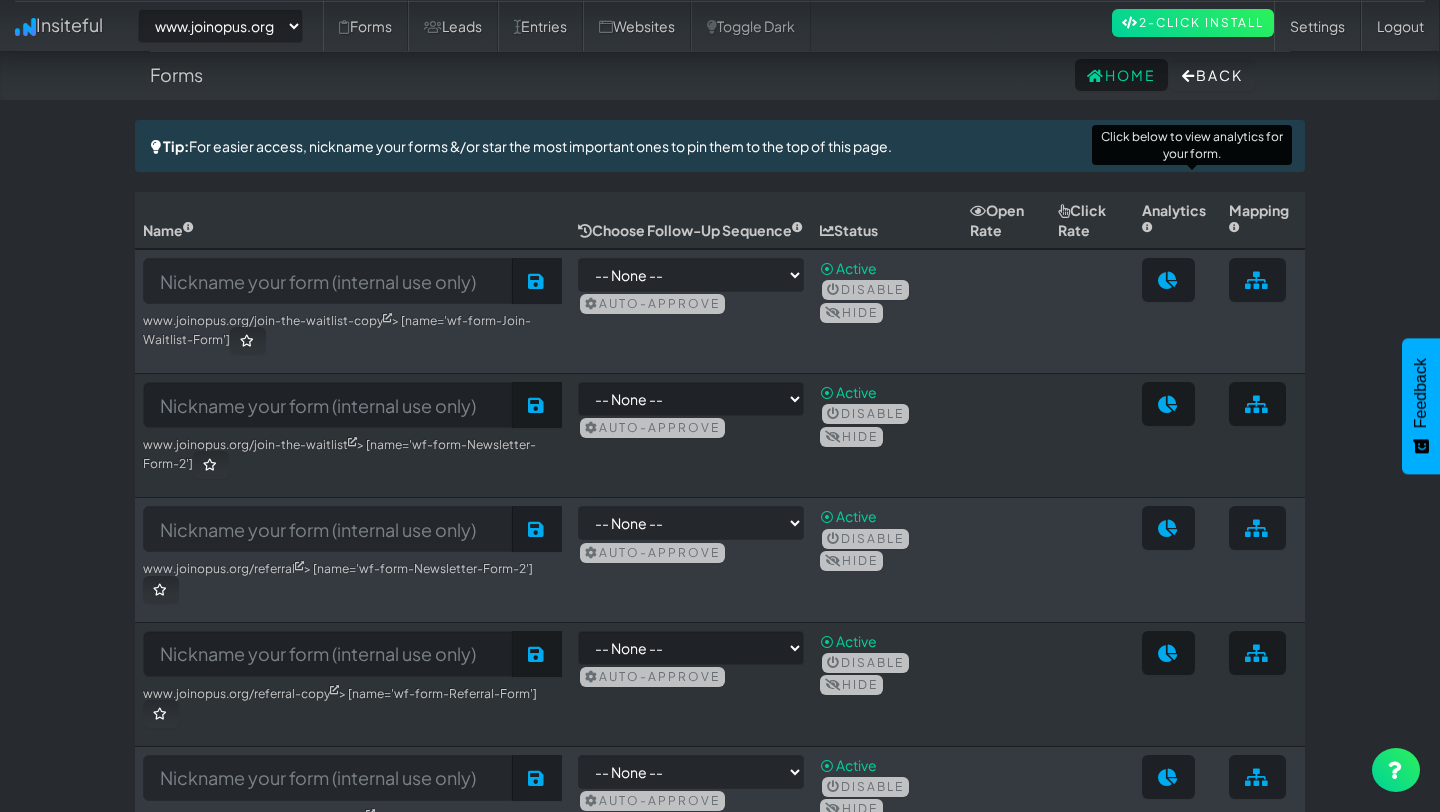 select on "2352" 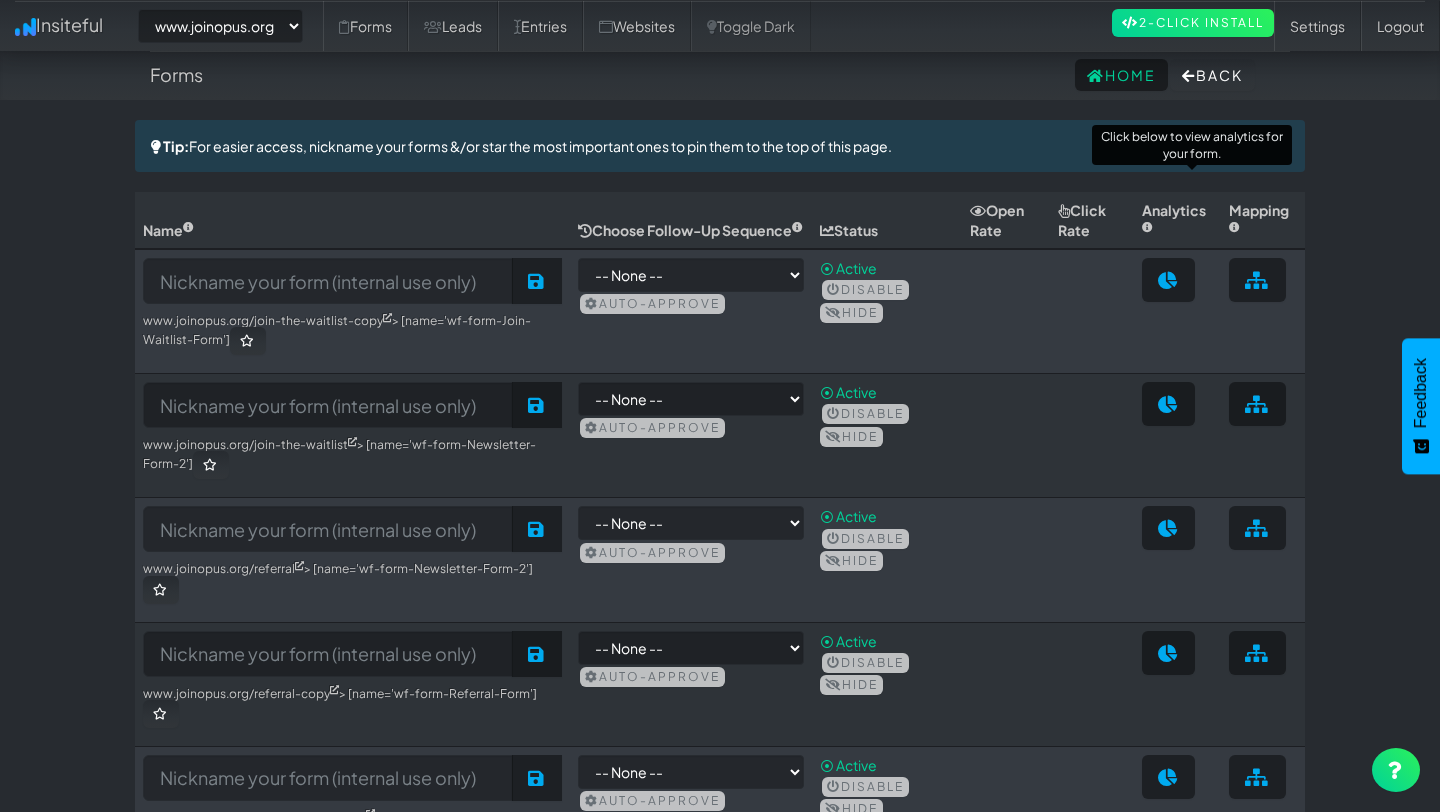 scroll, scrollTop: 0, scrollLeft: 0, axis: both 